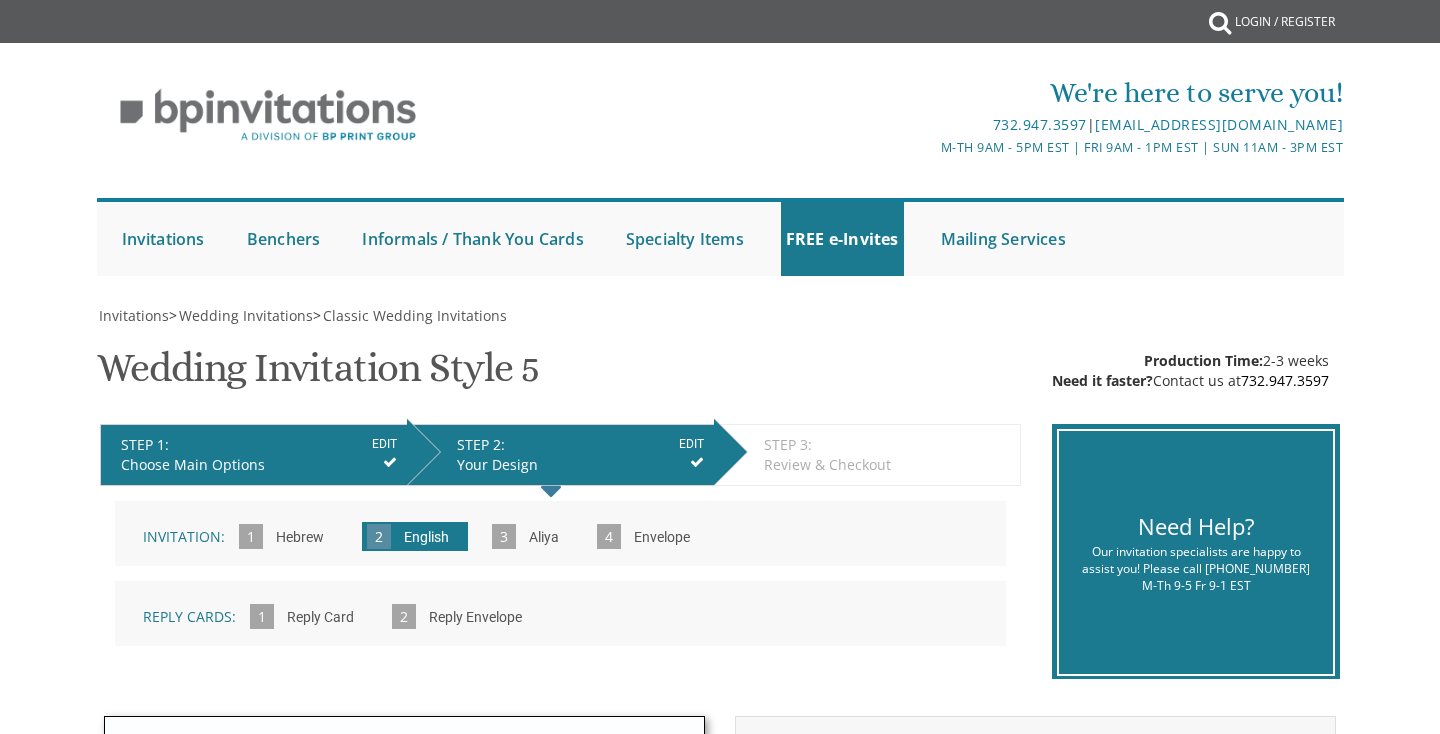 scroll, scrollTop: 870, scrollLeft: 0, axis: vertical 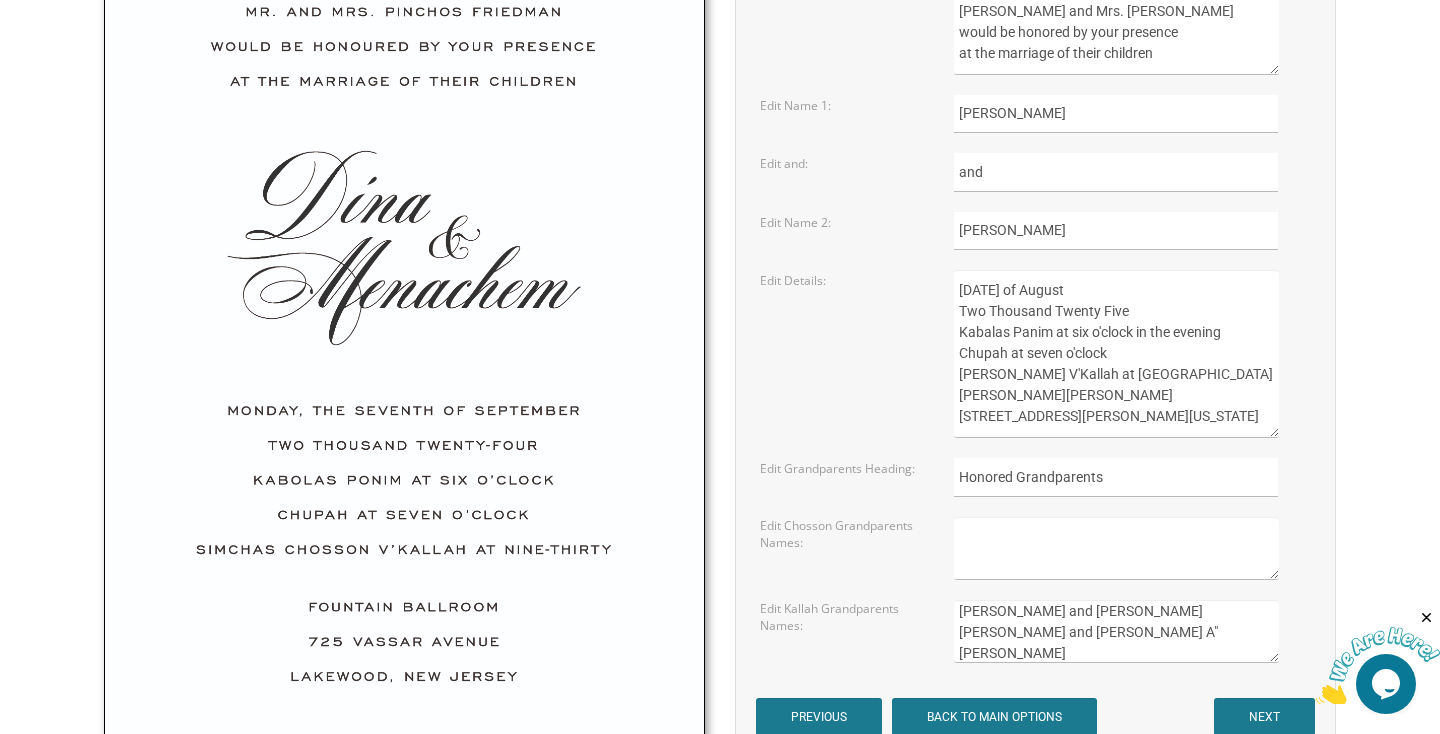 click at bounding box center [1116, 548] 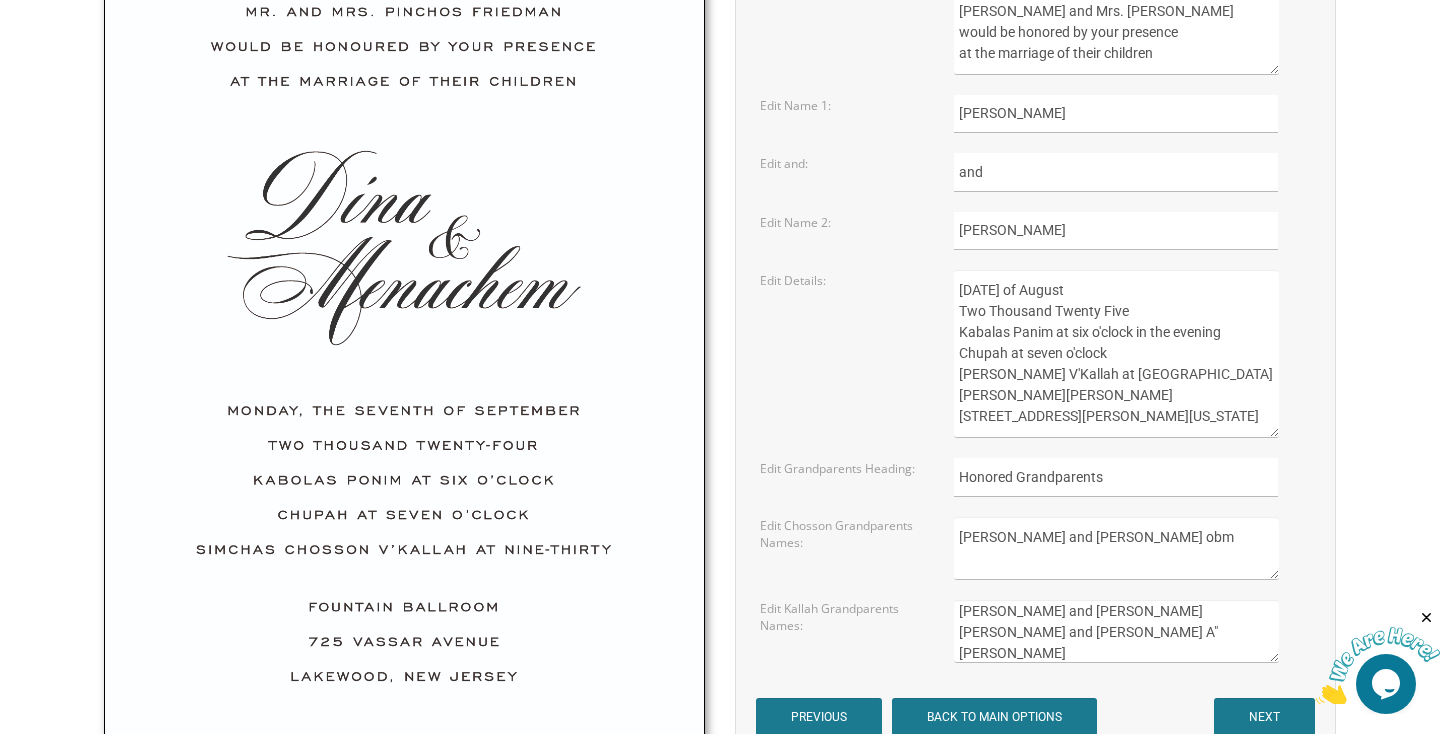 click on "[PERSON_NAME] and [PERSON_NAME] obm" at bounding box center [1116, 548] 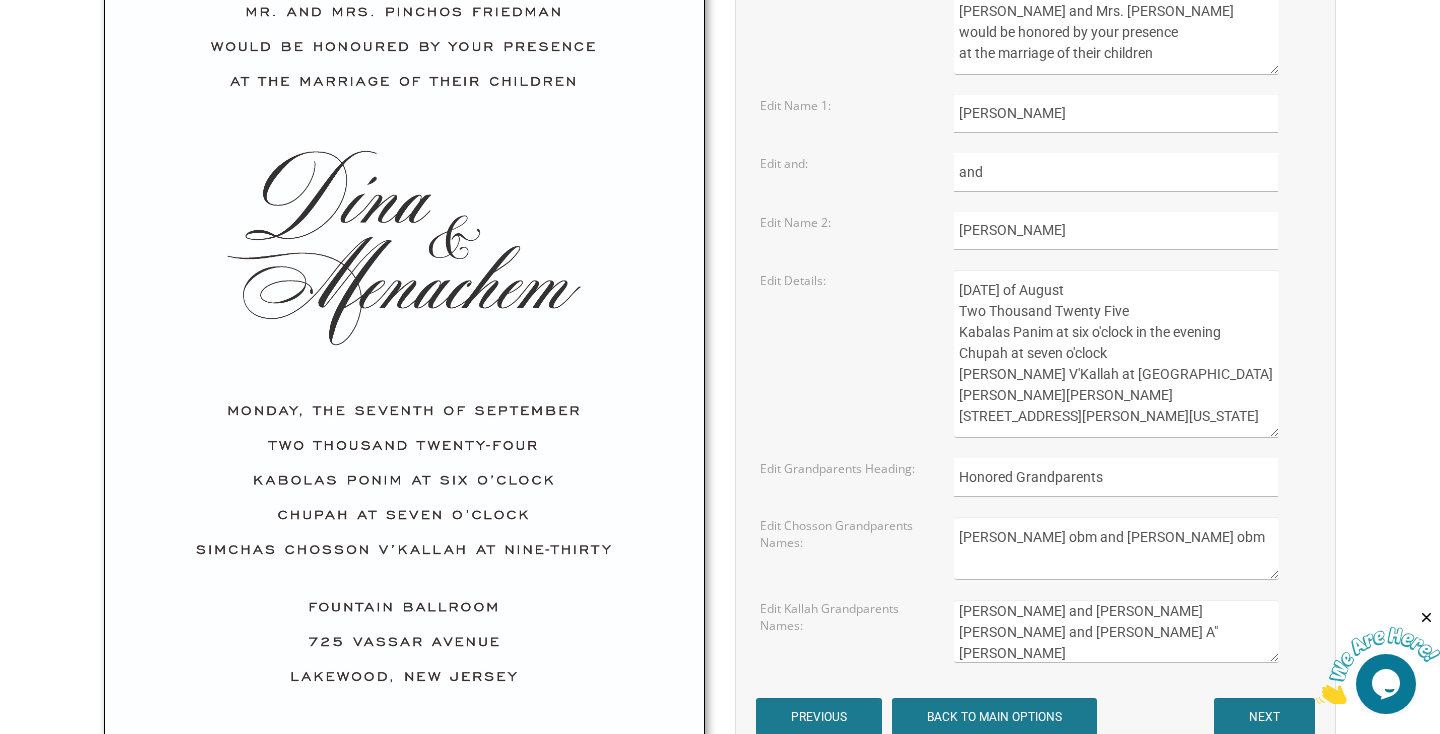 click on "[PERSON_NAME] obm and [PERSON_NAME] obm" at bounding box center (1116, 548) 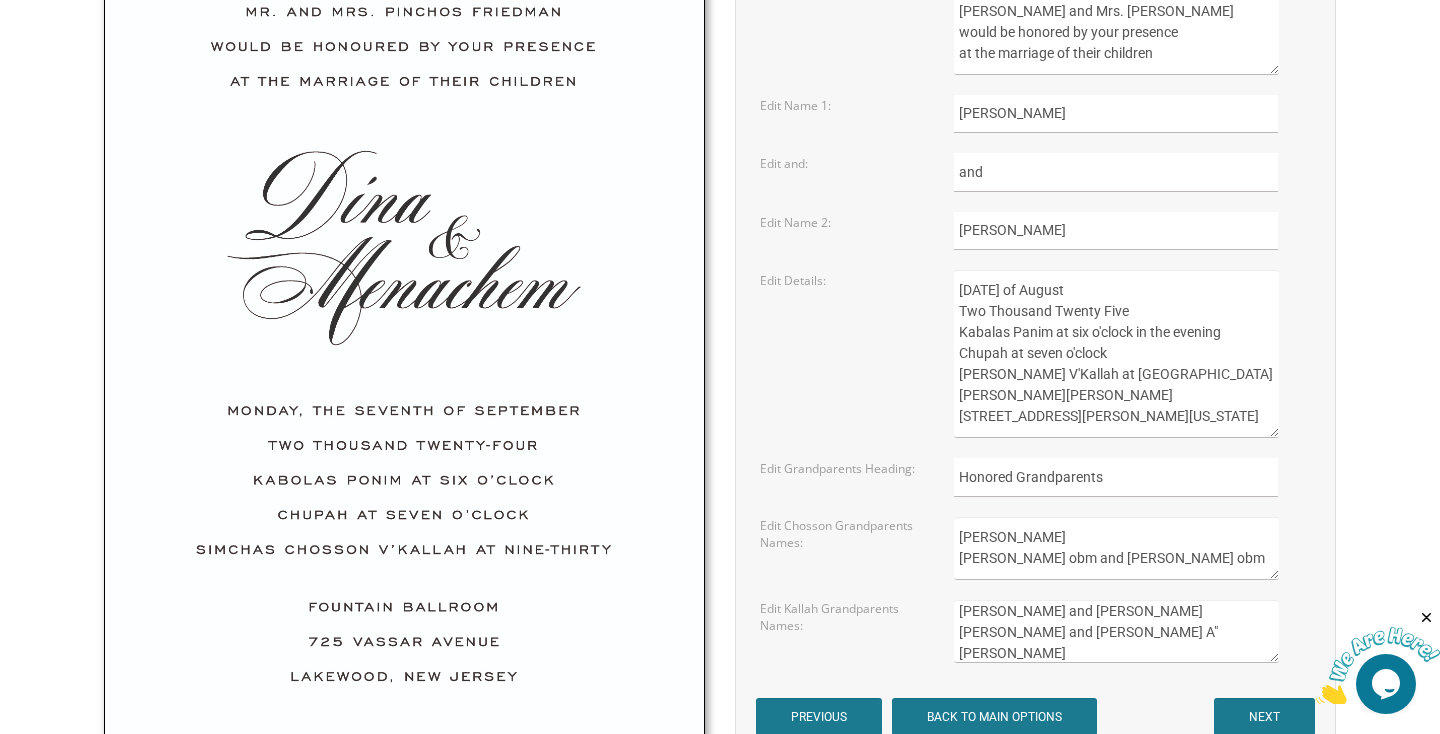 click on "Mrs. Dian Yellen
Dr. Daniel obm and Dorothy Schwartz obm" at bounding box center [1116, 548] 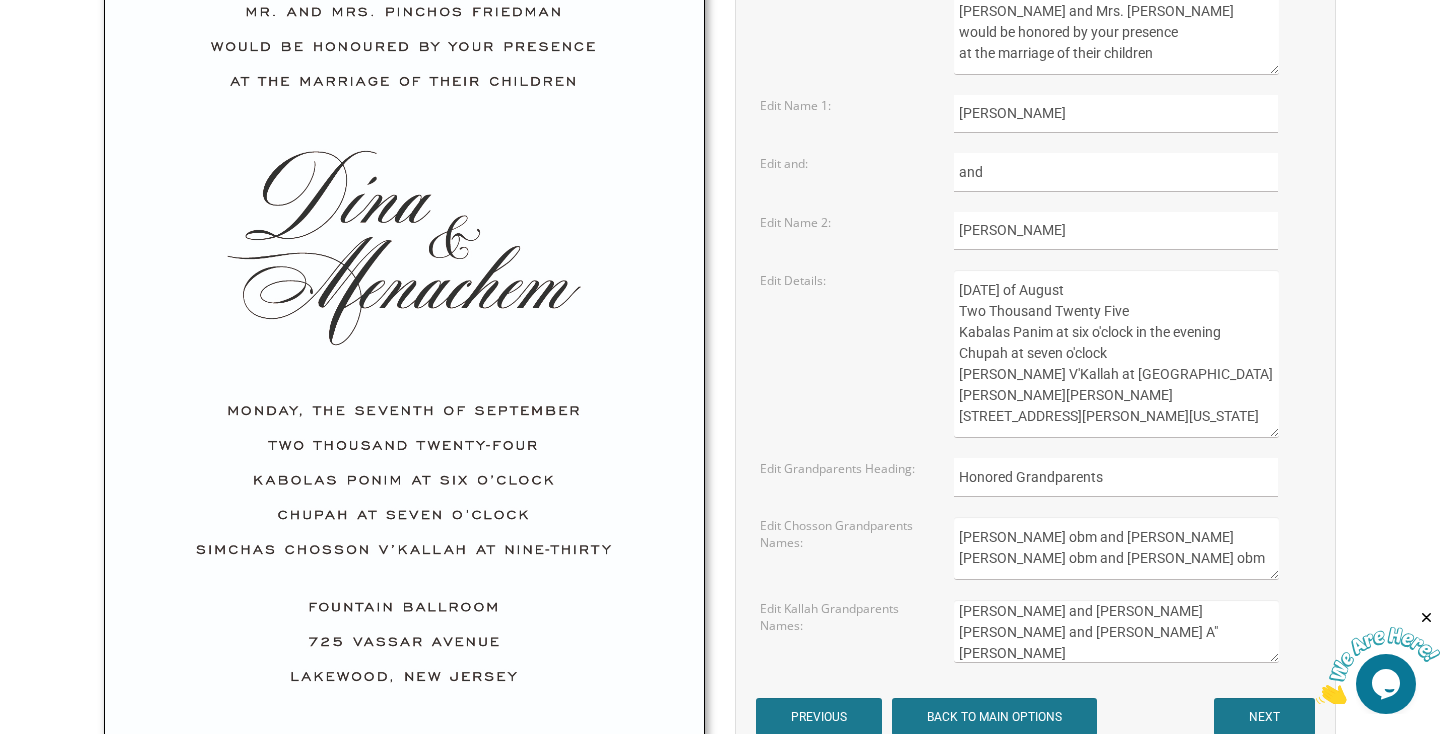 click on "Mr. Stuart Yellen obm and Mrs. Dian Yellen
Dr. Daniel obm and Dorothy Schwartz obm" at bounding box center [1116, 548] 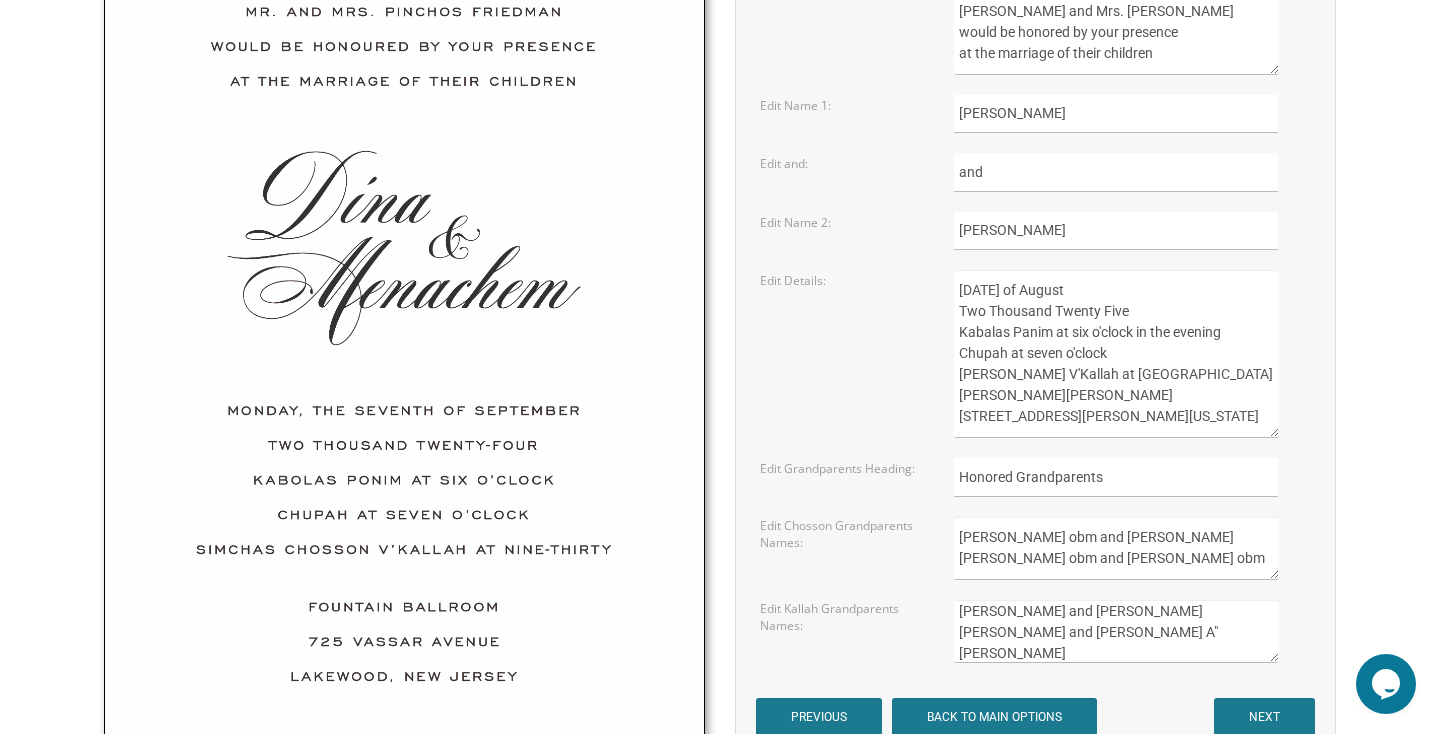 drag, startPoint x: 1055, startPoint y: 540, endPoint x: 1024, endPoint y: 542, distance: 31.06445 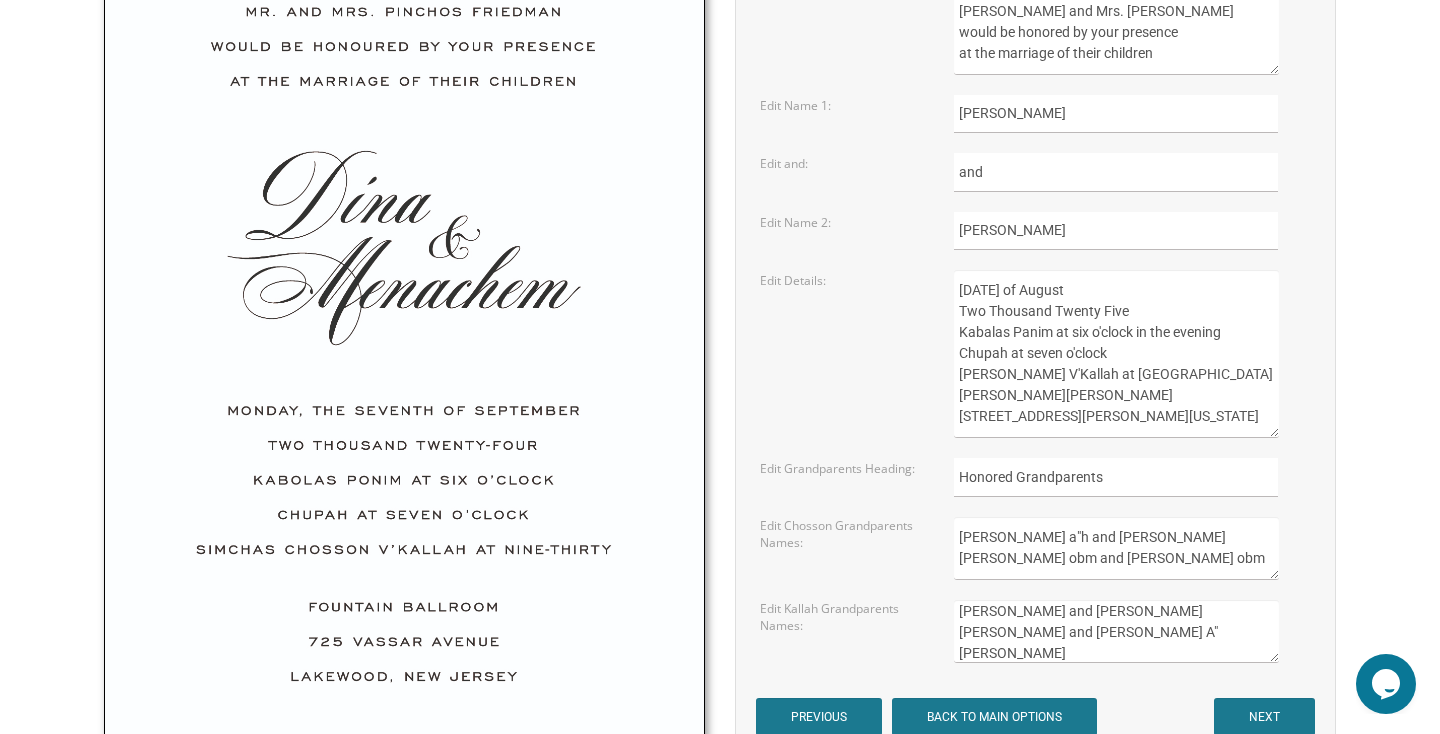 drag, startPoint x: 1054, startPoint y: 556, endPoint x: 1026, endPoint y: 560, distance: 28.284271 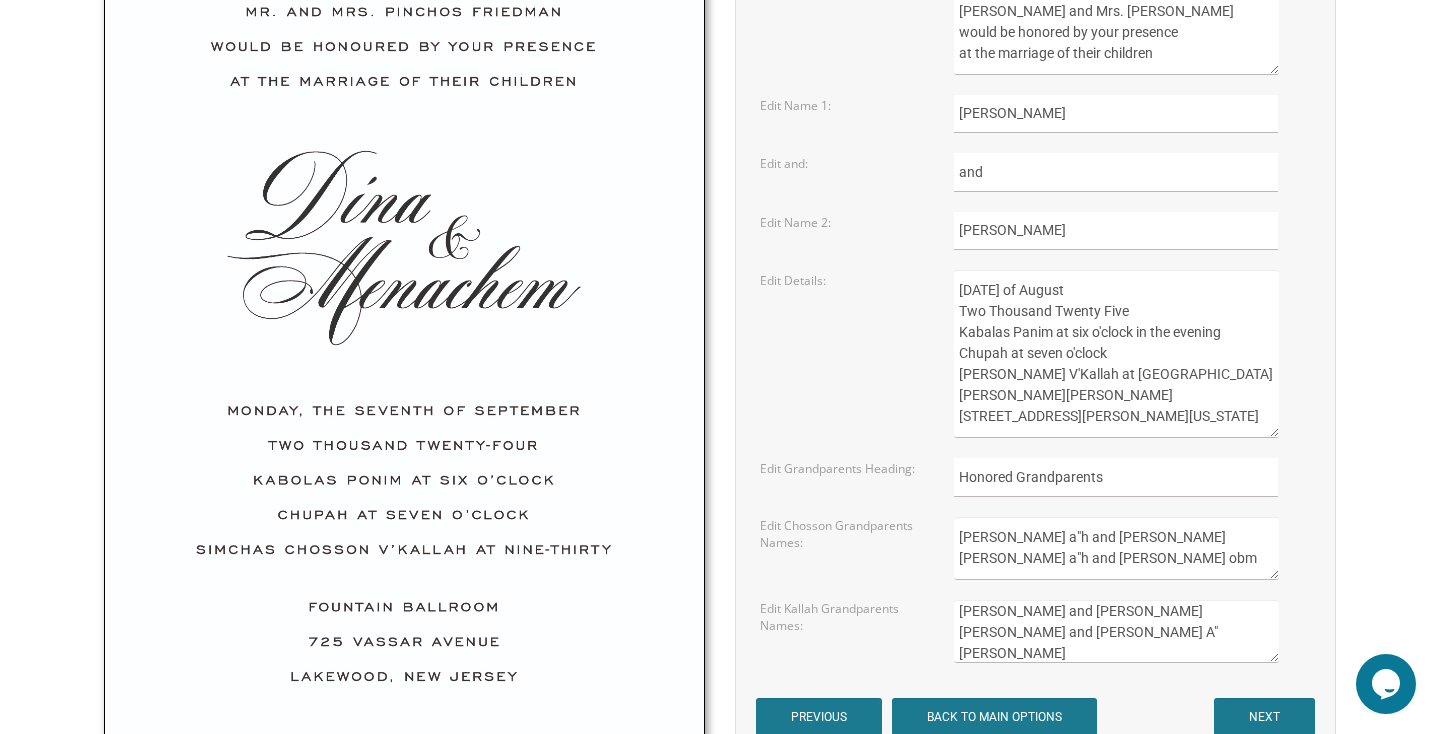 drag, startPoint x: 1227, startPoint y: 558, endPoint x: 1199, endPoint y: 562, distance: 28.284271 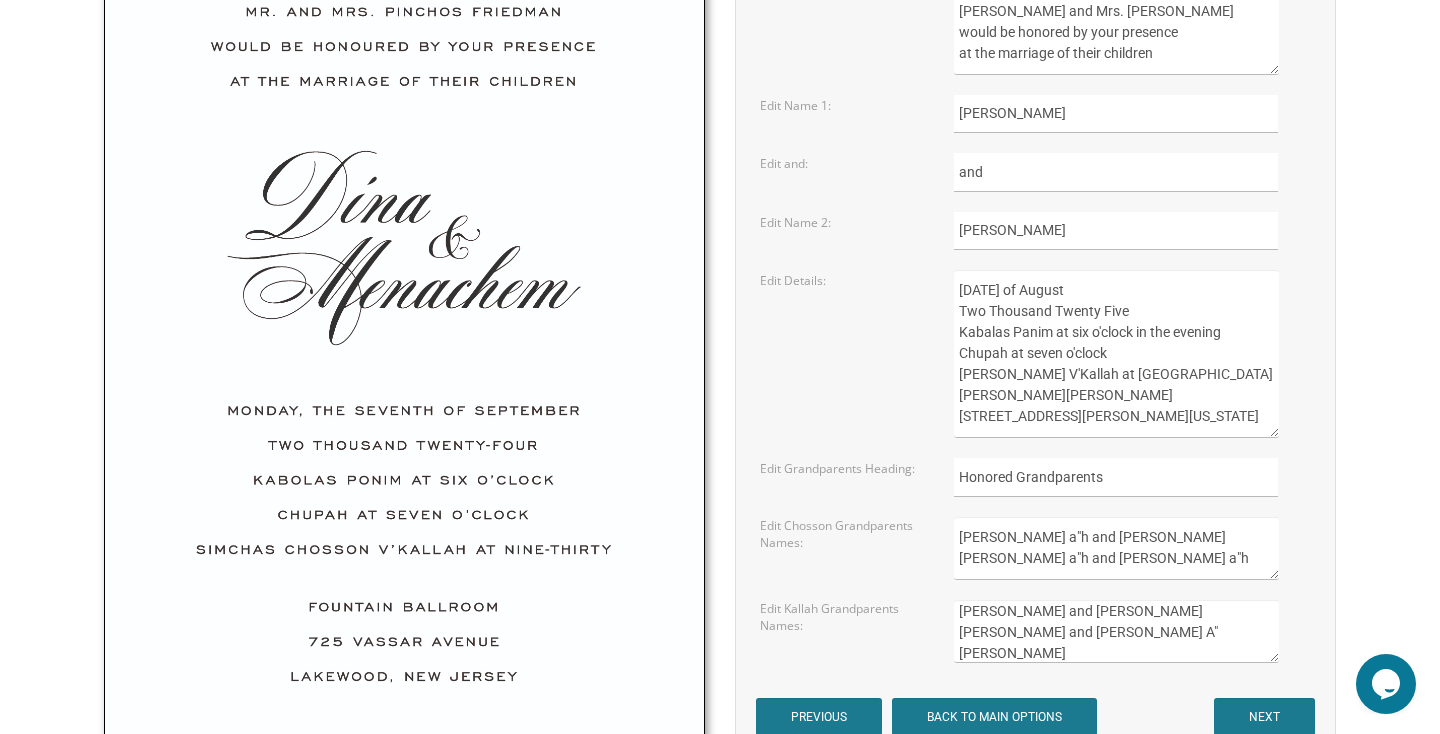 type on "Mr. Stuart a"h and Mrs. Dian Yellen
Dr. Daniel a"h and Dorothy Schwartz a"h" 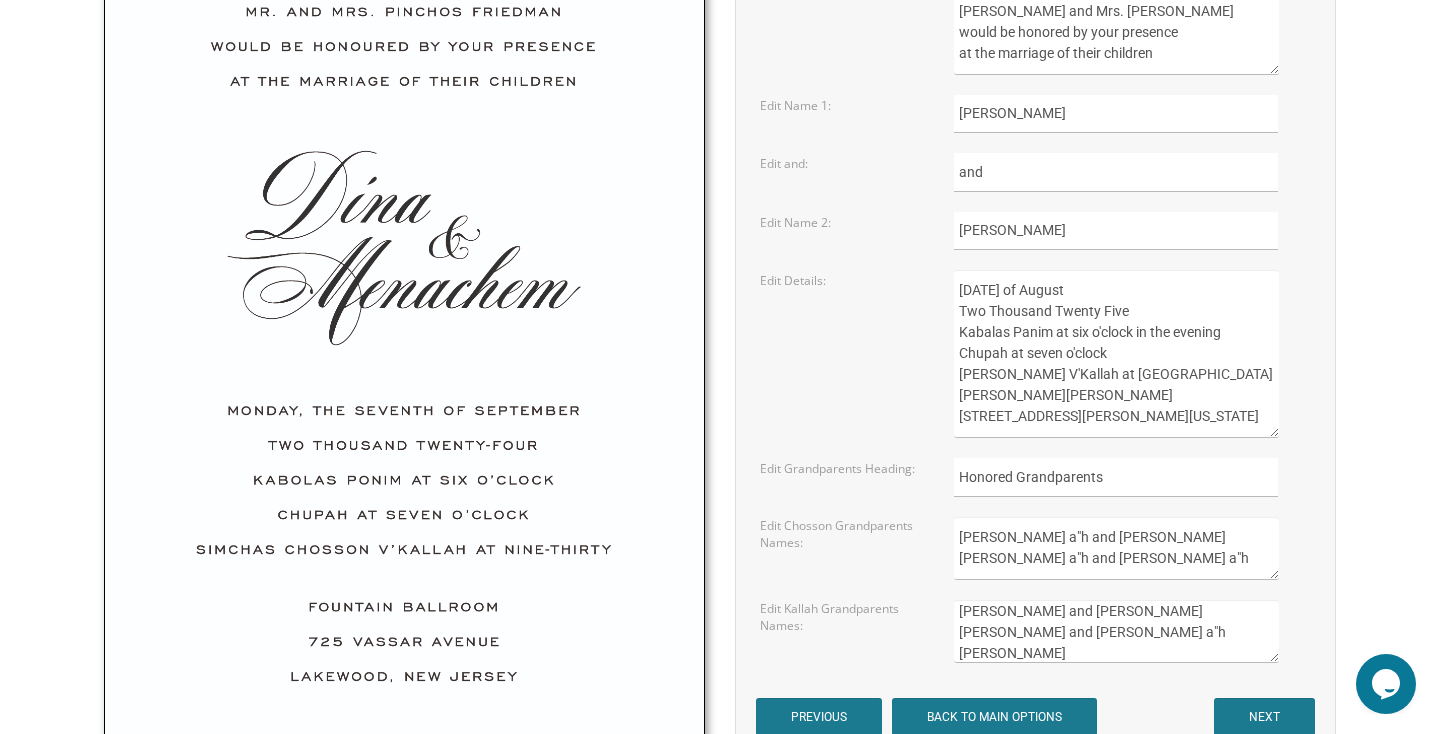 scroll, scrollTop: 21, scrollLeft: 0, axis: vertical 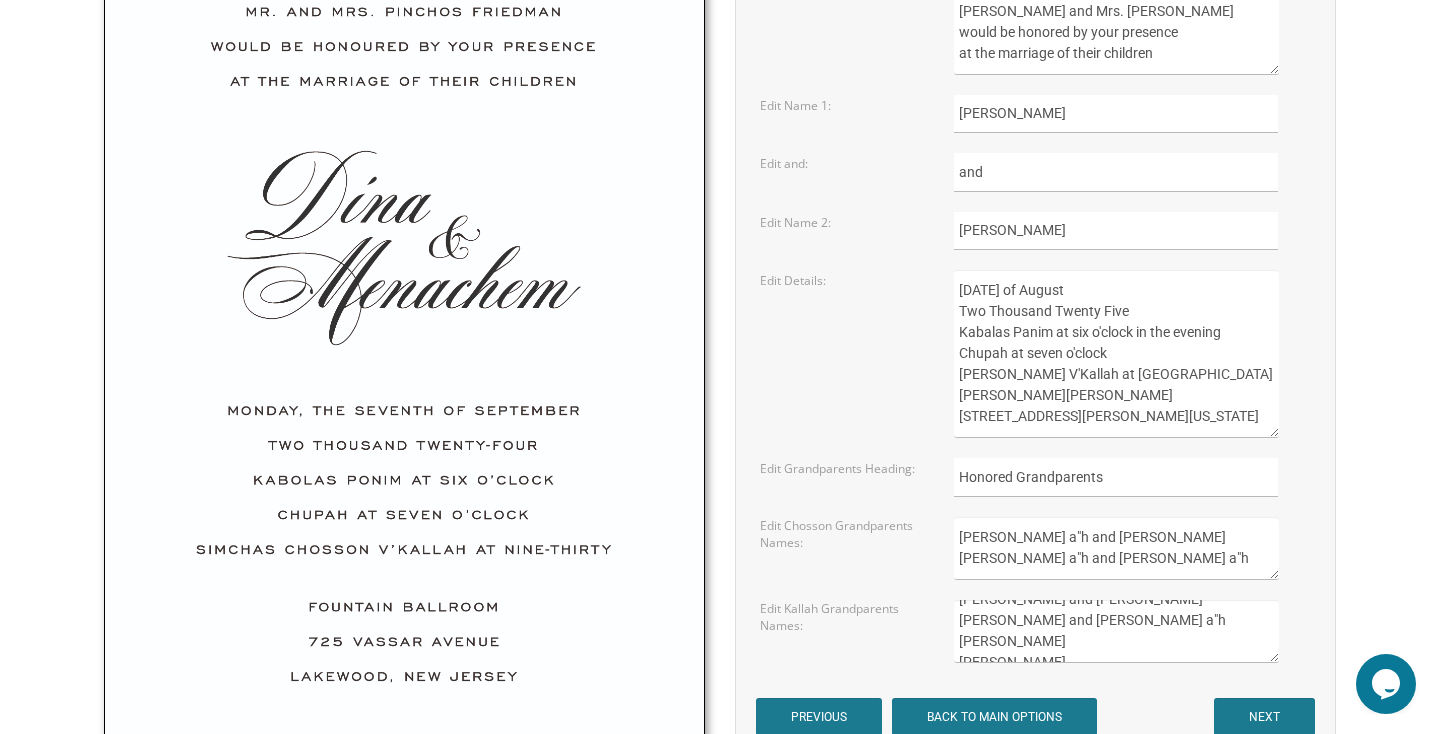 type on "Robert and Erica Klein
Dr. Warren and Helen a"h Klein
Dorothy Klein" 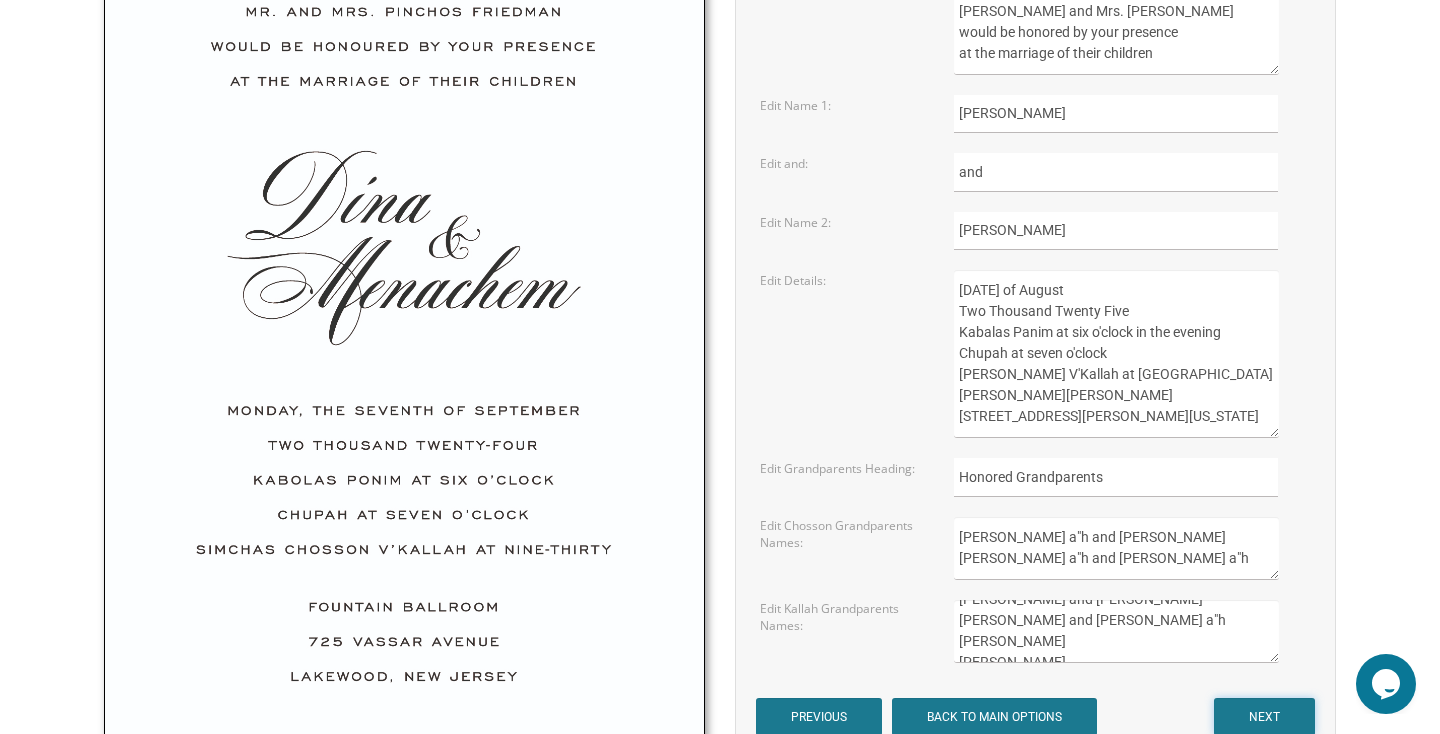 click on "NEXT" at bounding box center (1264, 717) 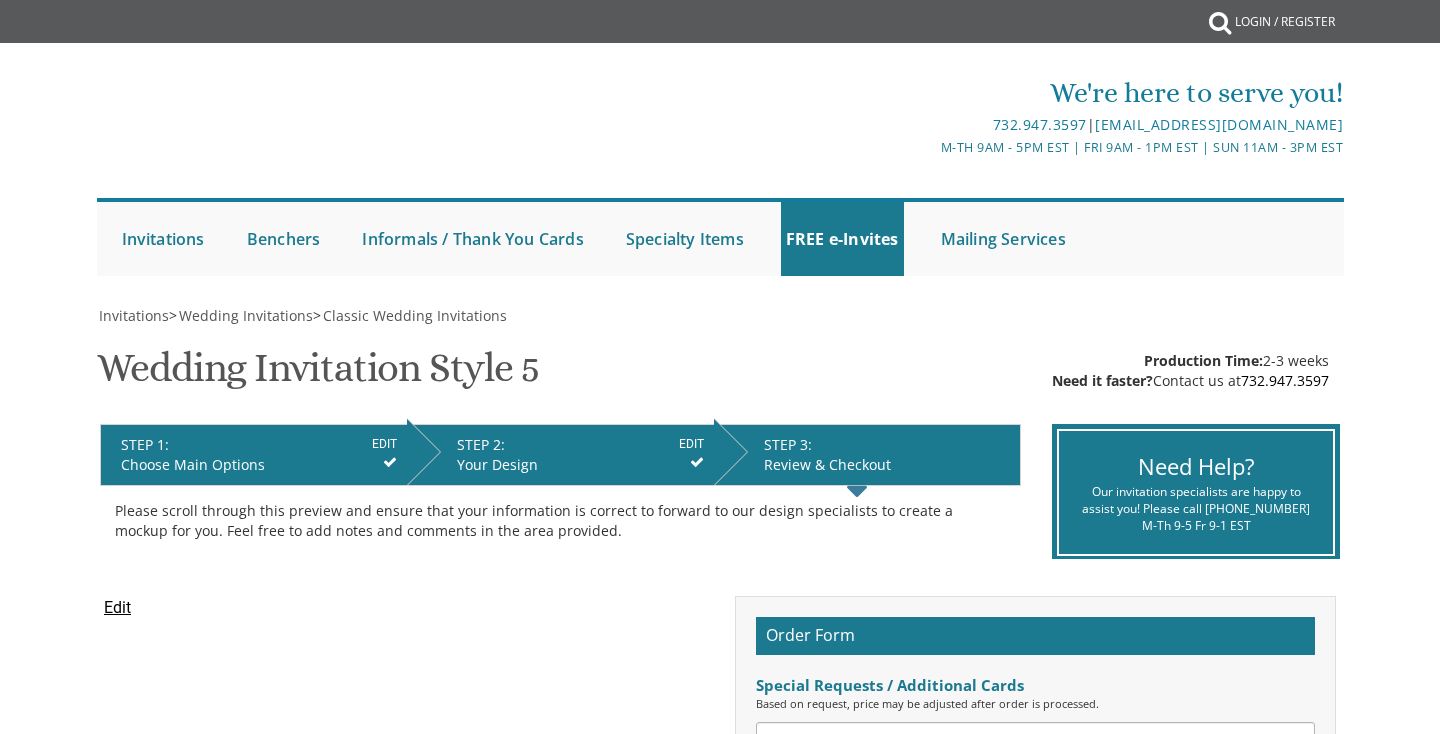 scroll, scrollTop: 0, scrollLeft: 0, axis: both 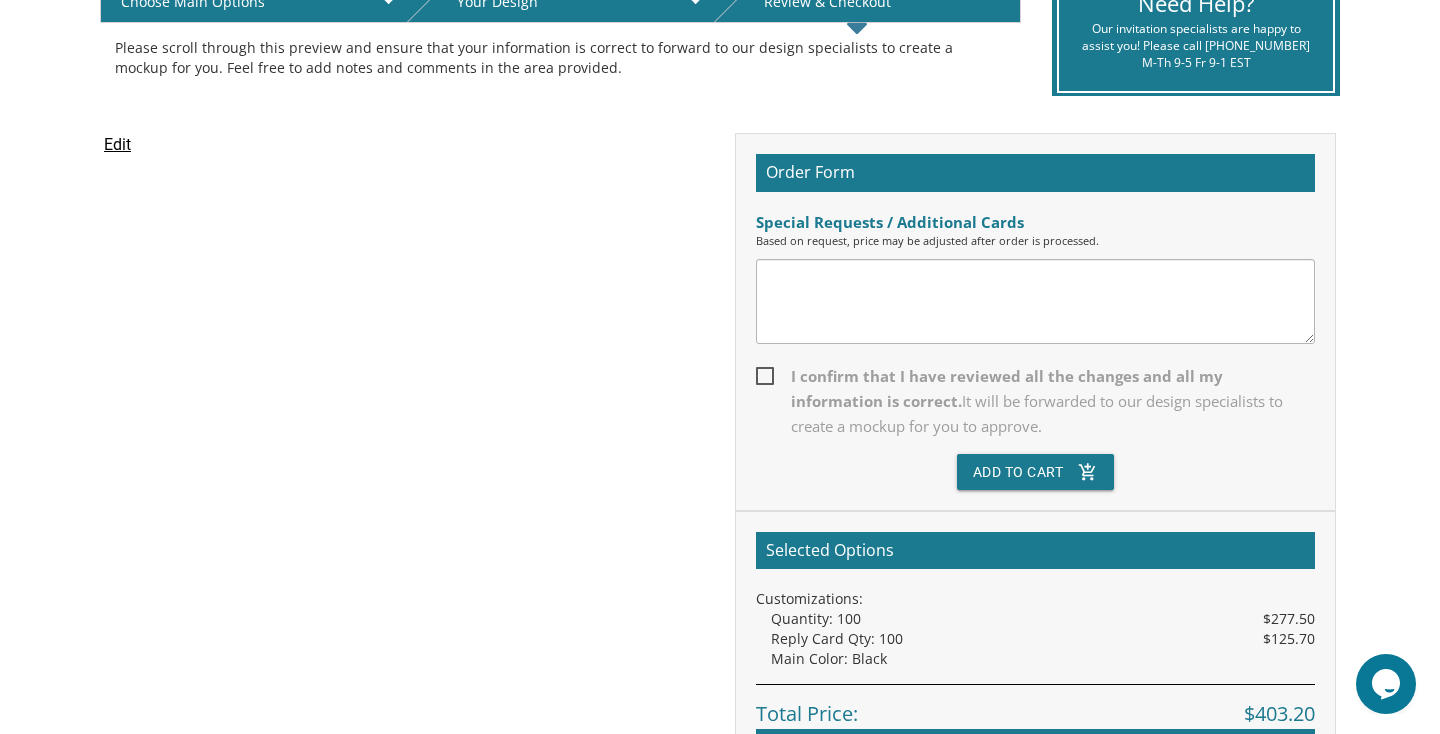 click on "Quantity: 100 $277.50" at bounding box center [1043, 619] 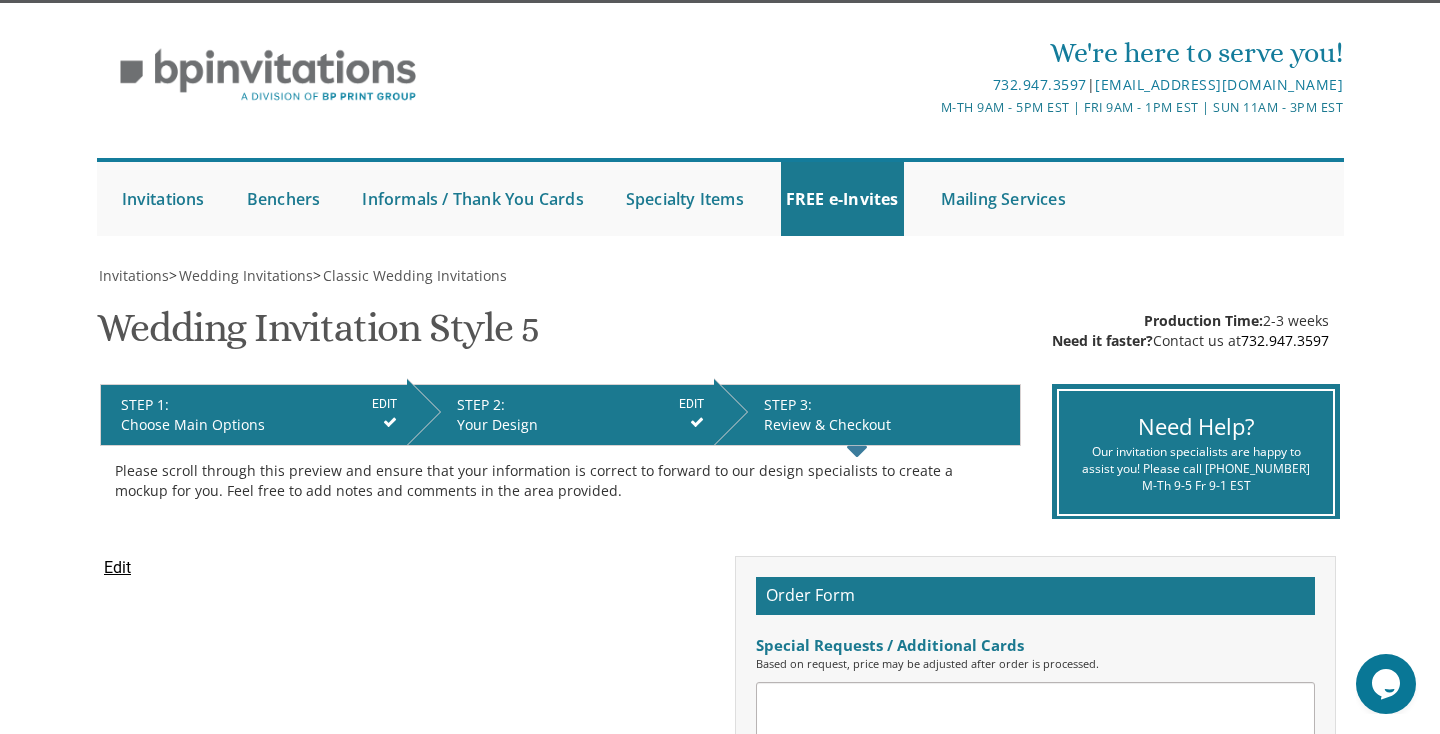 scroll, scrollTop: 42, scrollLeft: 0, axis: vertical 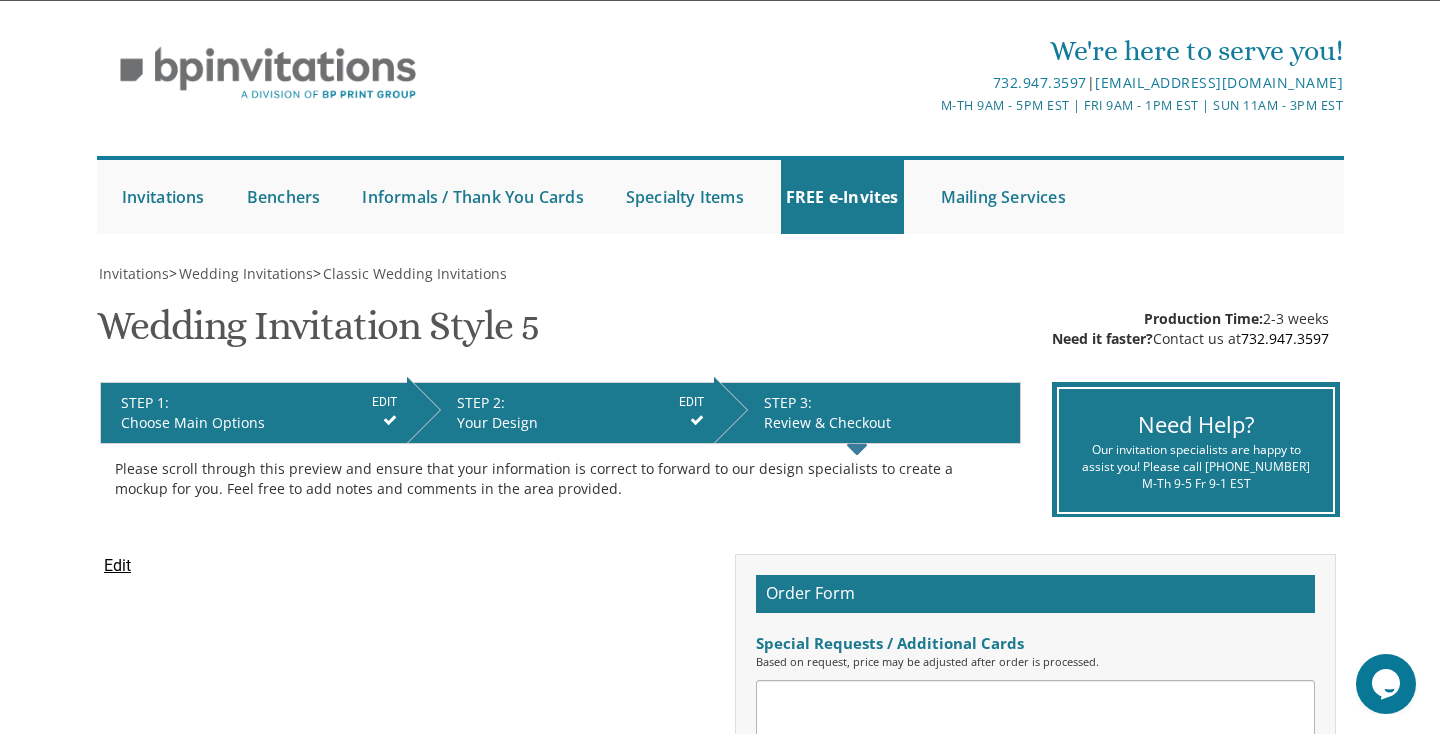 click on "Edit" at bounding box center [117, 566] 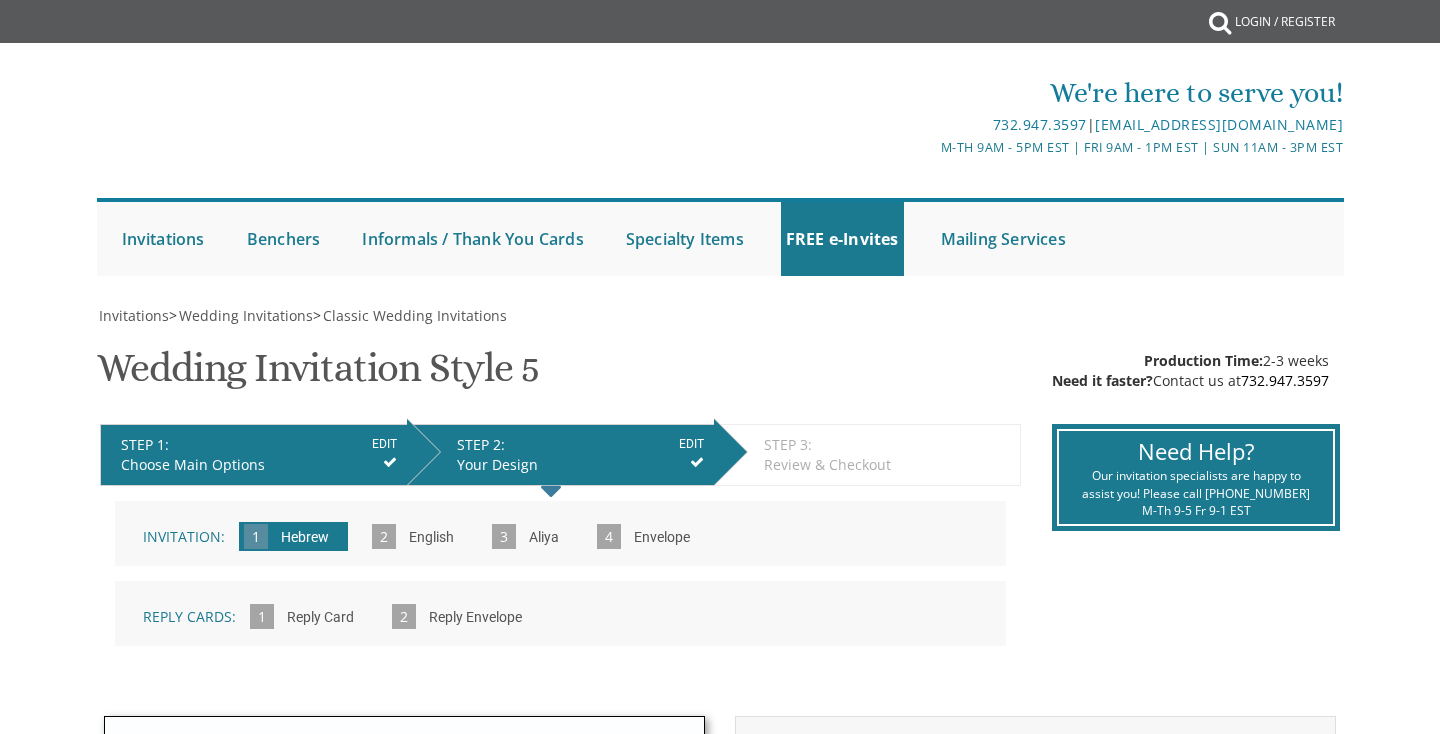 scroll, scrollTop: 0, scrollLeft: 0, axis: both 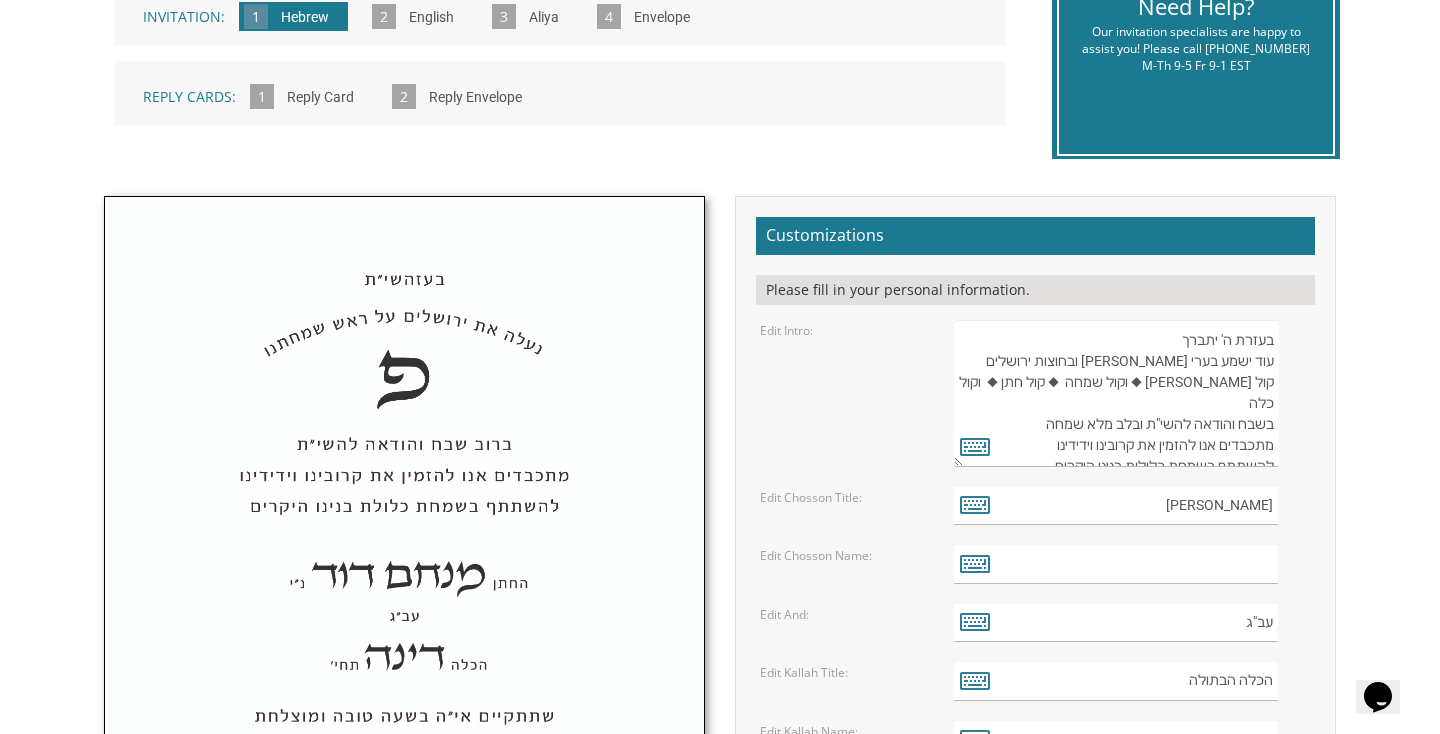 drag, startPoint x: 1250, startPoint y: 340, endPoint x: 1153, endPoint y: 345, distance: 97.128784 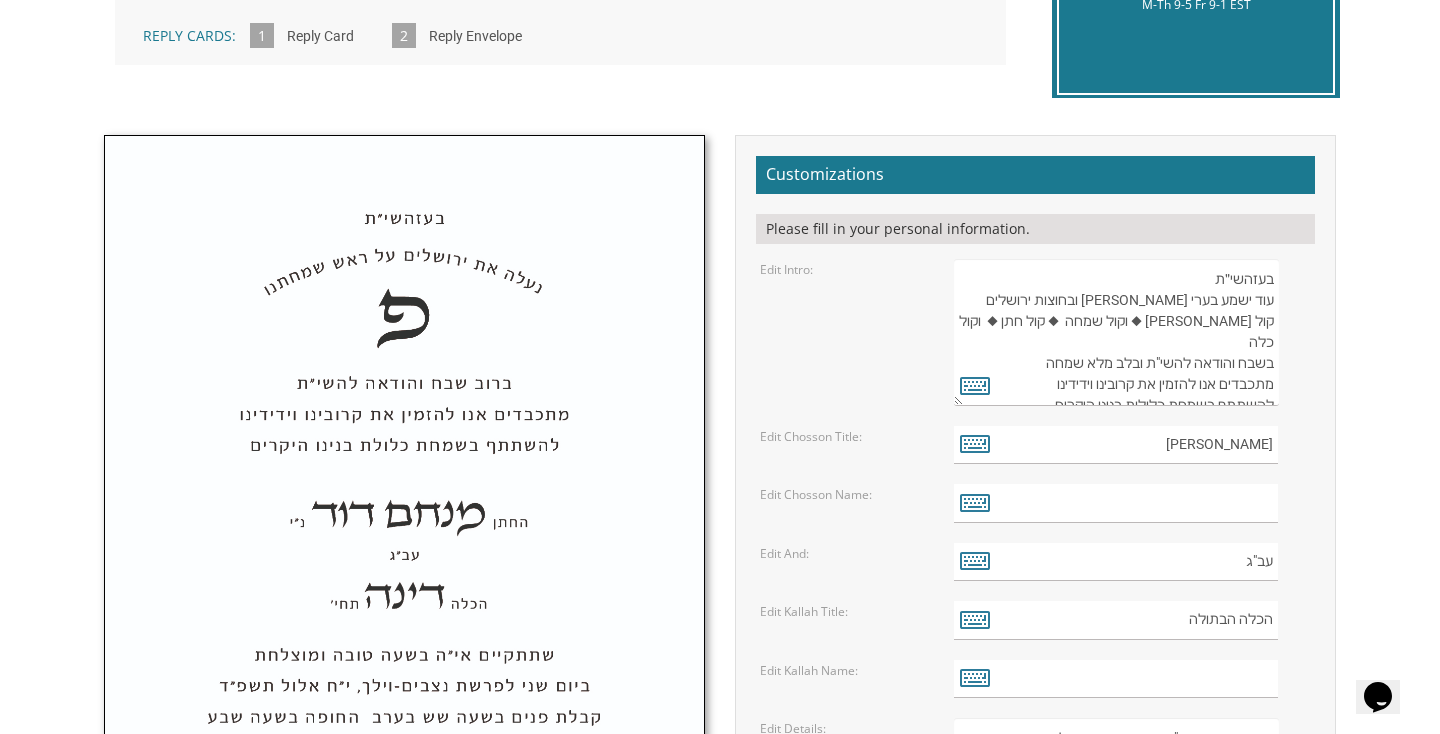 scroll, scrollTop: 585, scrollLeft: 0, axis: vertical 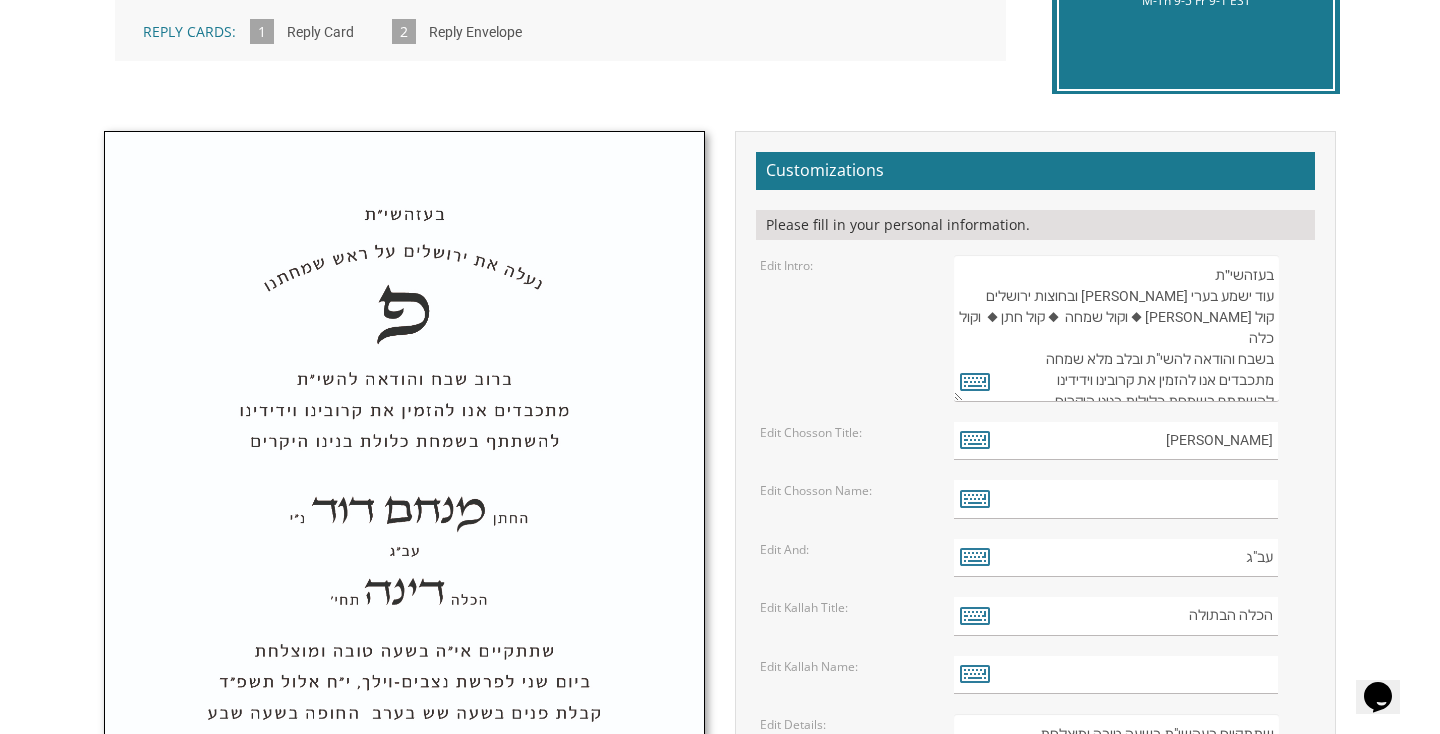 type on "בעזהשי״ת
עוד ישמע בערי יהודה ובחוצות ירושלים
קול ששון ◆ וקול שמחה  ◆ קול חתן ◆  וקול כלה
בשבח והודאה להשי"ת ובלב מלא שמחה
מתכבדים אנו להזמין את קרובינו וידידינו
להשתתף בשמחת כלולות בנינו היקרים" 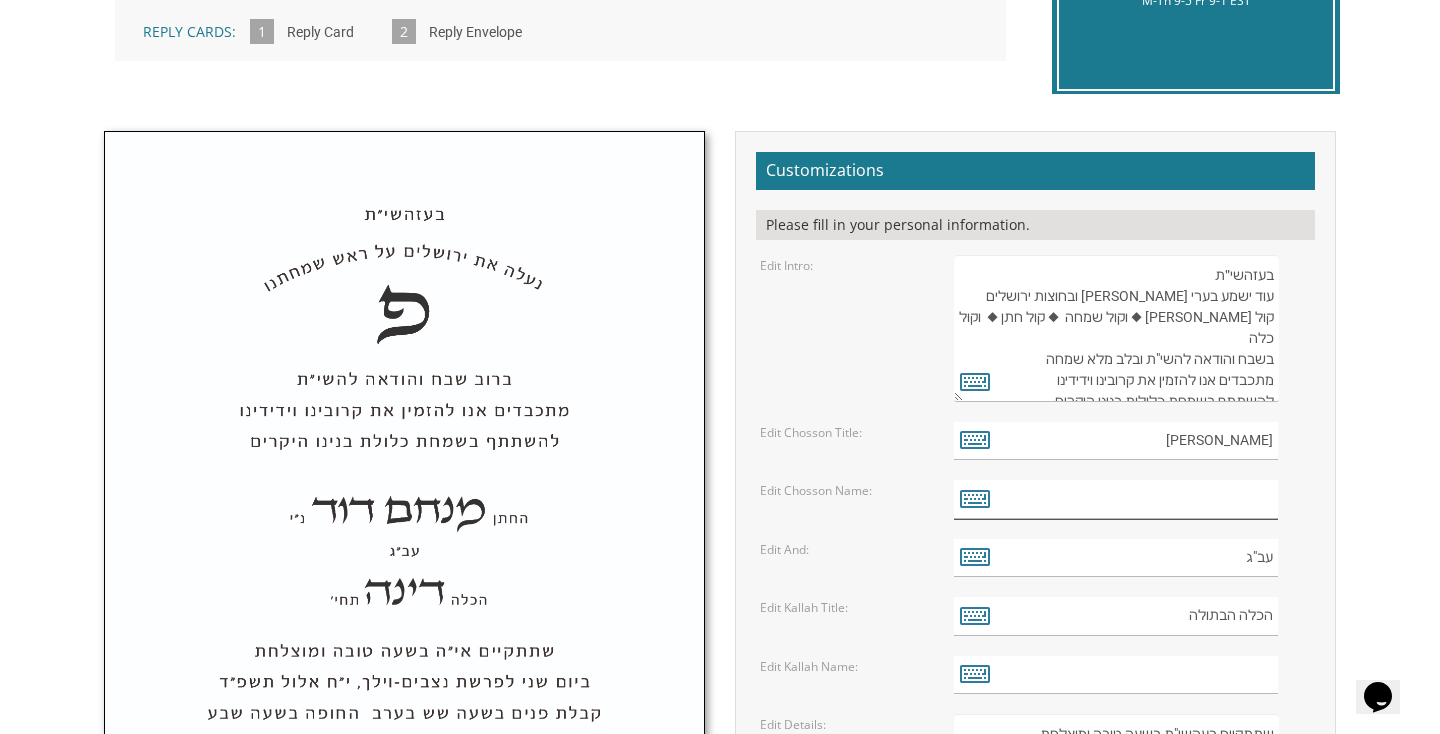 click at bounding box center (1116, 499) 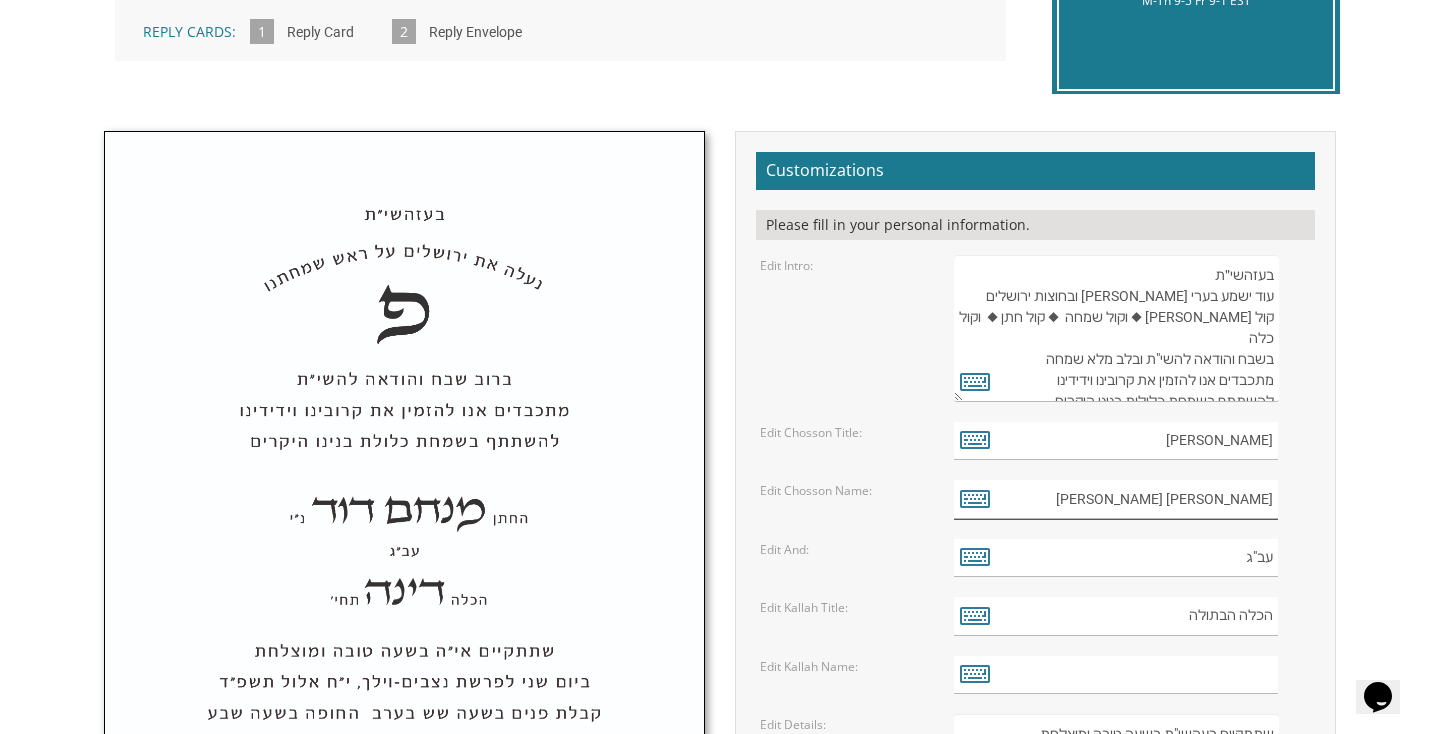 type on "יהודה אריה" 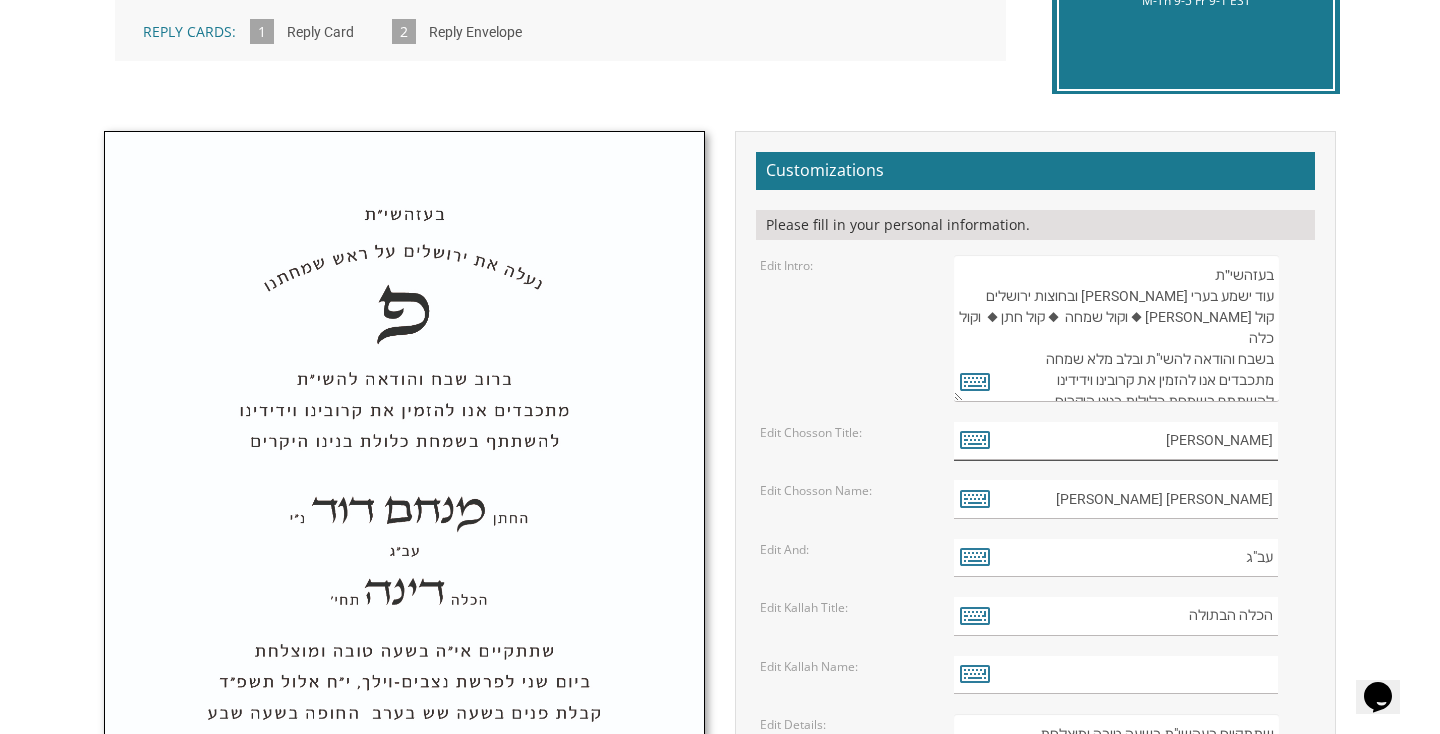 drag, startPoint x: 1275, startPoint y: 434, endPoint x: 1229, endPoint y: 438, distance: 46.173584 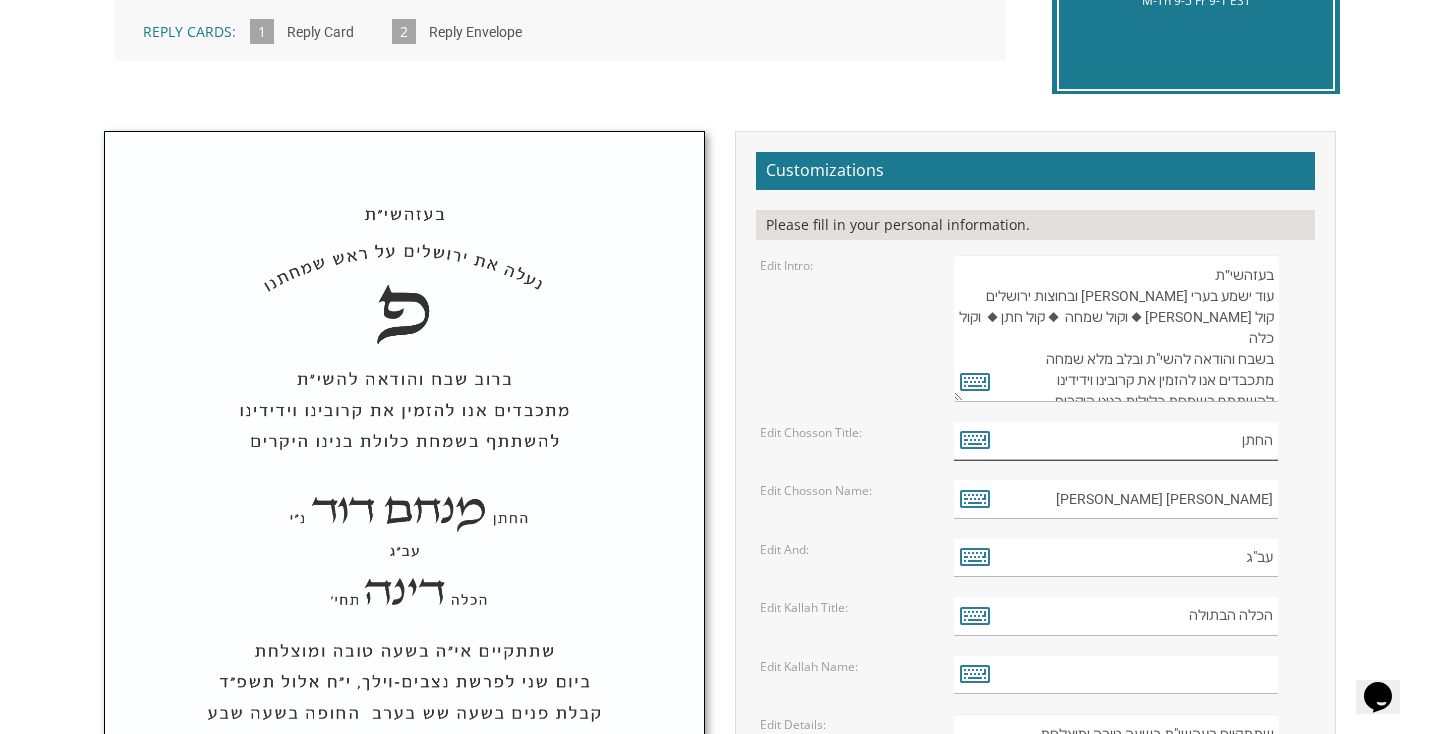 type on "החתן" 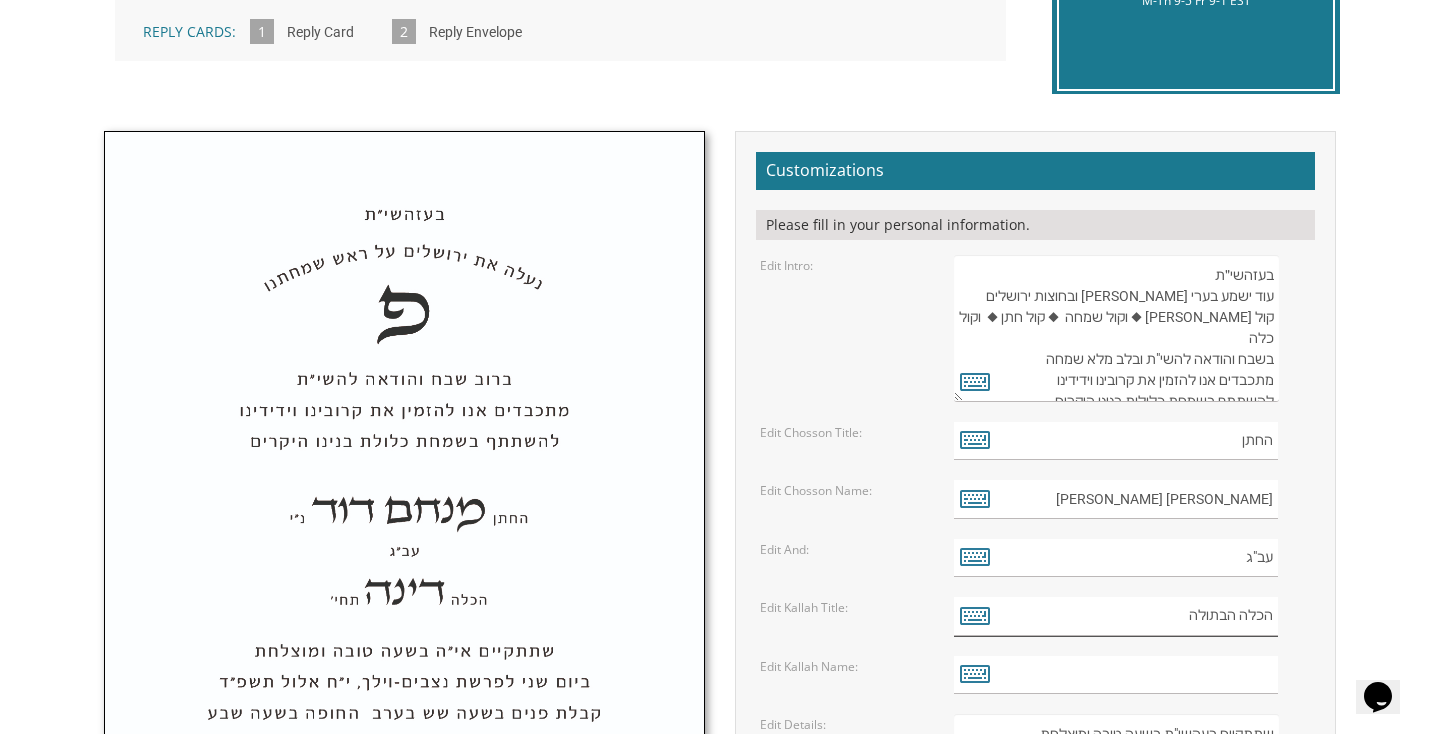 drag, startPoint x: 1234, startPoint y: 617, endPoint x: 1138, endPoint y: 615, distance: 96.02083 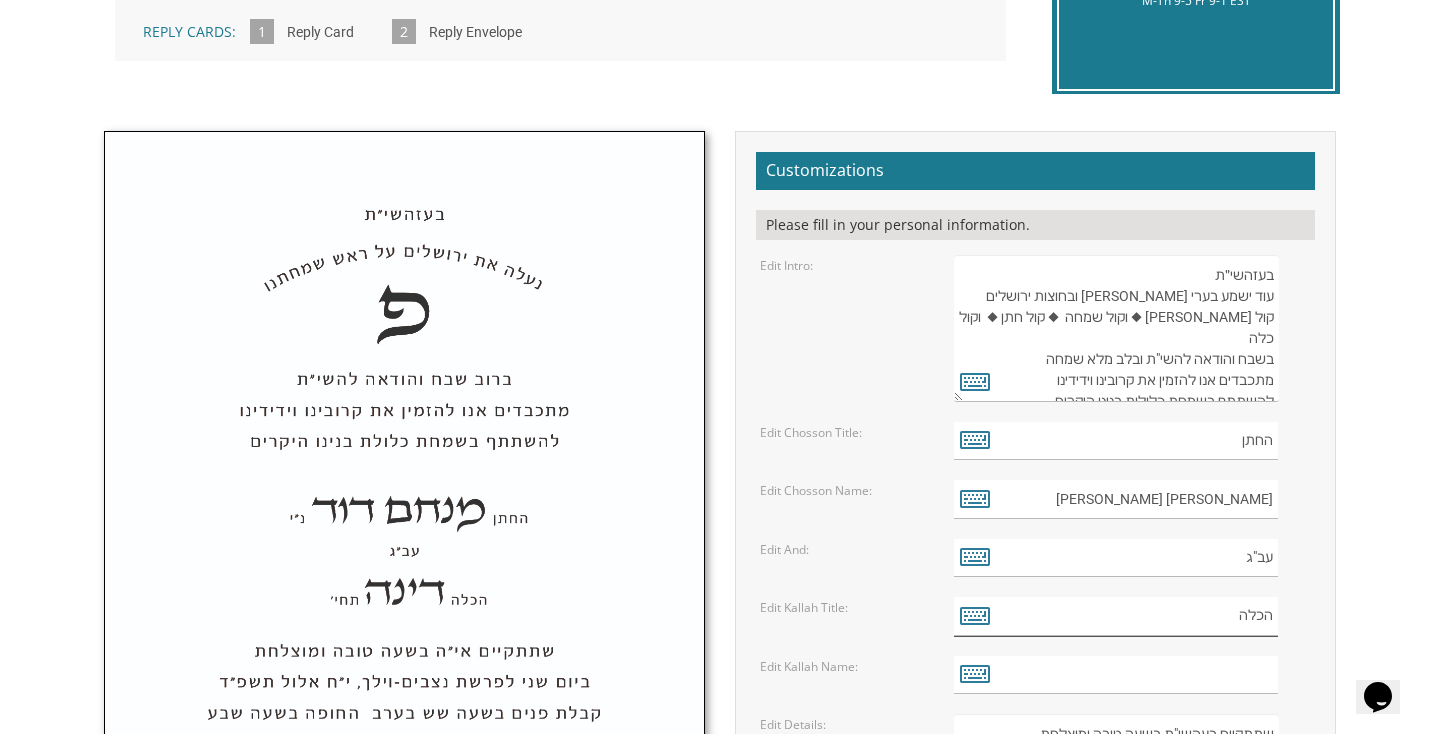 type on "הכלה" 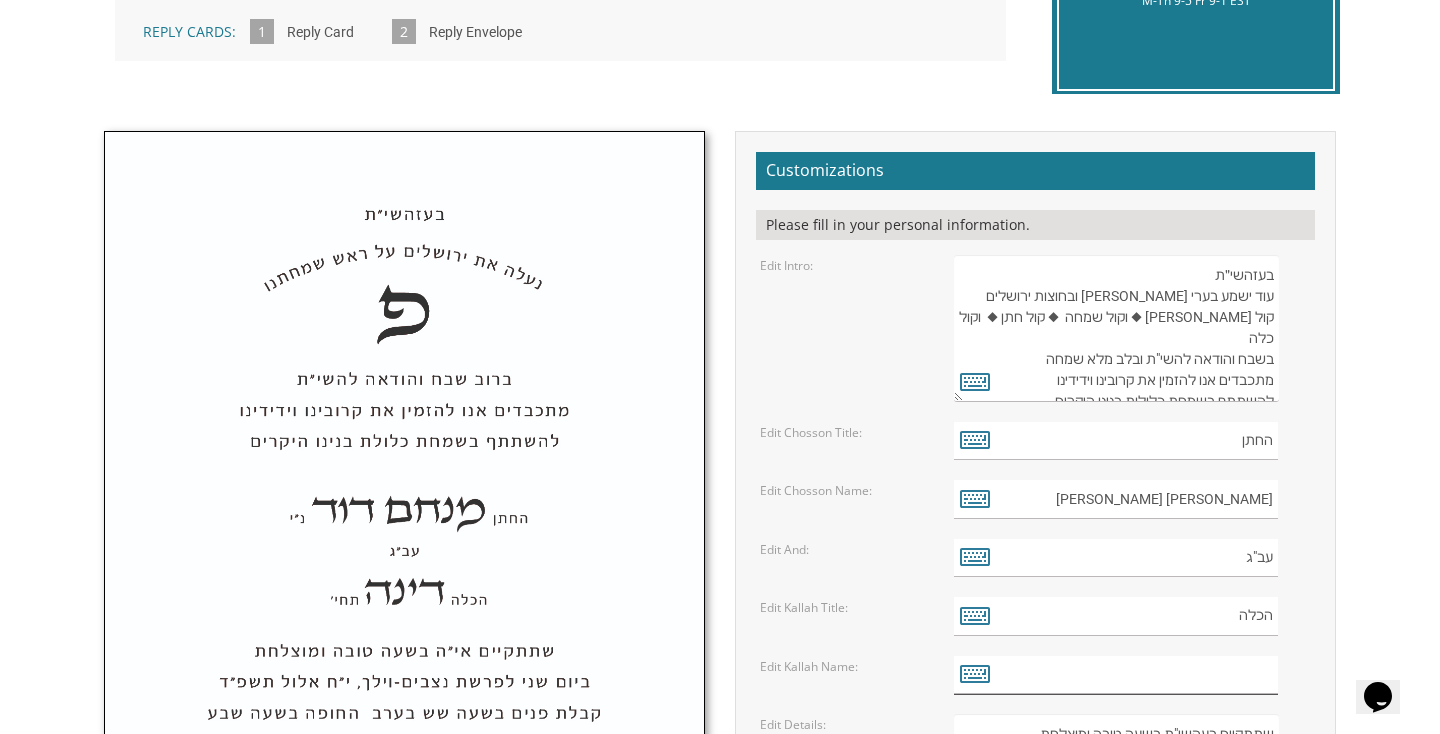 click at bounding box center (1116, 675) 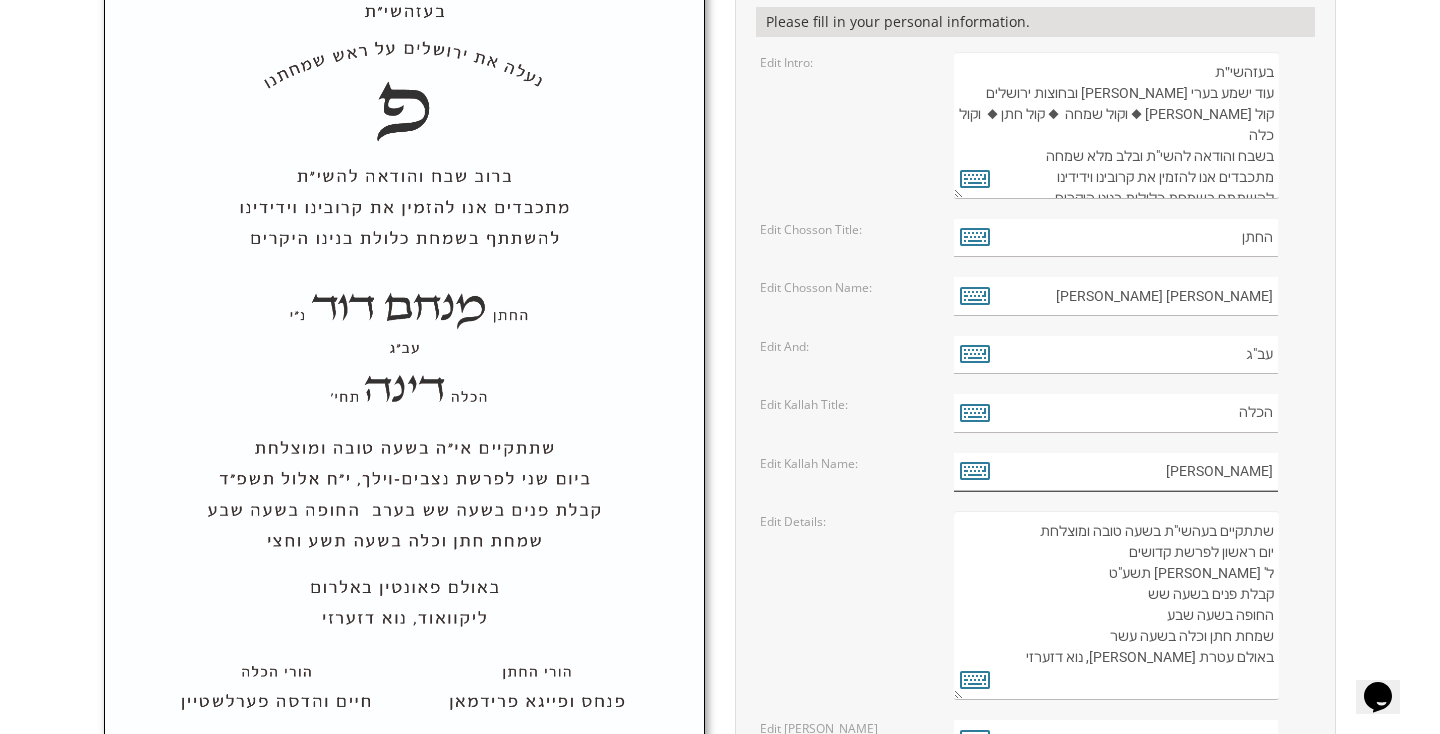 scroll, scrollTop: 798, scrollLeft: 0, axis: vertical 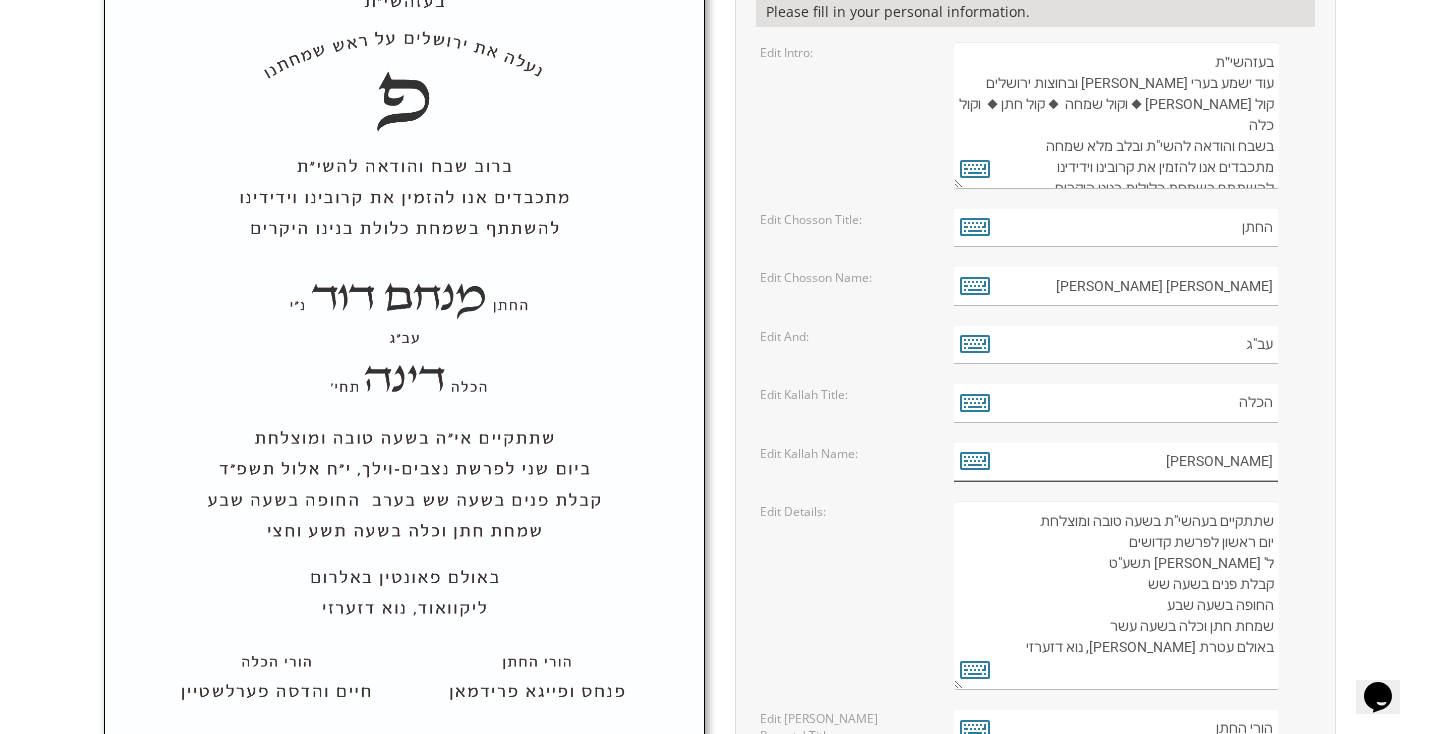 type on "[PERSON_NAME]" 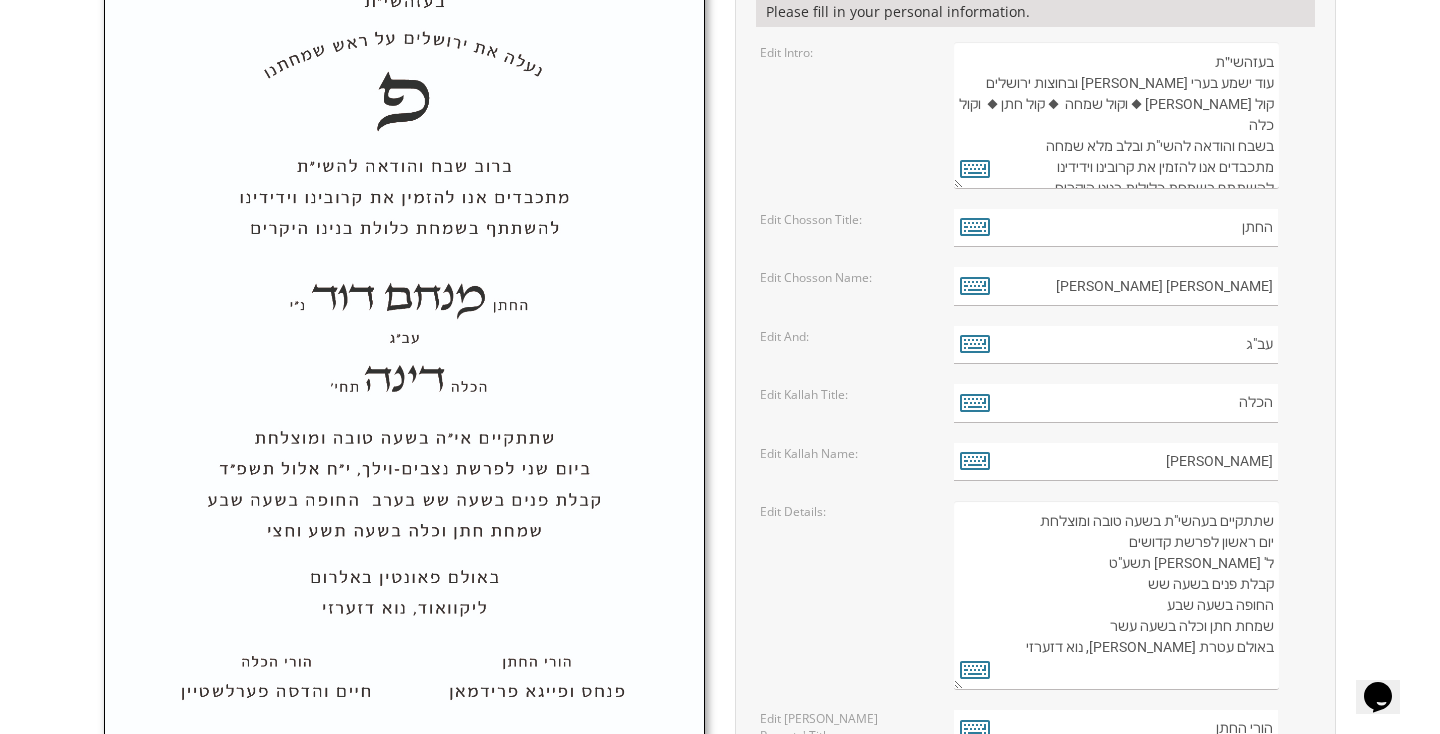 drag, startPoint x: 1275, startPoint y: 520, endPoint x: 1104, endPoint y: 686, distance: 238.32121 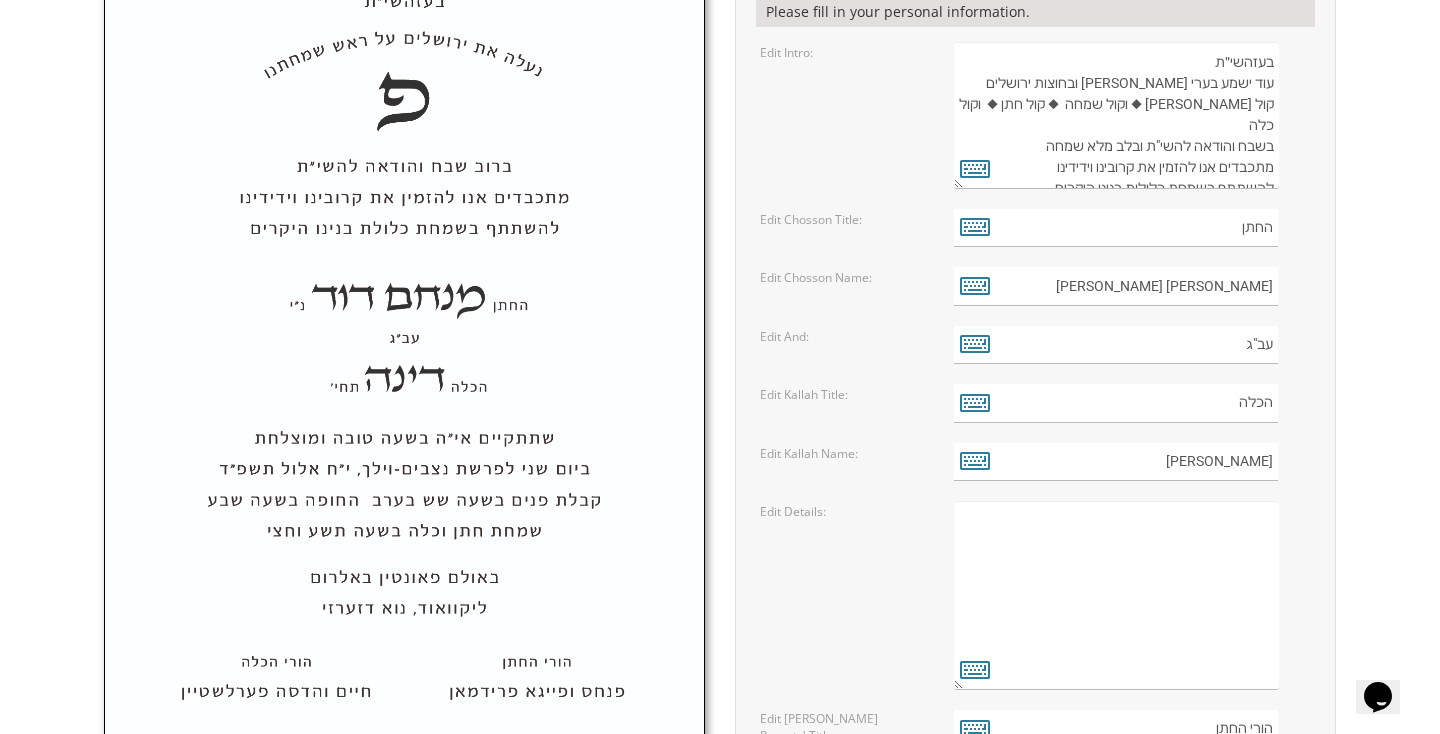paste on "שתתקיים בעהשי"ת בשעה טובה ומוצלחת
יום שלישי לפרשת עקב
י״ח מנחם אב תשפ״ה
קבלת פנים בשעה שש
החופה בשעה שבע
שמחת חתן וכלה בשעה תשע וחצי
באולם כתר משה יהודה
לייקוואוד, נוא דזערזי" 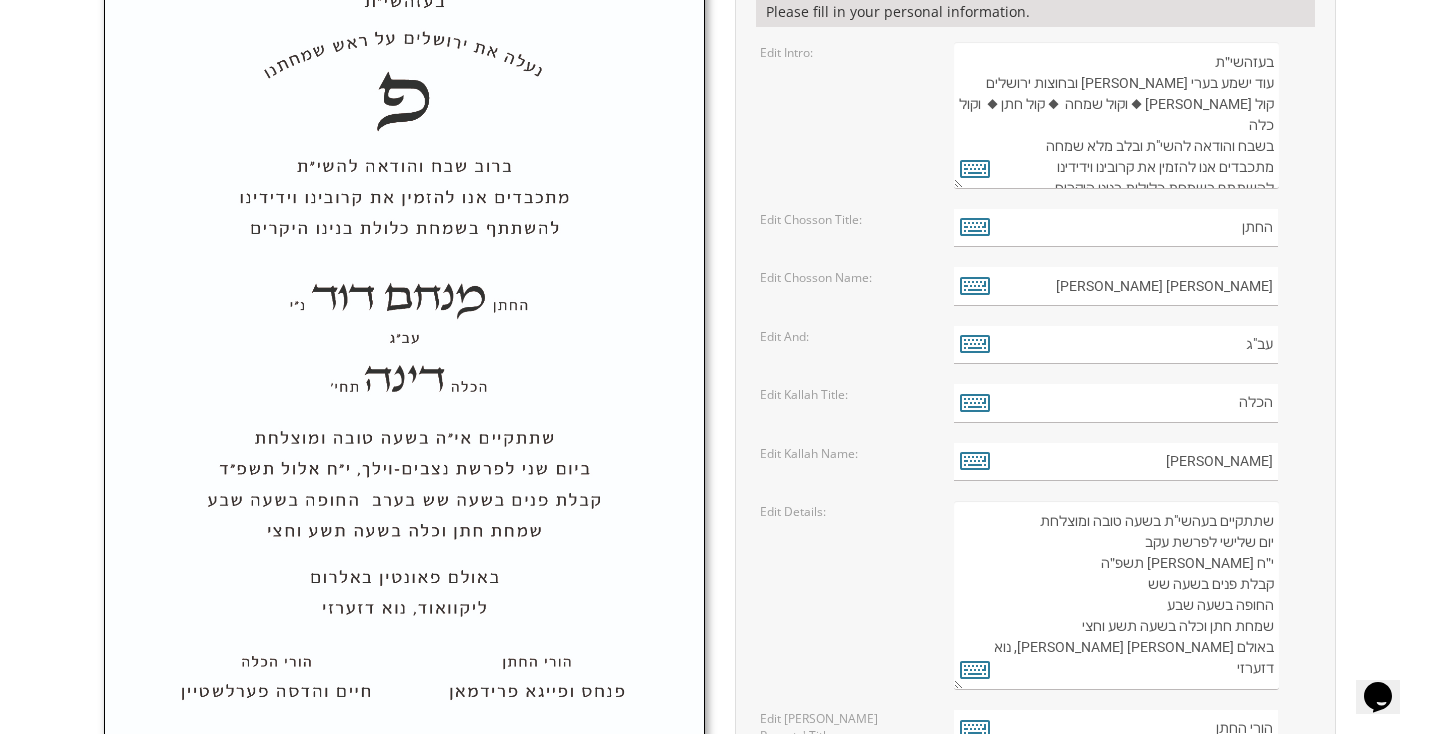 scroll, scrollTop: 42, scrollLeft: 0, axis: vertical 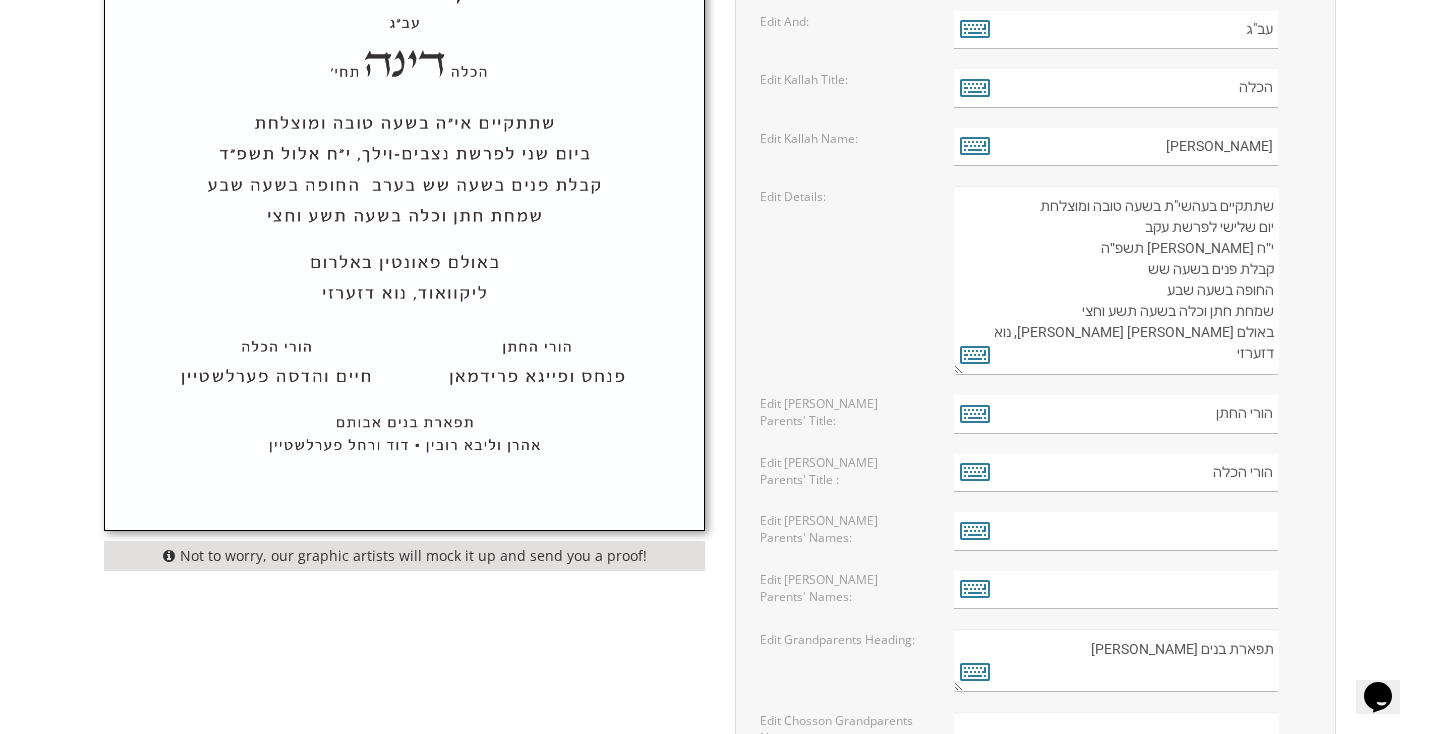 type on "שתתקיים בעהשי"ת בשעה טובה ומוצלחת
יום שלישי לפרשת עקב
י״ח מנחם אב תשפ״ה
קבלת פנים בשעה שש
החופה בשעה שבע
שמחת חתן וכלה בשעה תשע וחצי
באולם כתר משה יהודה
לייקוואוד, נוא דזערזי" 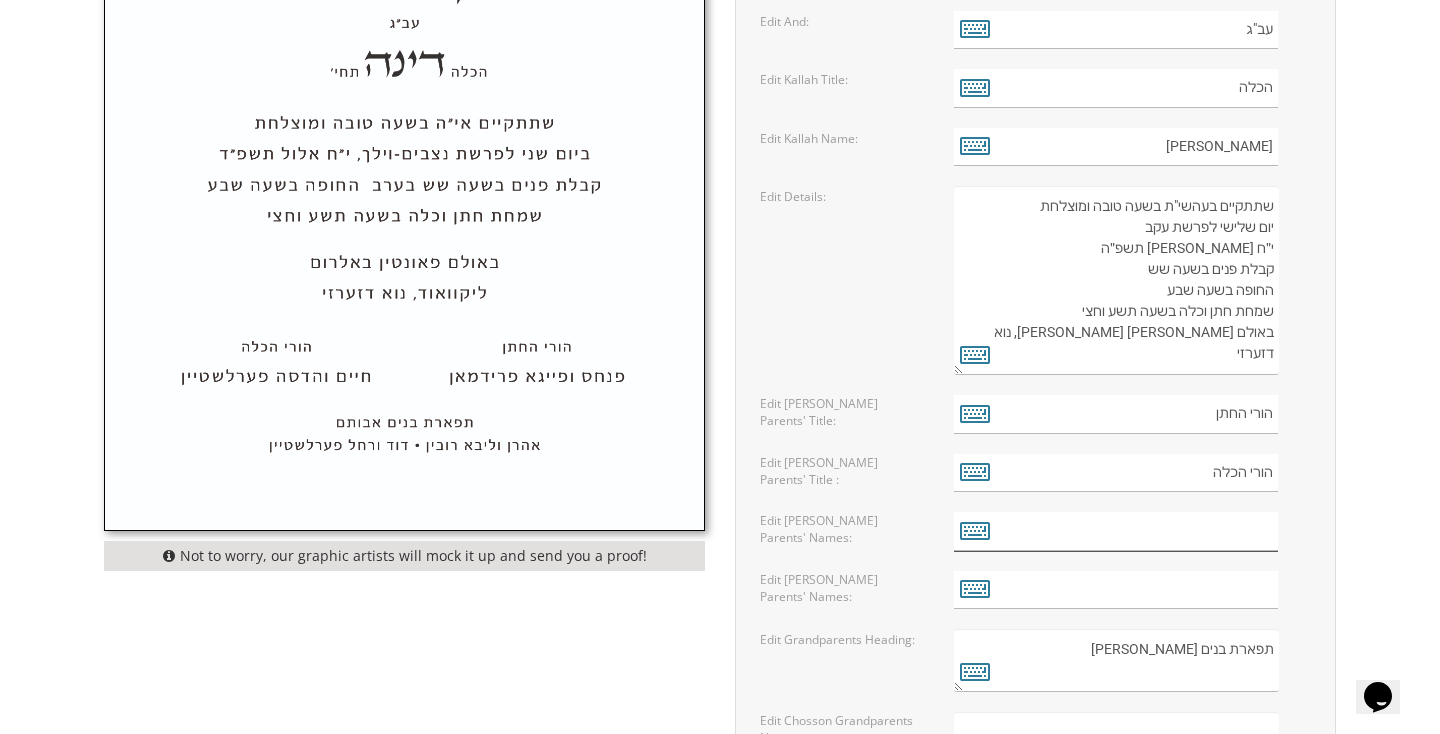 click at bounding box center [1116, 531] 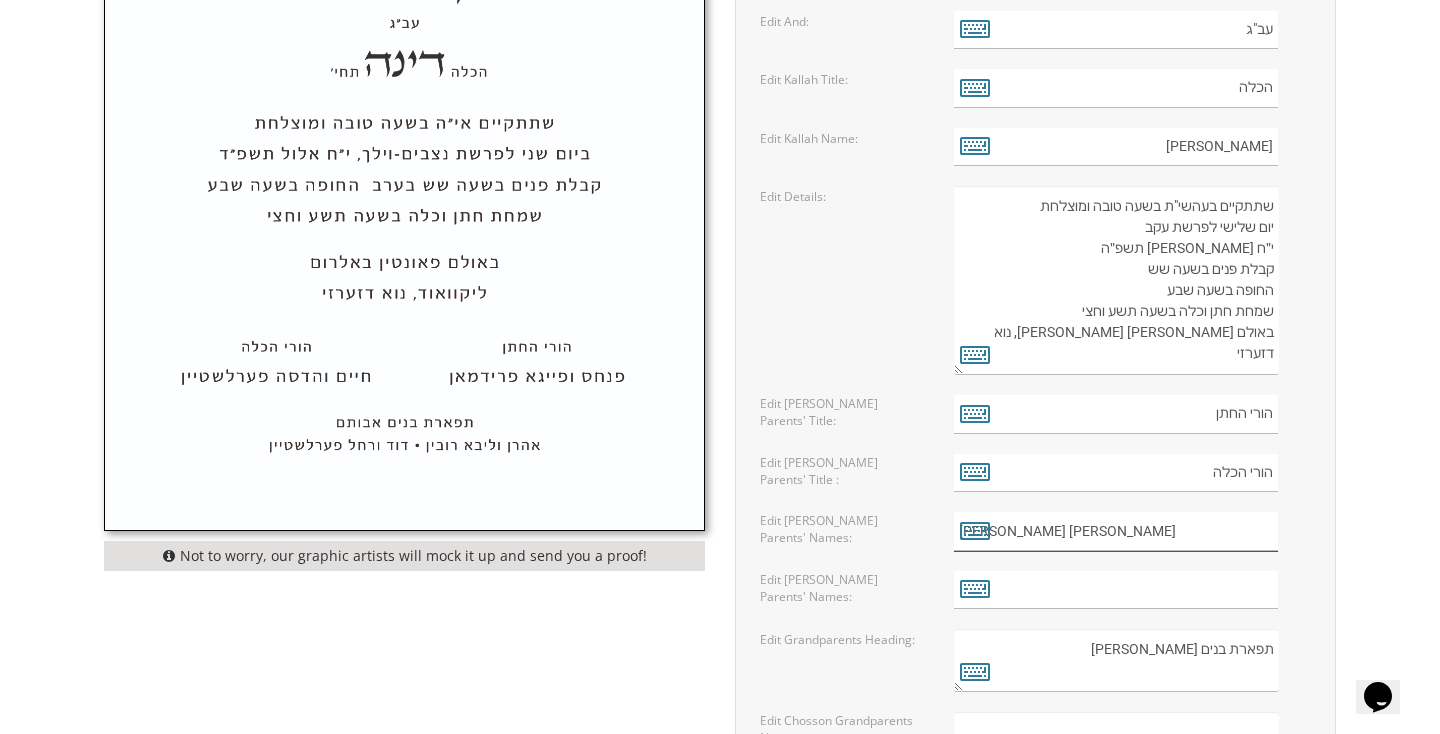 type on "ברוך וסימי ילין" 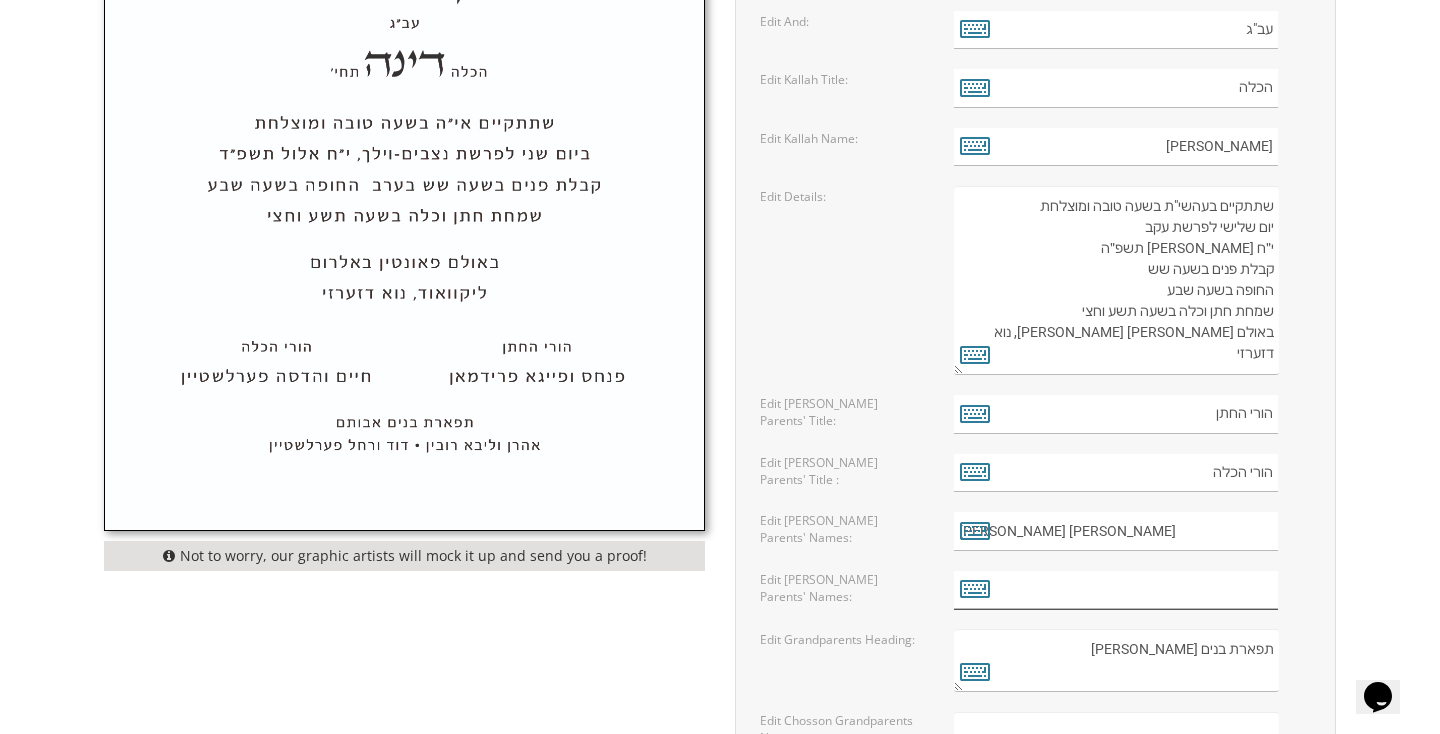 click at bounding box center [1116, 590] 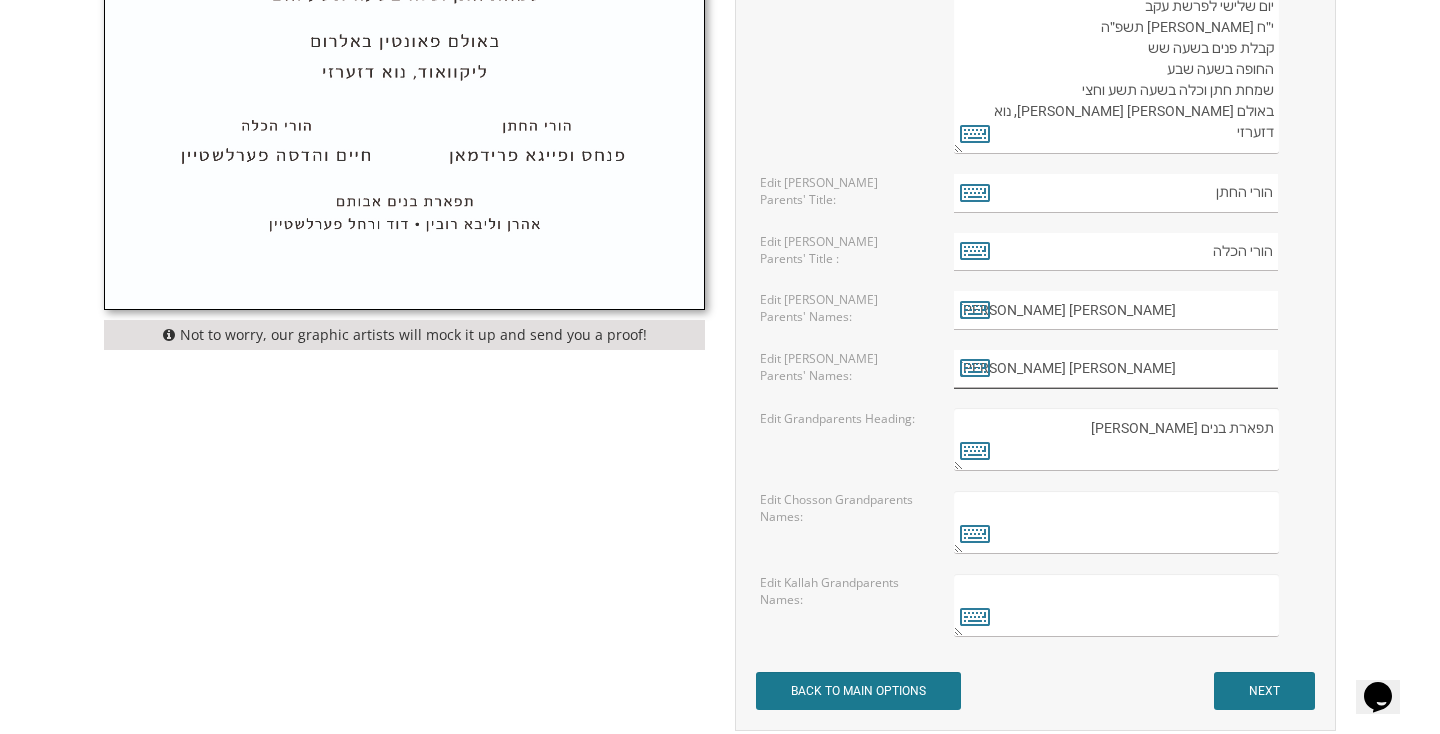scroll, scrollTop: 1352, scrollLeft: 0, axis: vertical 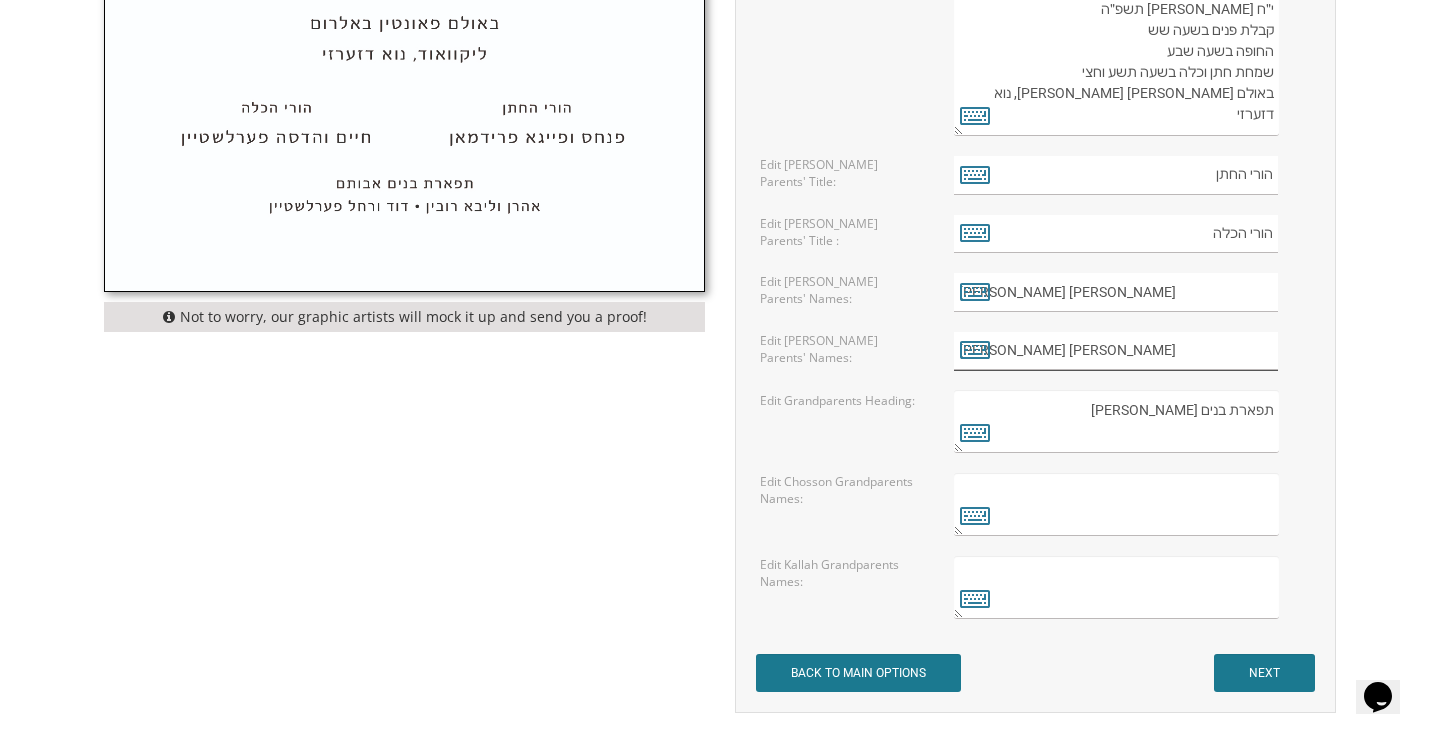 type on "מנחם ברוך ולאה מיכל קליין" 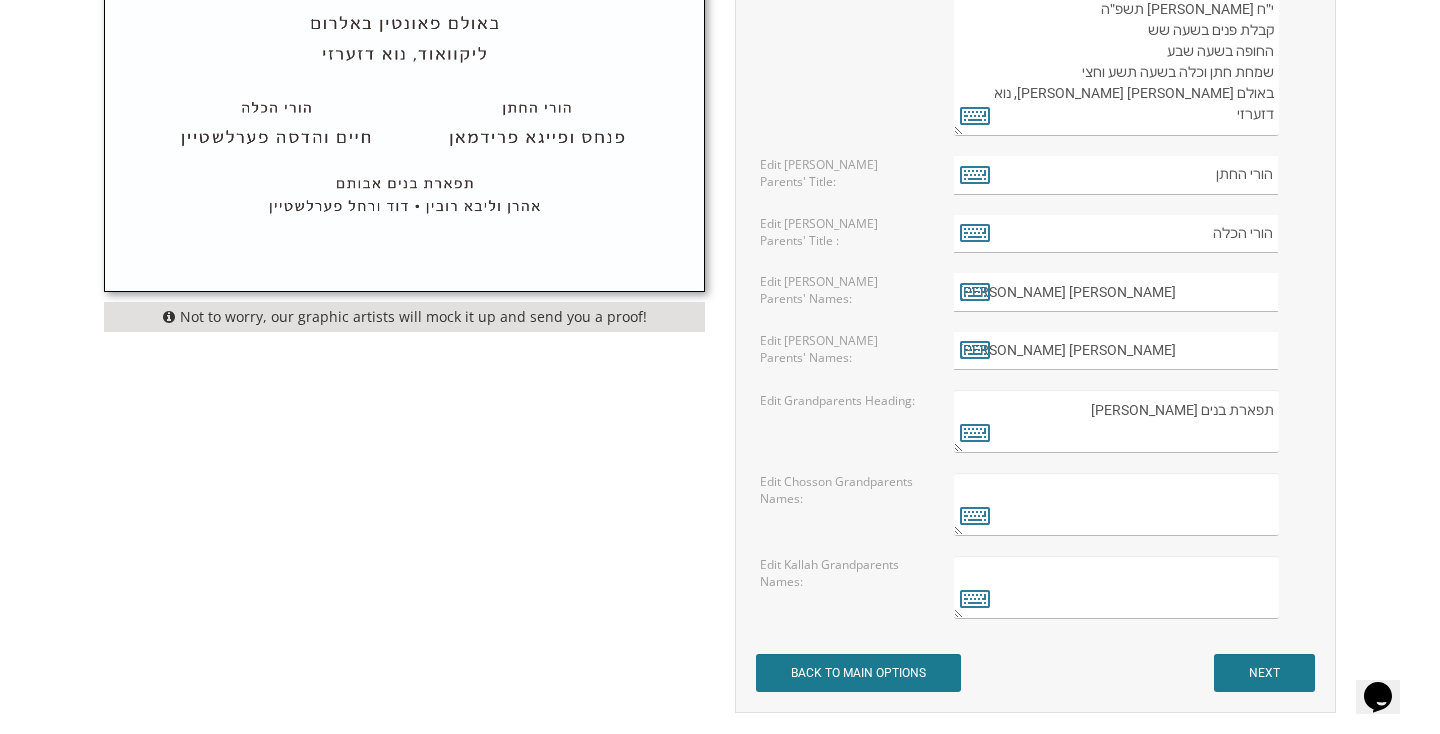 click at bounding box center [1116, 504] 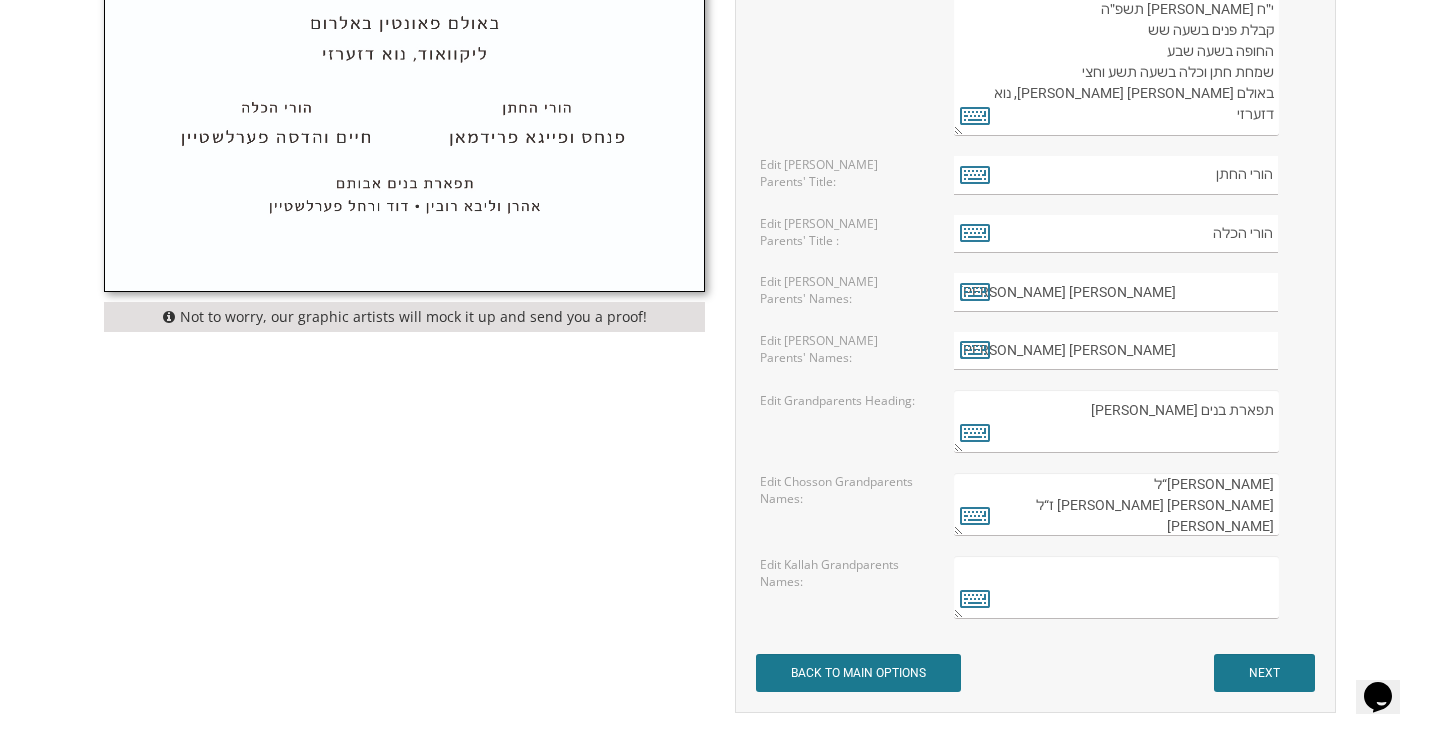 scroll, scrollTop: 0, scrollLeft: 0, axis: both 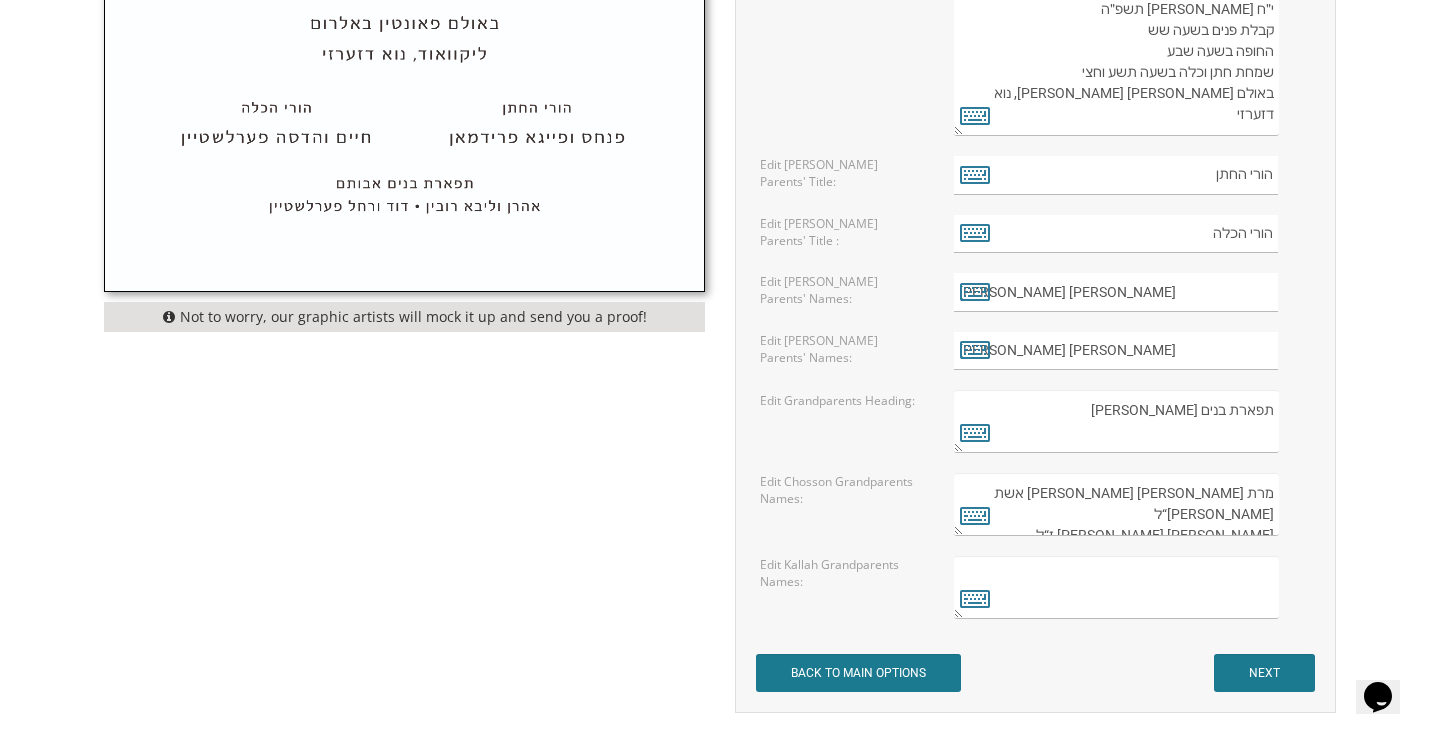 click on "מרת עטא דבורה ילין אשת שמואל אברהם ז“ל
מרדכי יהושע הכהן ודבורה רבקה ז“ל שווארץ" at bounding box center (1116, 504) 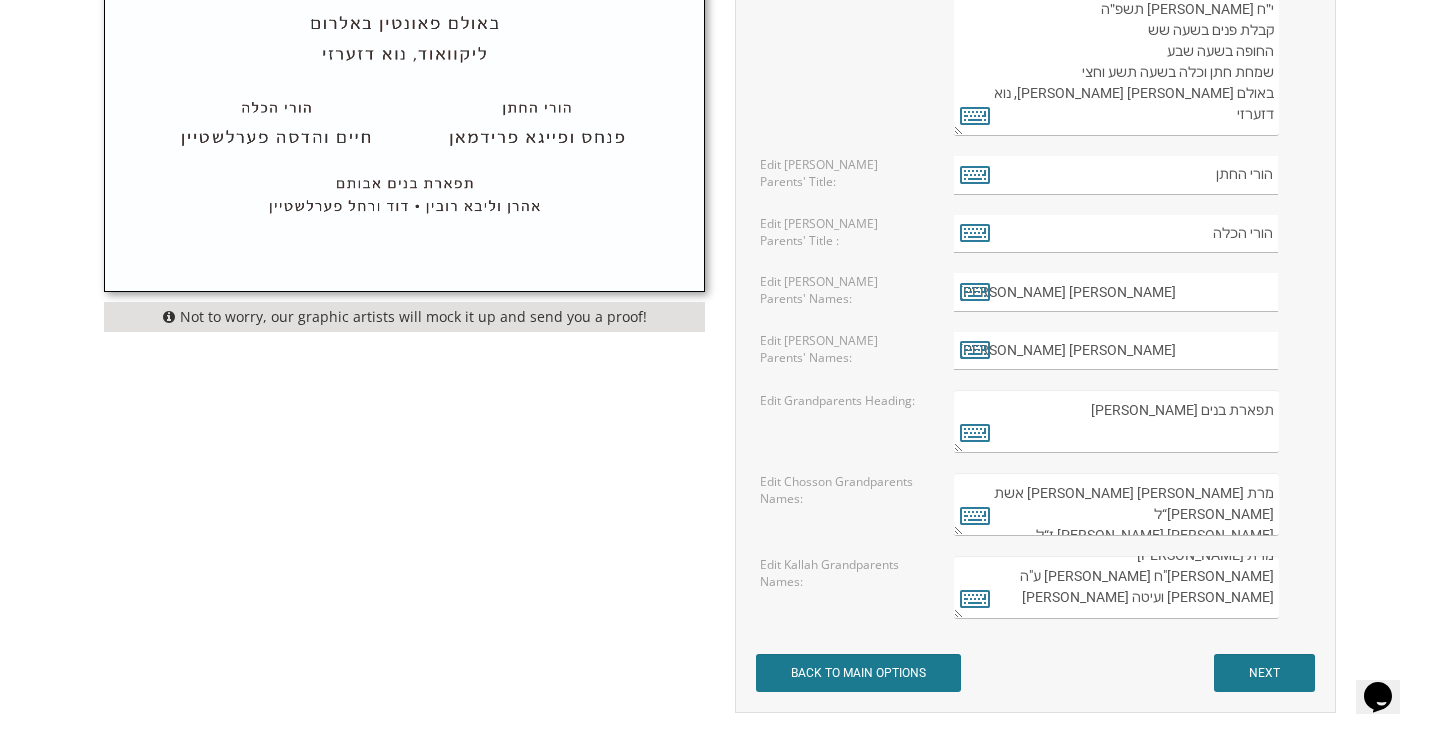 scroll, scrollTop: 0, scrollLeft: 0, axis: both 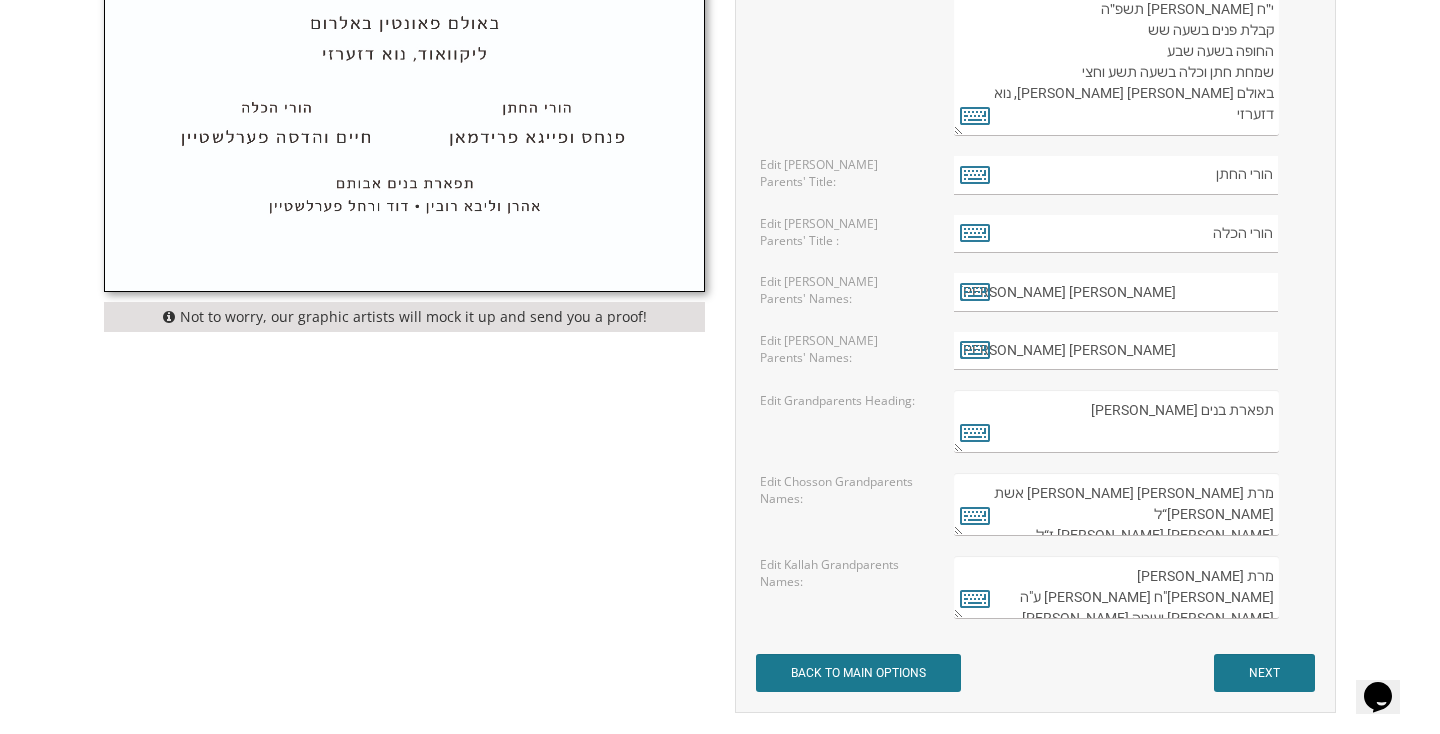 drag, startPoint x: 1273, startPoint y: 578, endPoint x: 1128, endPoint y: 566, distance: 145.4957 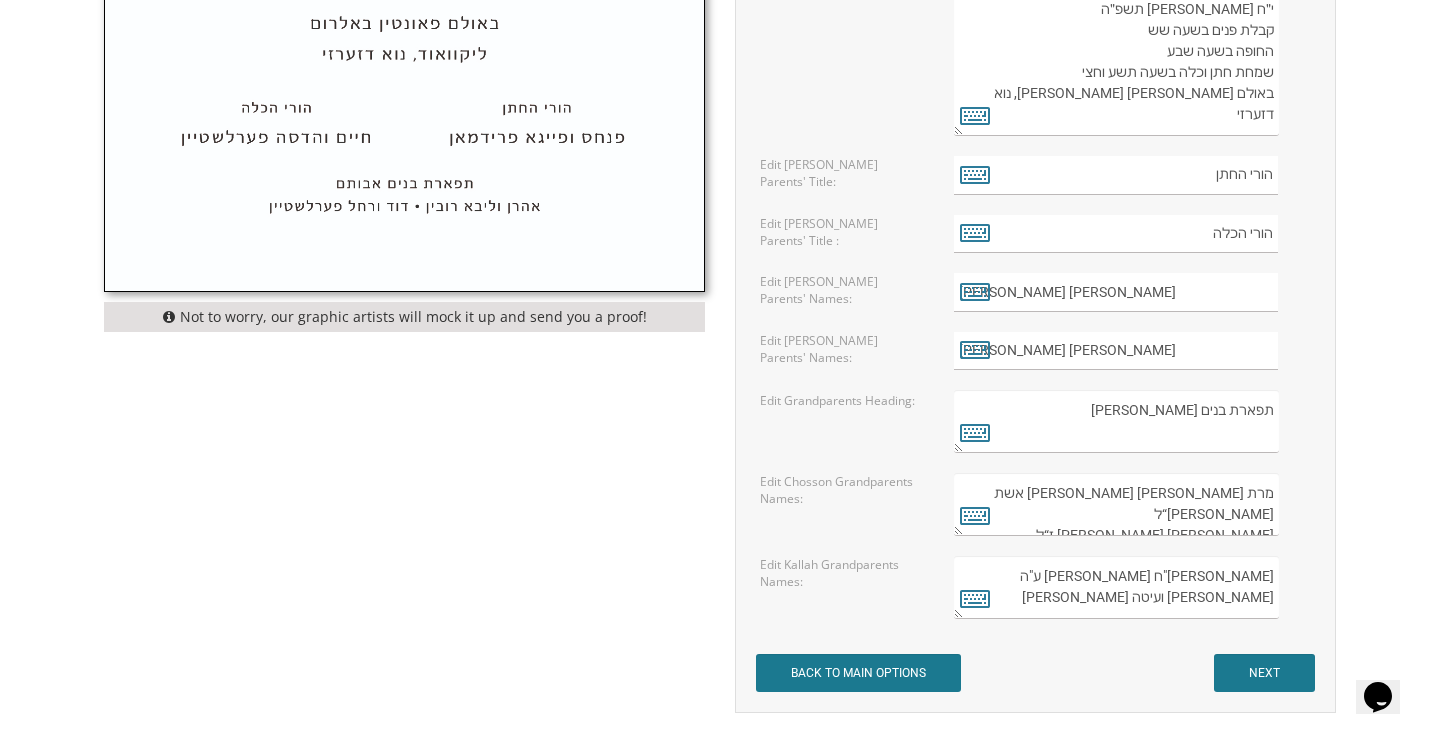 click on "זאב יבל"ח והינדה ע"ה קליין
משה ועיטה שיינדל קליין" at bounding box center [1116, 587] 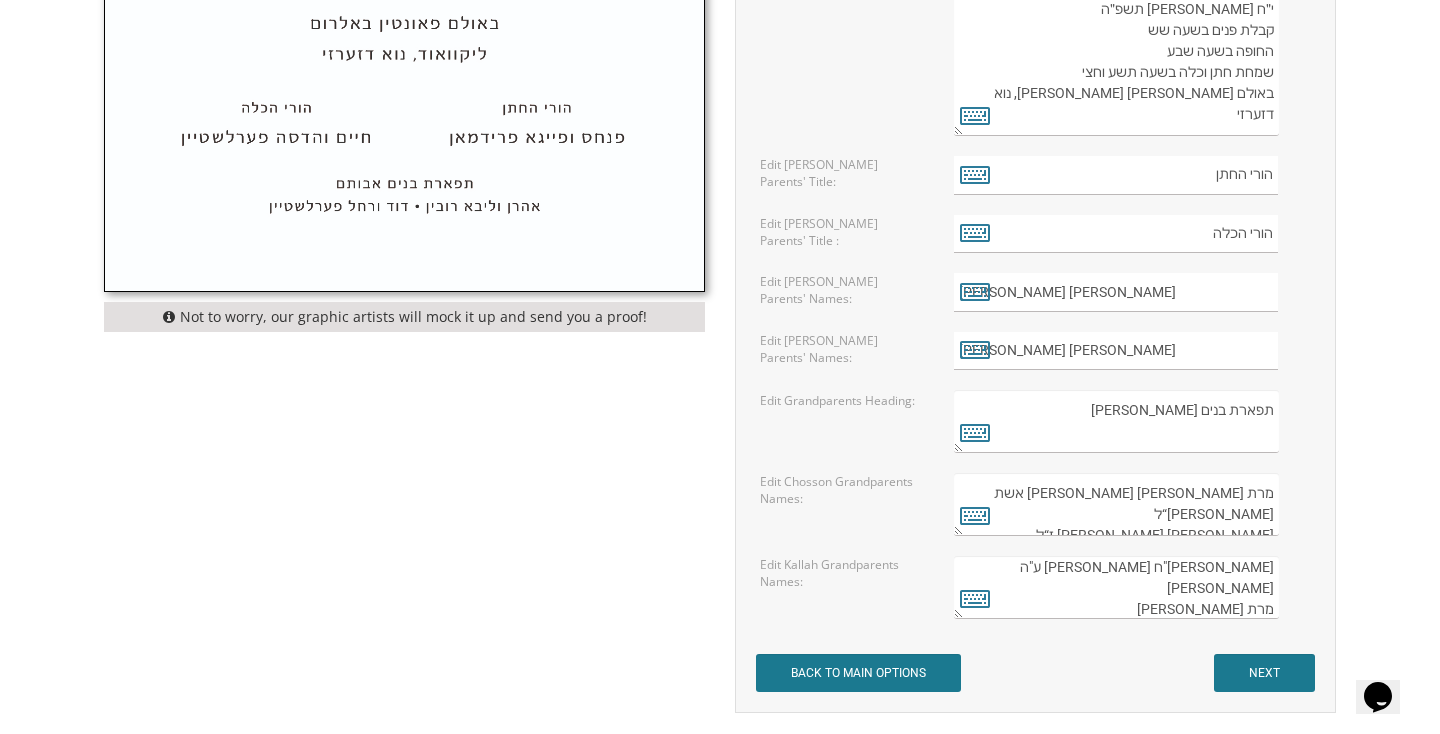 click on "זאב יבל"ח והינדה ע"ה קליין
מרת דבורה קליין
משה ועיטה שיינדל קליין" at bounding box center (1116, 587) 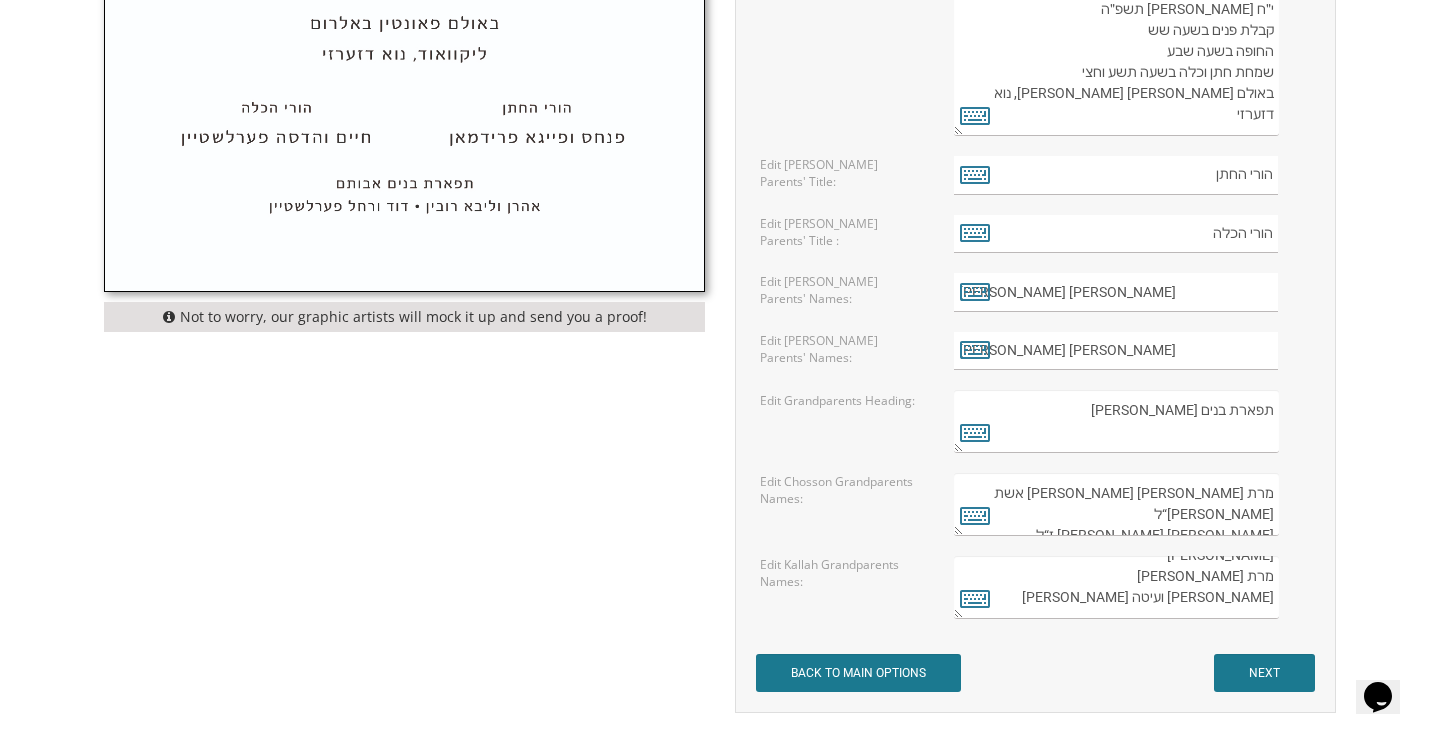 scroll, scrollTop: 24, scrollLeft: 0, axis: vertical 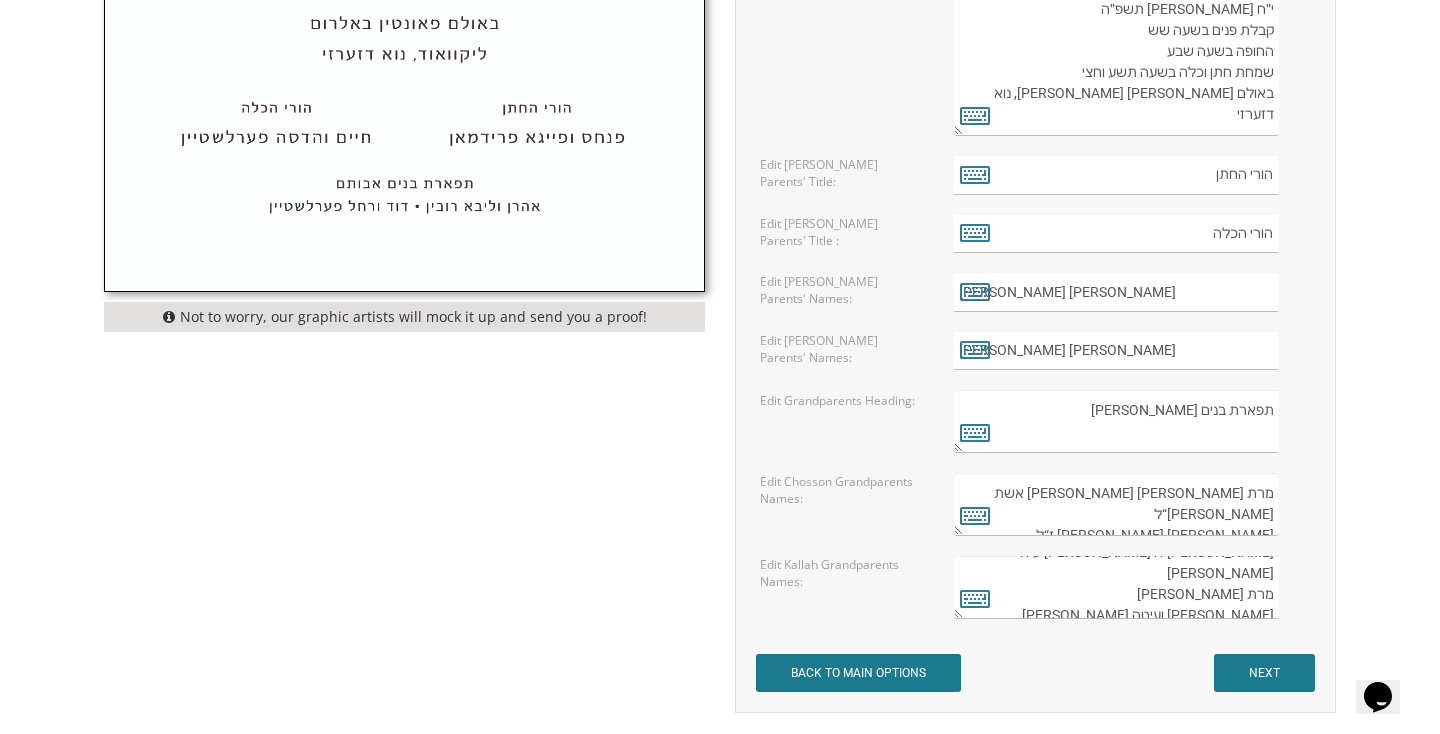 type on "זאב יבל"ח והינדה ע"ה קליין
מרת דבורה קליין
משה ועיטה שיינדל קליין" 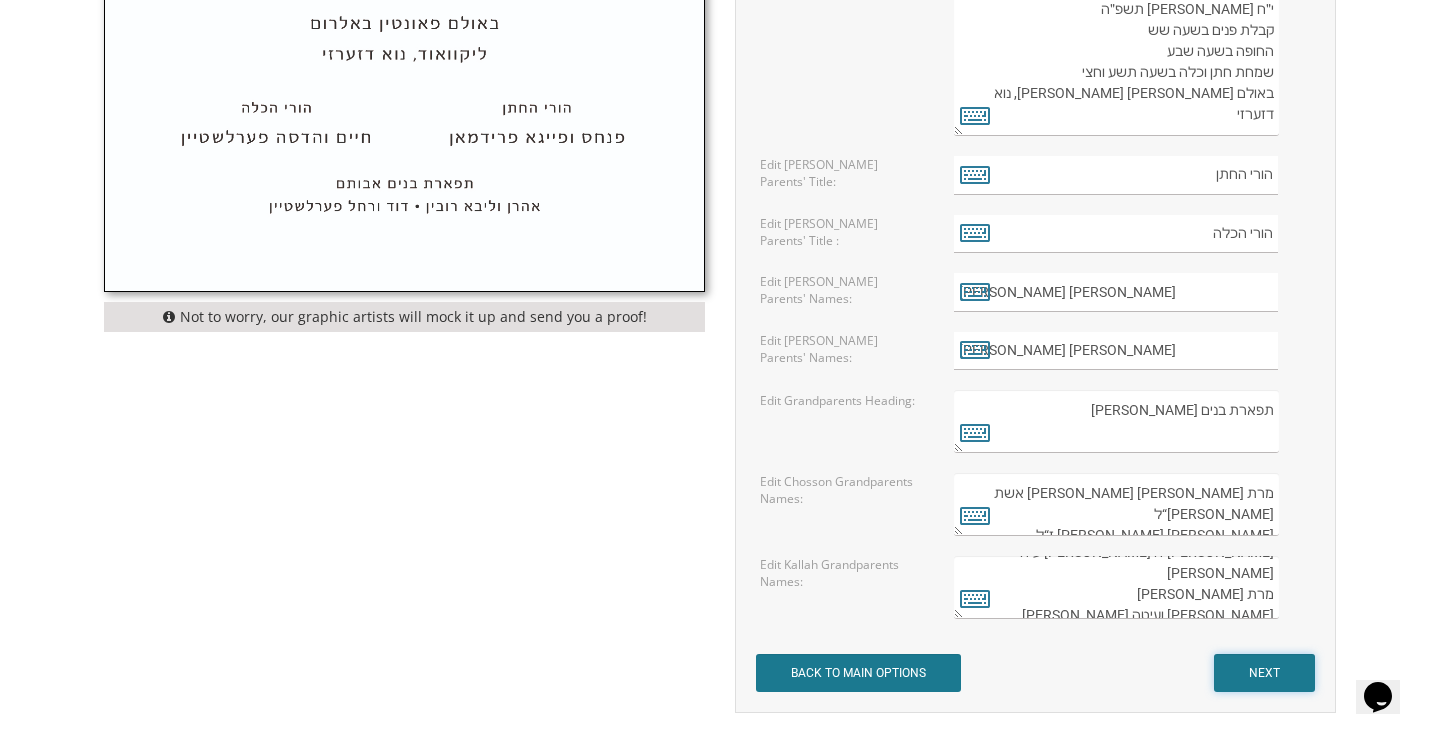 click on "NEXT" at bounding box center [1264, 673] 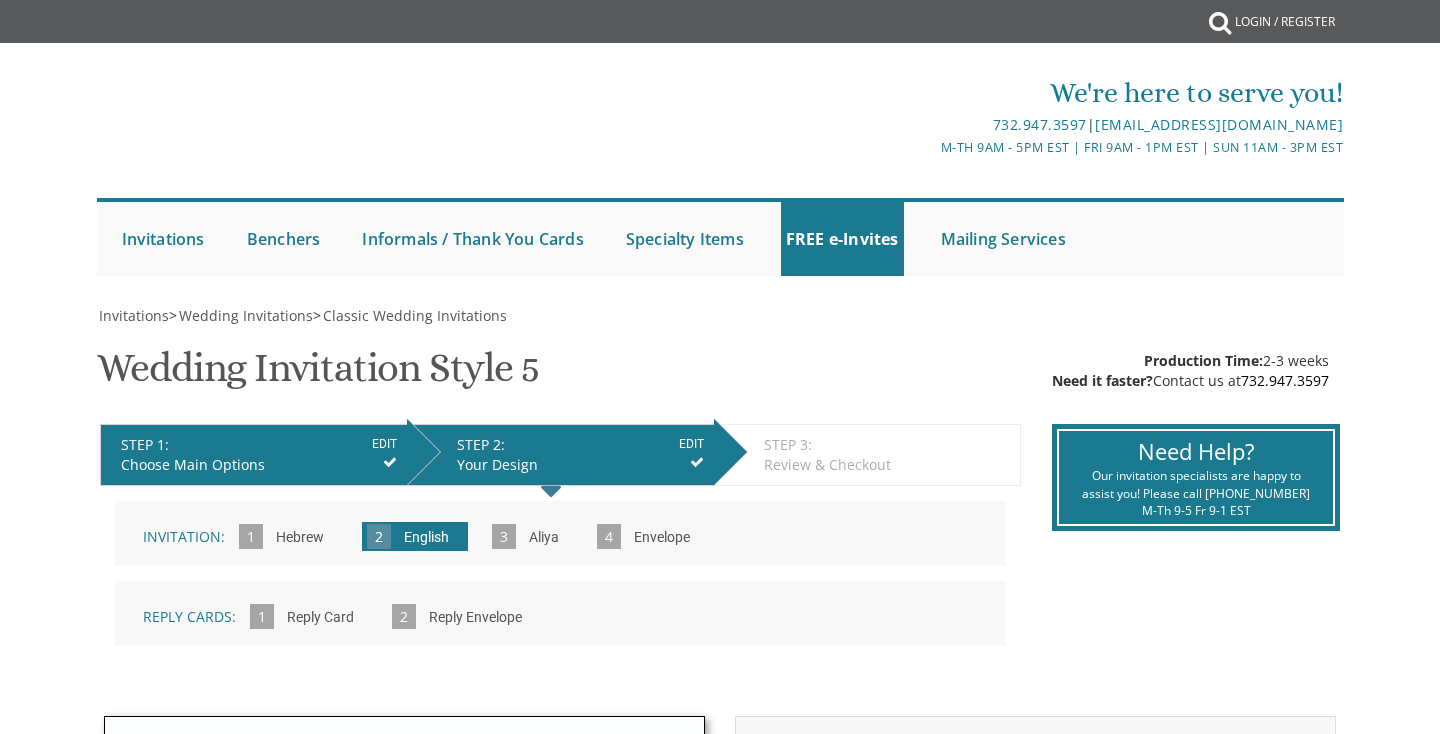 scroll, scrollTop: 0, scrollLeft: 0, axis: both 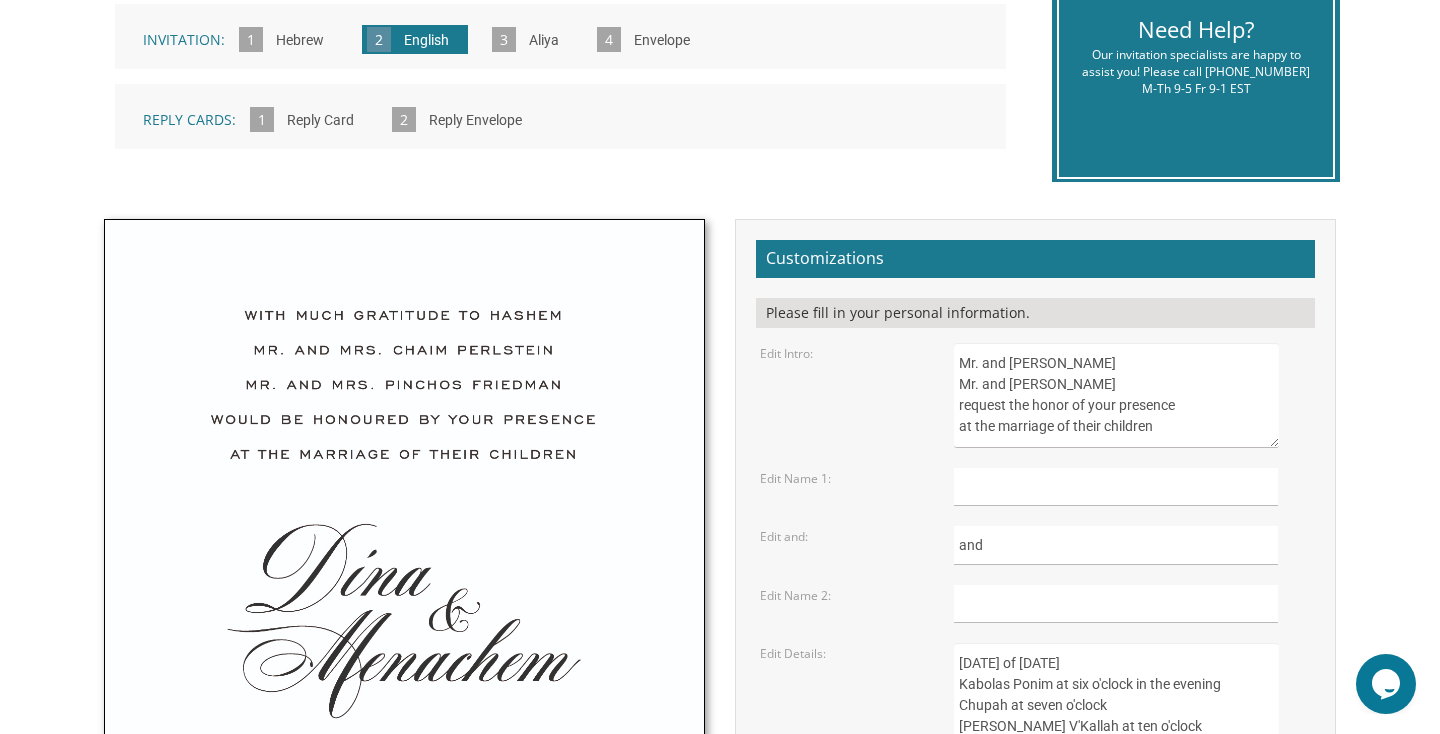 drag, startPoint x: 959, startPoint y: 358, endPoint x: 1256, endPoint y: 436, distance: 307.07166 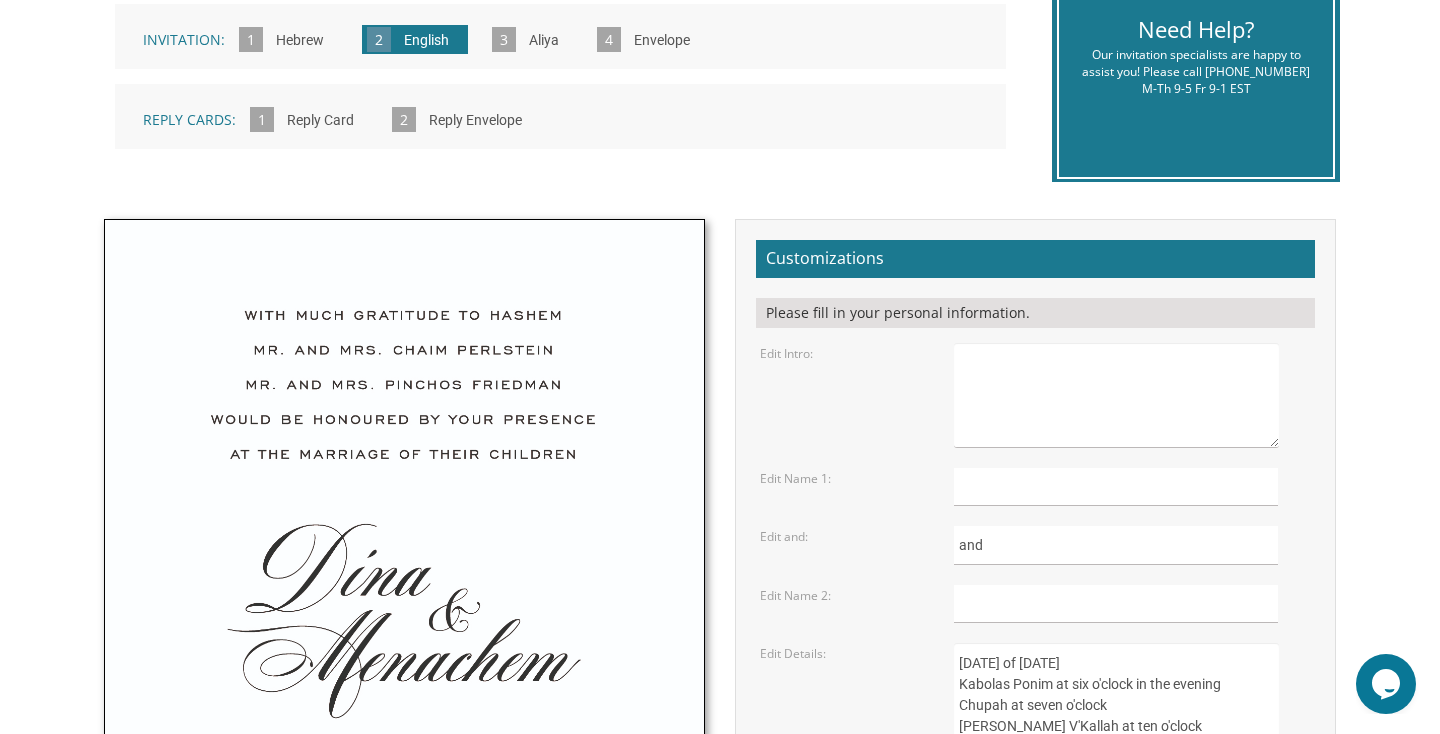 paste on "With much gratitude to Hashem
Rabbi and MRs. Baruch Yellen
Rabbi and Mrs. Nachi Klein
would be honoured by your presence
at the marriage of their children" 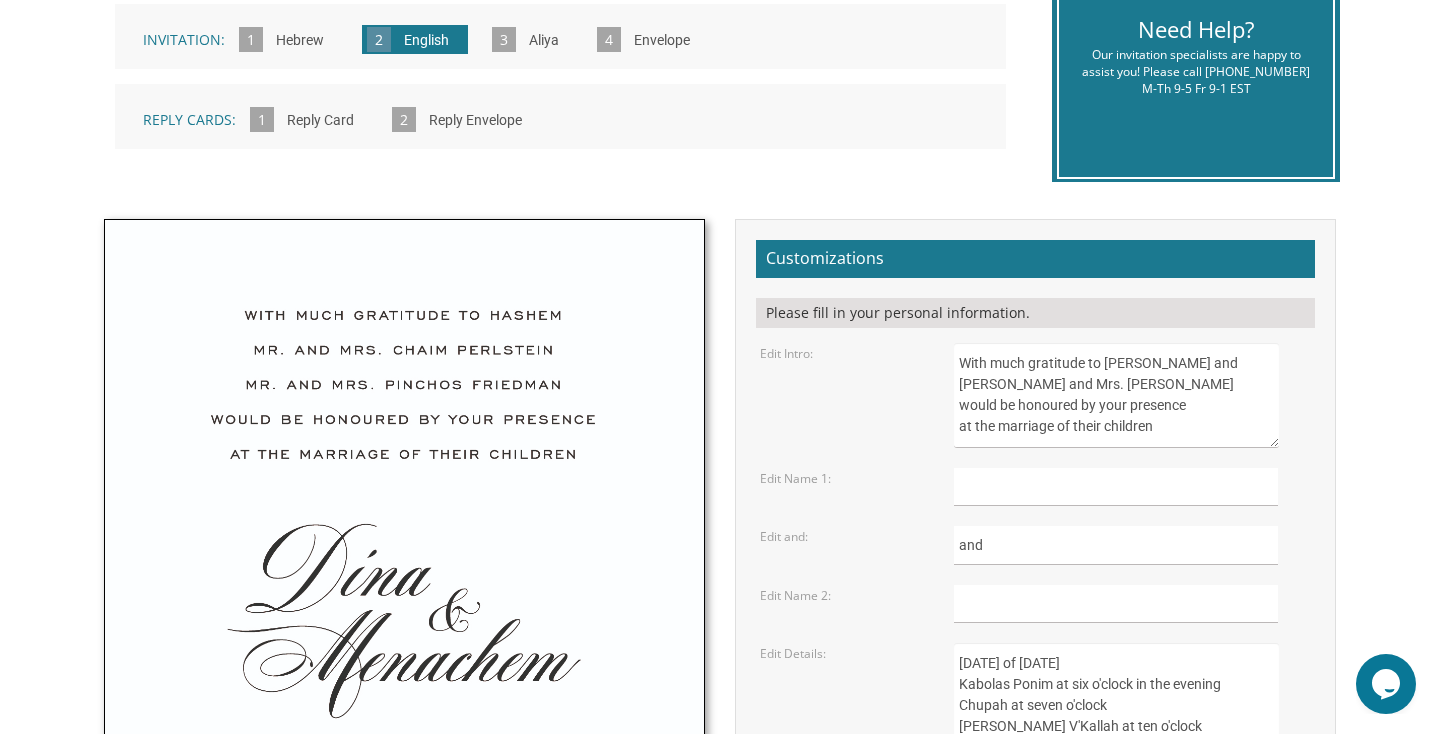 scroll, scrollTop: 51, scrollLeft: 0, axis: vertical 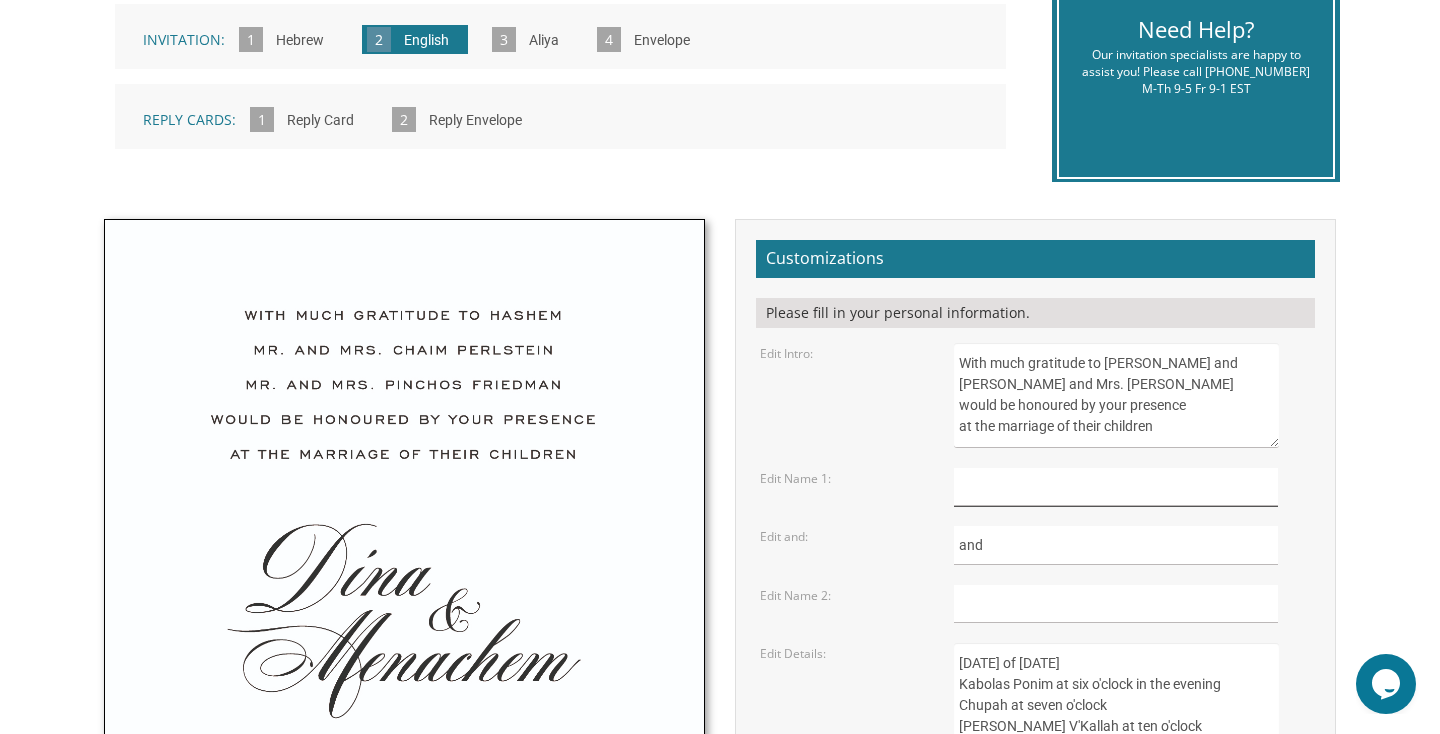 click at bounding box center (1116, 487) 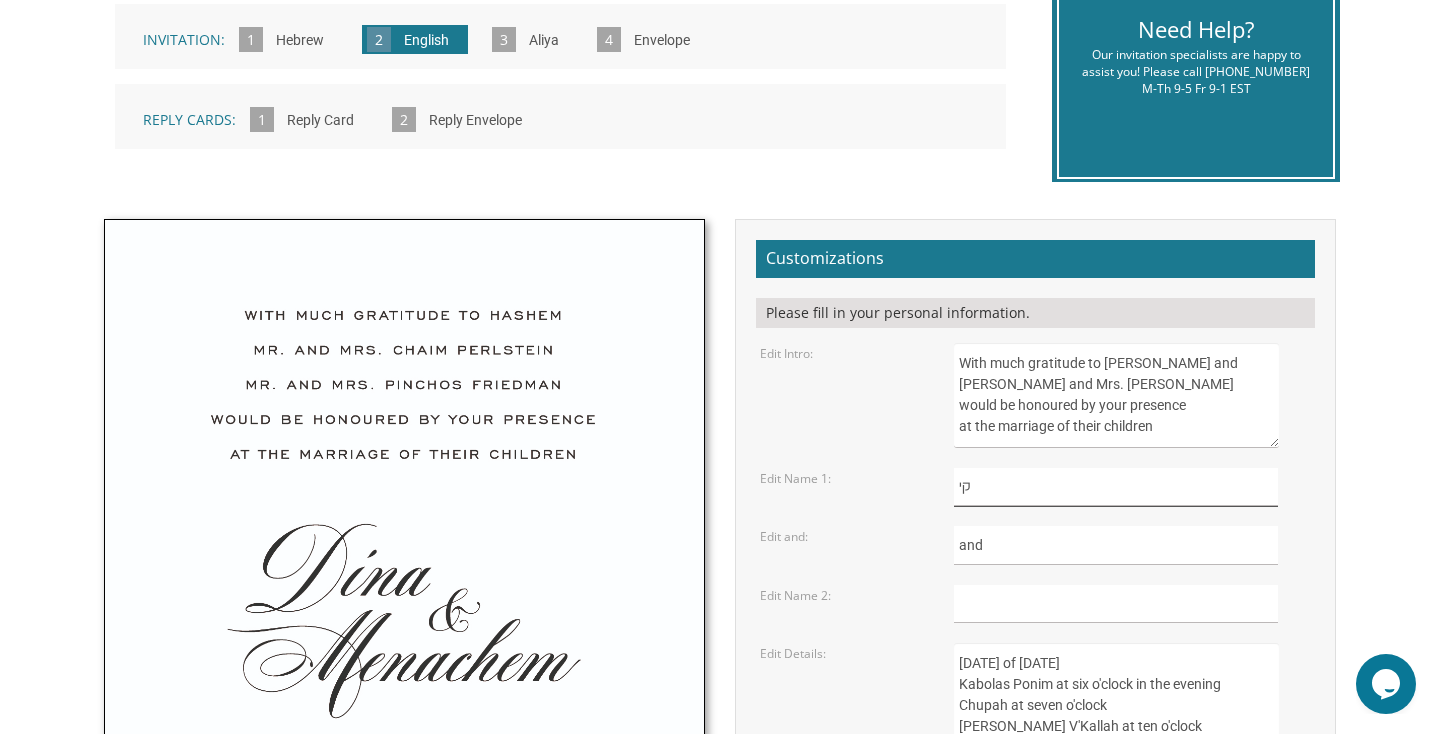 type on "ק" 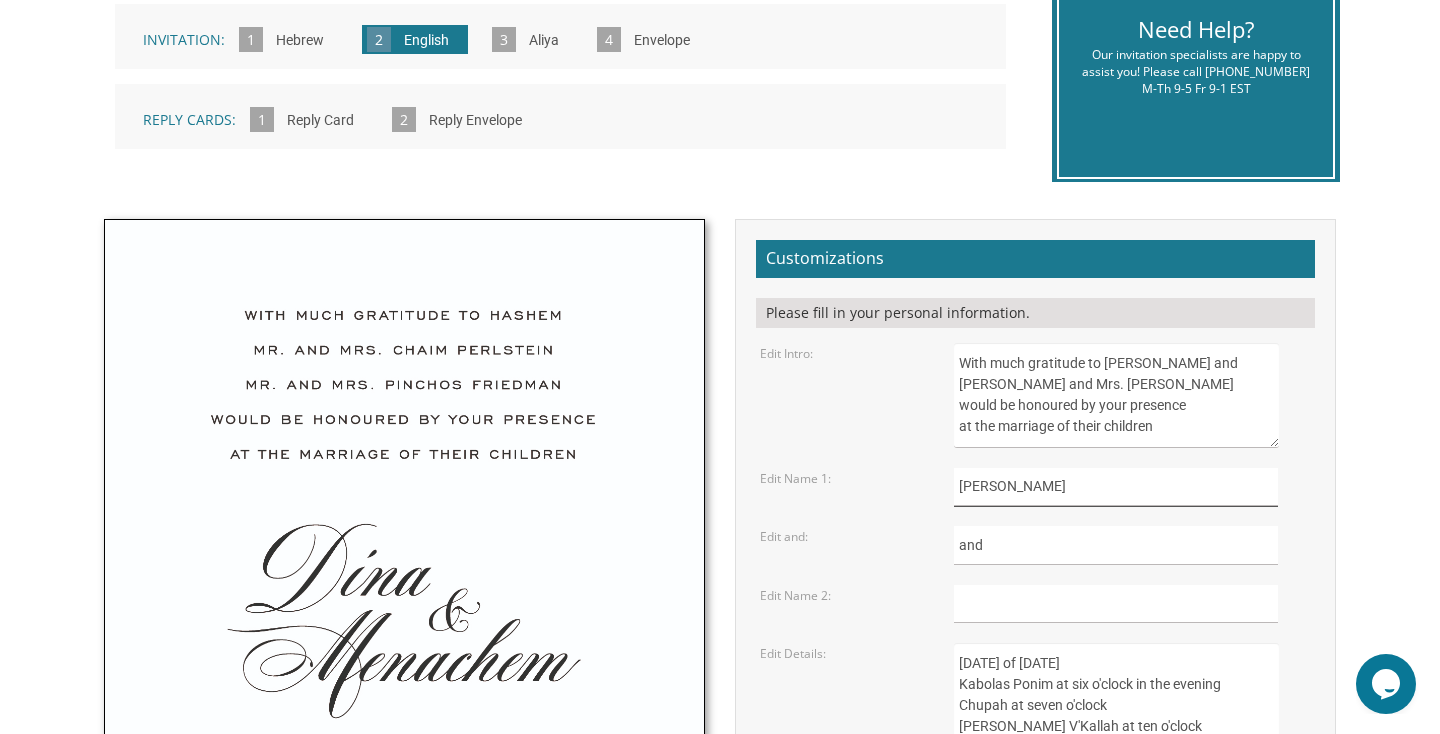 type on "Yehudah Aryeh" 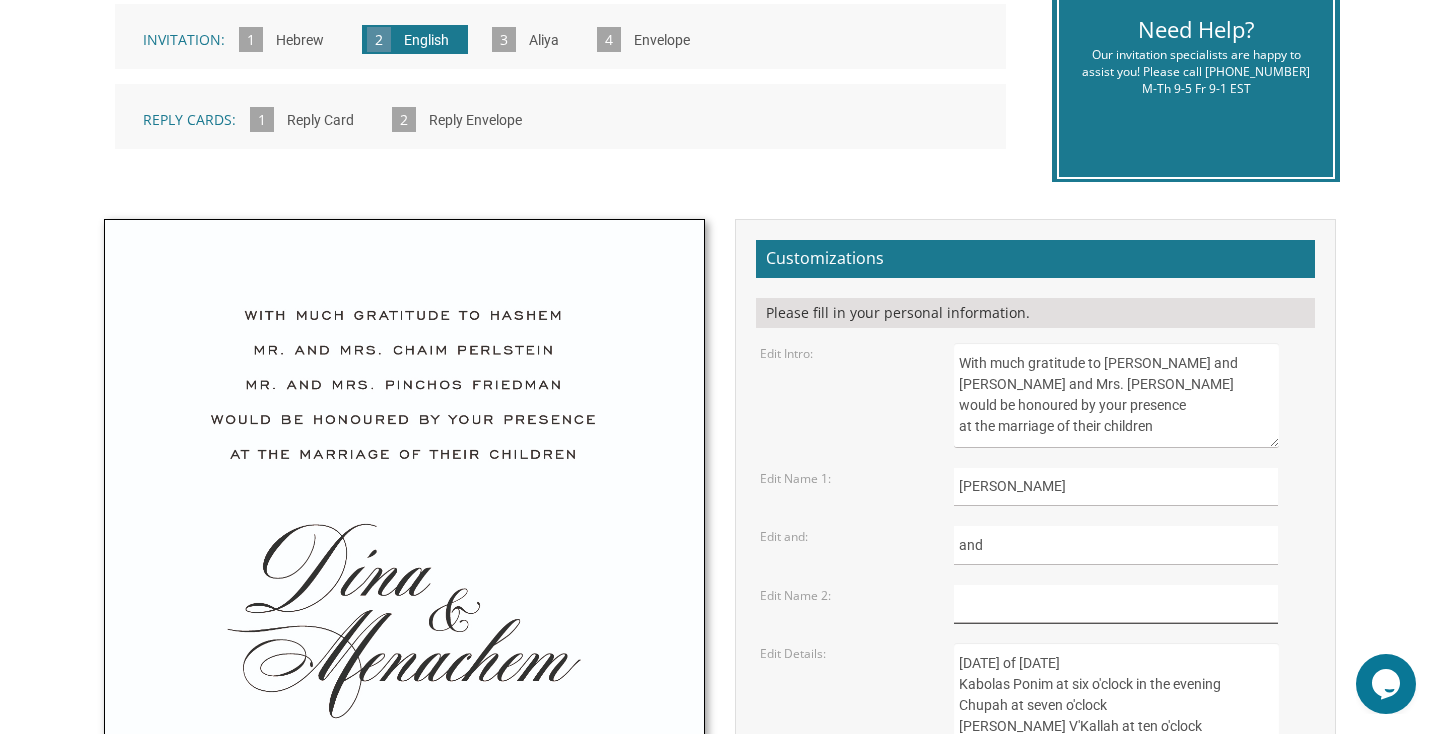click at bounding box center (1116, 604) 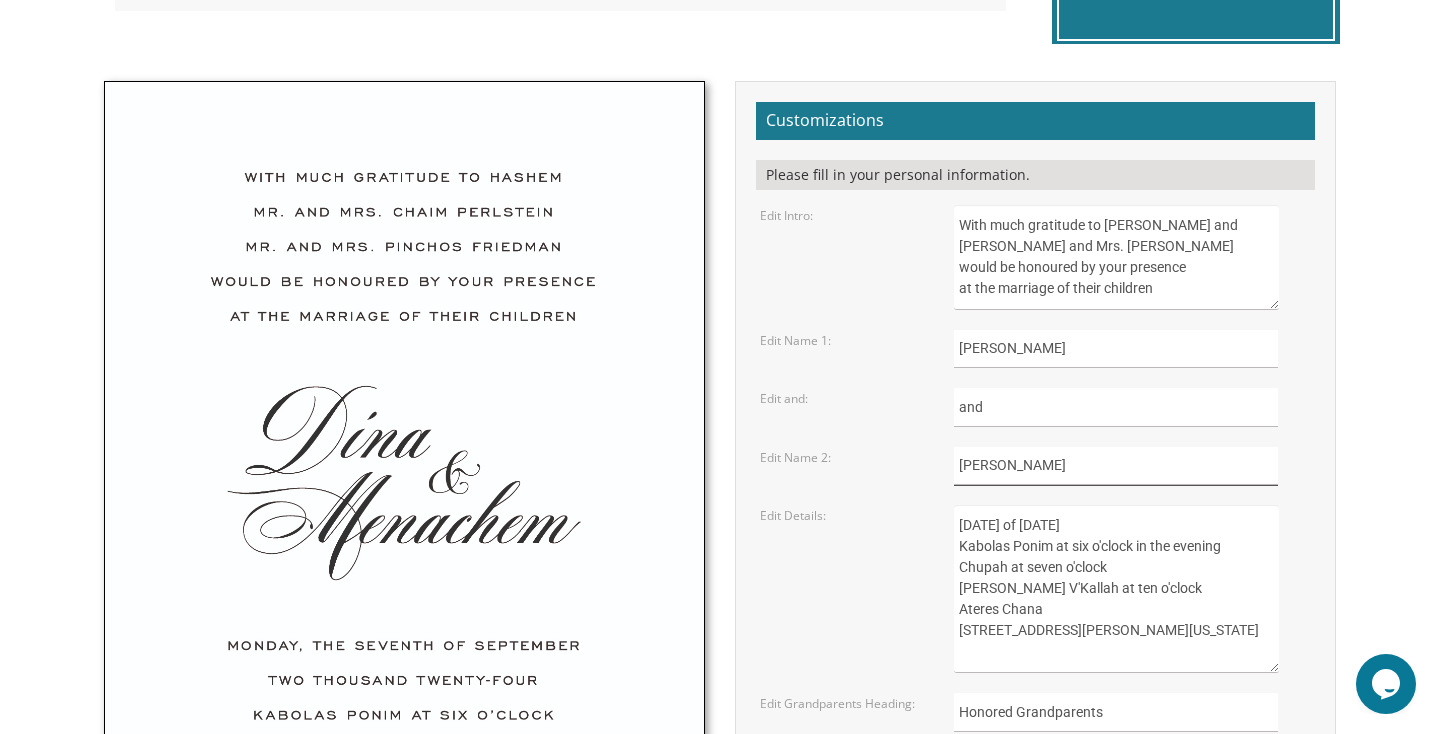 scroll, scrollTop: 642, scrollLeft: 0, axis: vertical 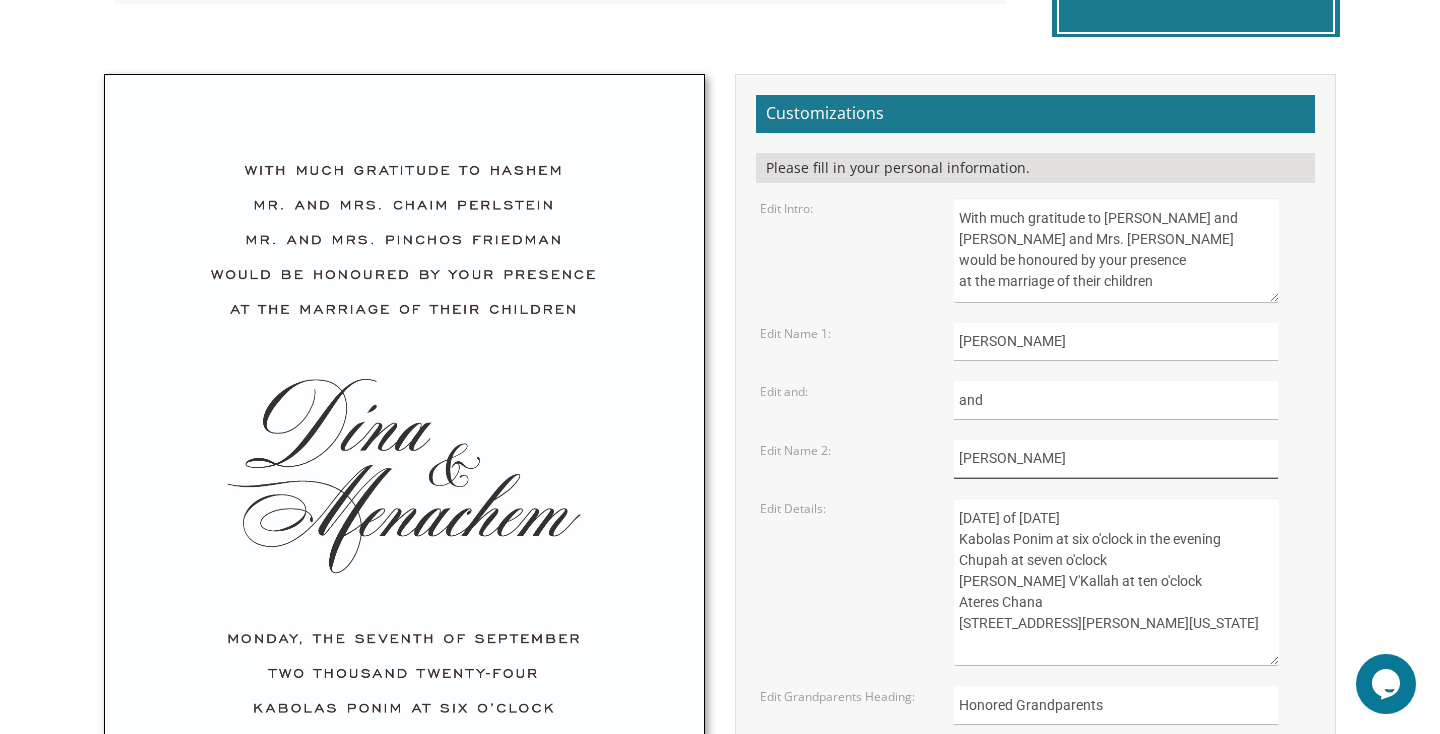 type on "[PERSON_NAME]" 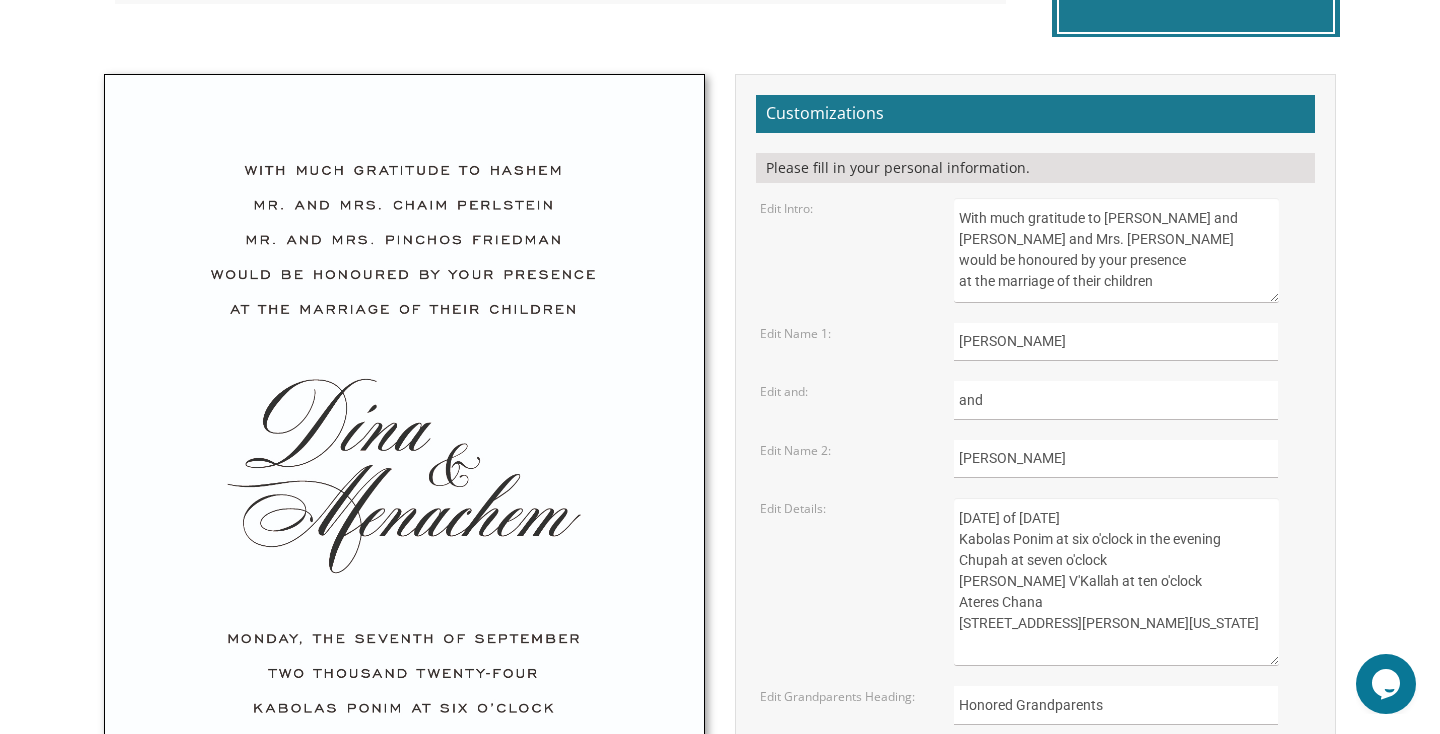 drag, startPoint x: 956, startPoint y: 514, endPoint x: 1193, endPoint y: 666, distance: 281.55463 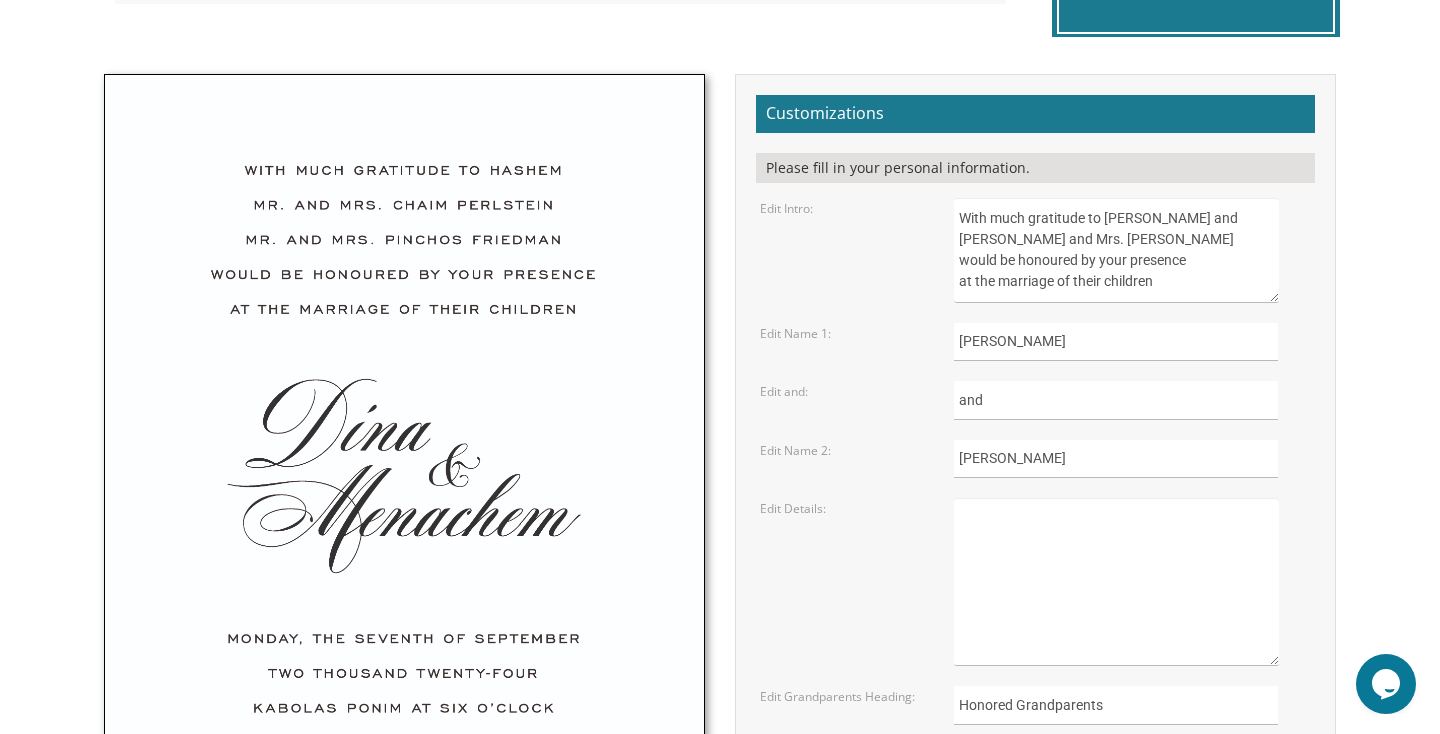 paste on "Two Thousand Twenty Five
Kabolas Ponim at six o'clock in the evening
Chupah at seven o'clock
Simchas Chosson V'Kallah at nine thirty
Kesser Moshe Yehuda
725 Vassar Avenue
Lakewood, New Jersey 08701" 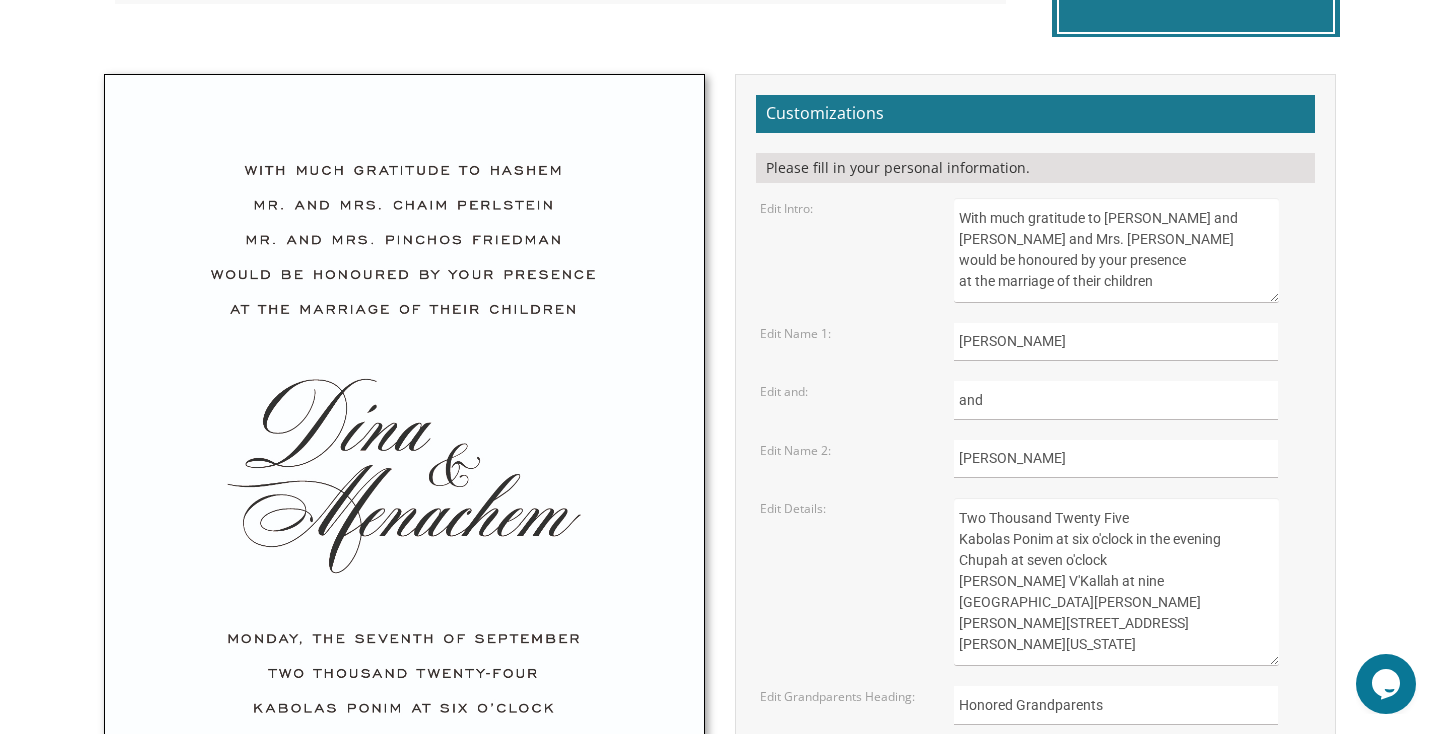 scroll, scrollTop: 30, scrollLeft: 0, axis: vertical 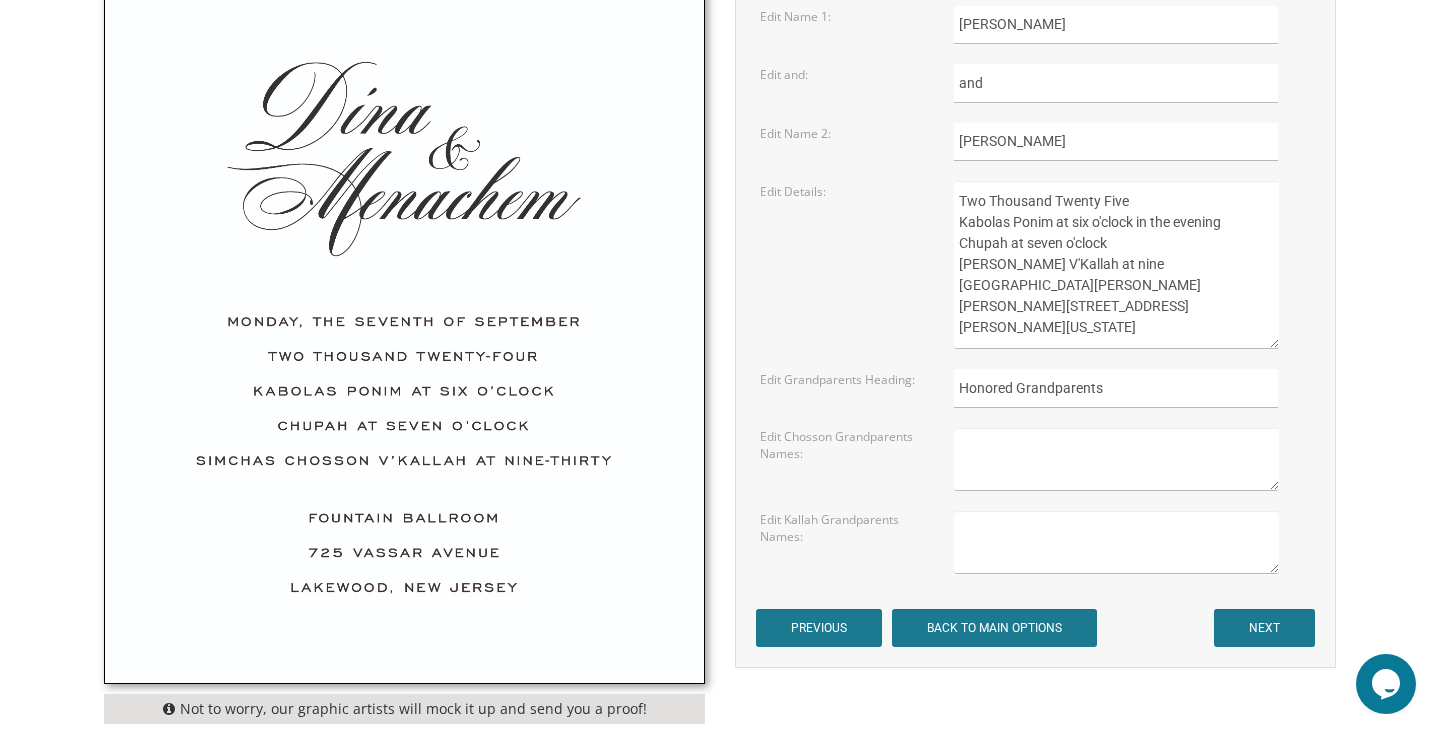 type on "Two Thousand Twenty Five
Kabolas Ponim at six o'clock in the evening
Chupah at seven o'clock
Simchas Chosson V'Kallah at nine thirty
Kesser Moshe Yehuda
725 Vassar Avenue
Lakewood, New Jersey 08701" 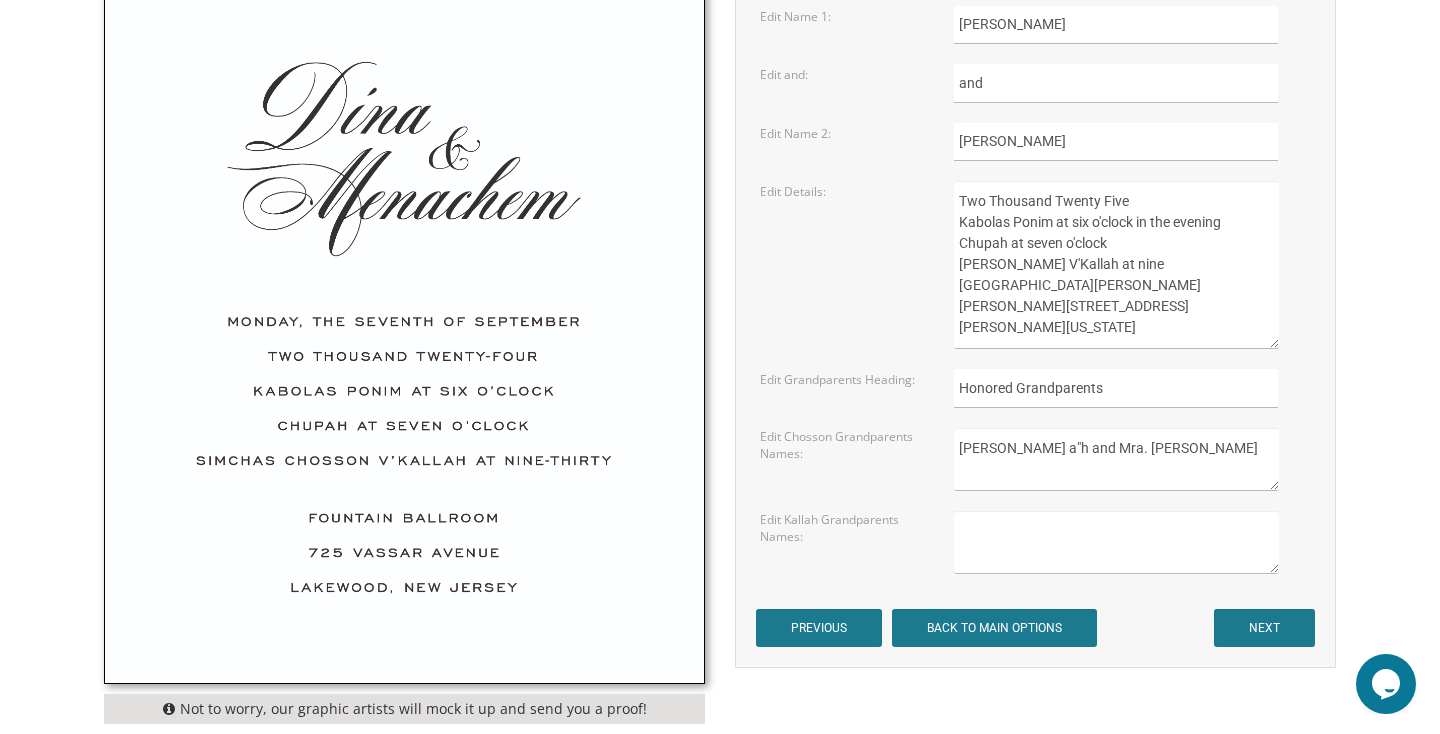 paste on "Dr. Daniel and Dorothy Schwartz" 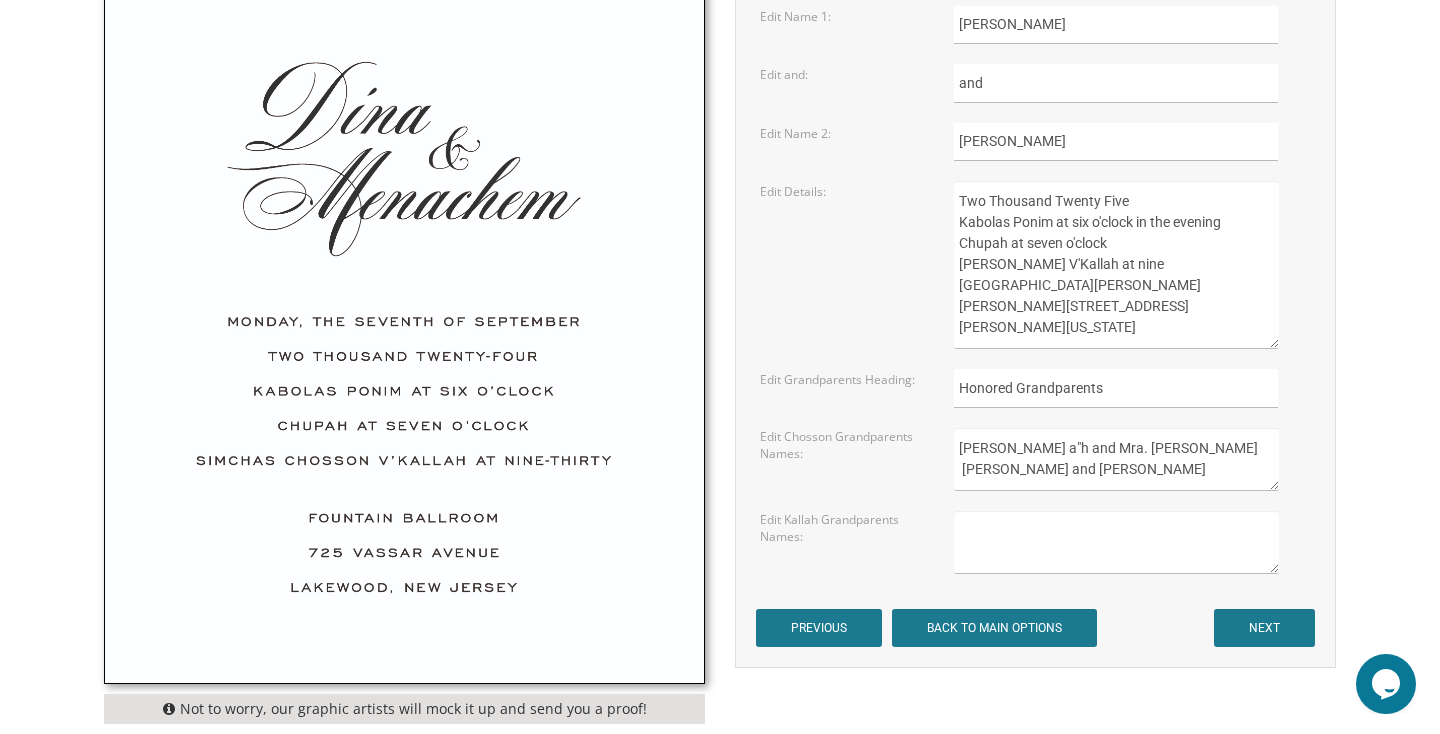 click on "Mr.  Stuart a"h and Mra. Dian Yellen
Dr. Daniel and Dorothy Schwartz" at bounding box center [1116, 459] 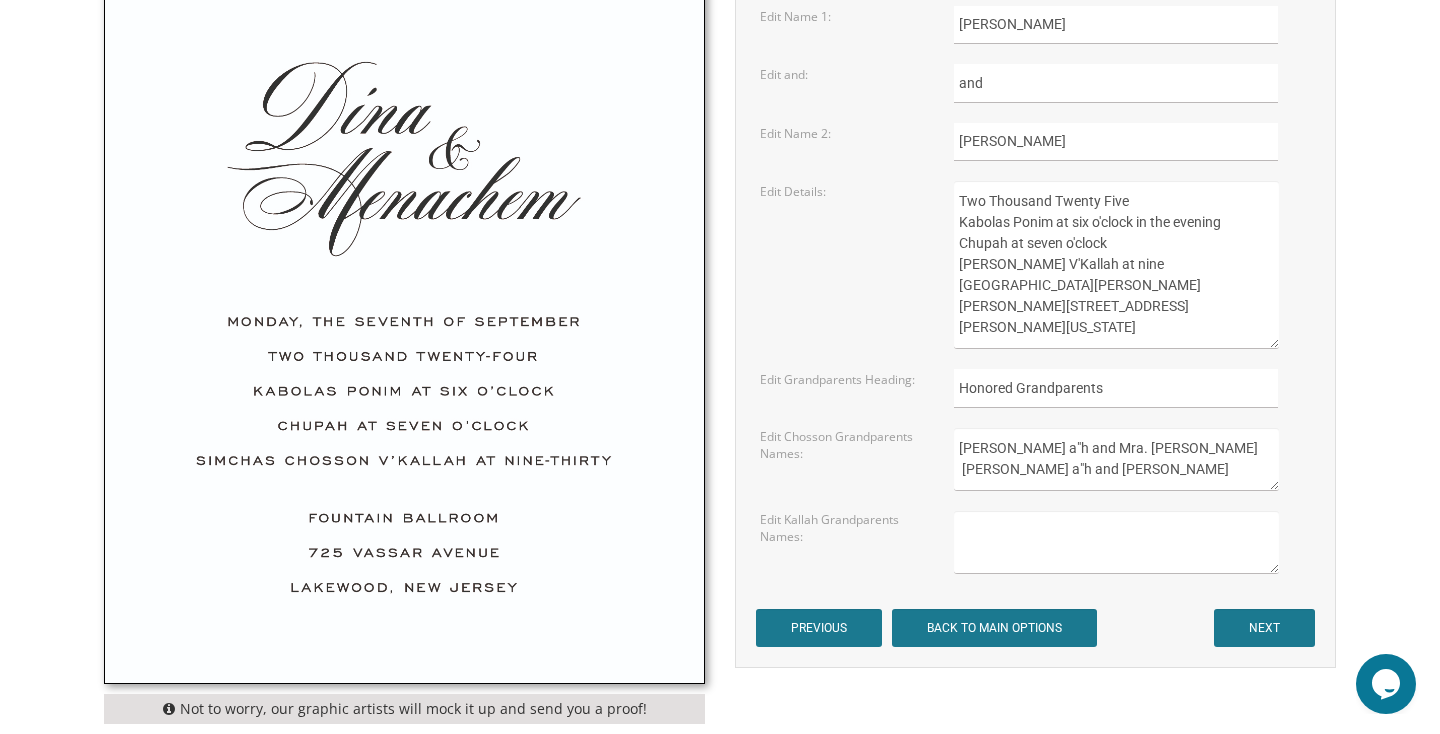 click on "Mr.  Stuart a"h and Mra. Dian Yellen
Dr. Daniel a"h and Dorothy Schwartz" at bounding box center [1116, 459] 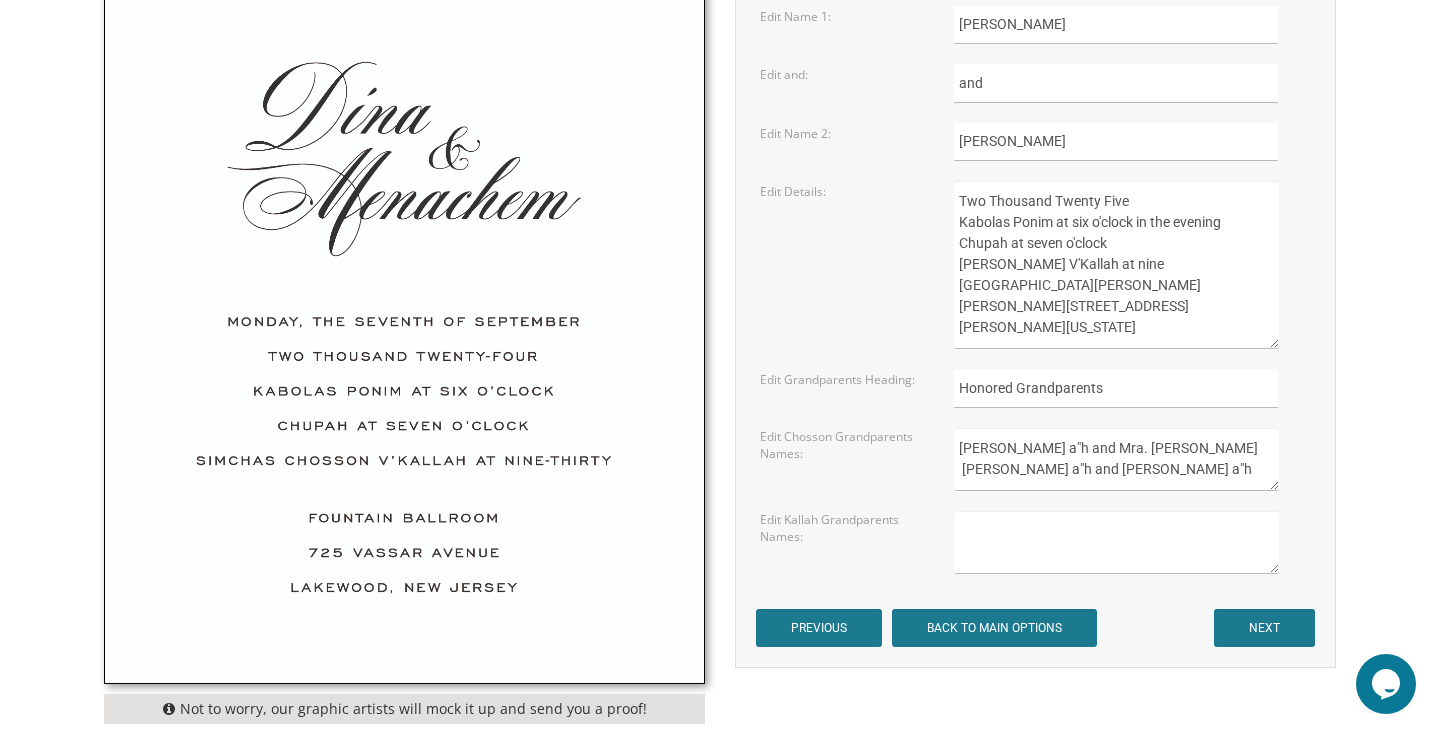 click on "Mr.  Stuart a"h and Mra. Dian Yellen
Dr. Daniel a"h and Dorothy Schwartz a"h" at bounding box center [1116, 459] 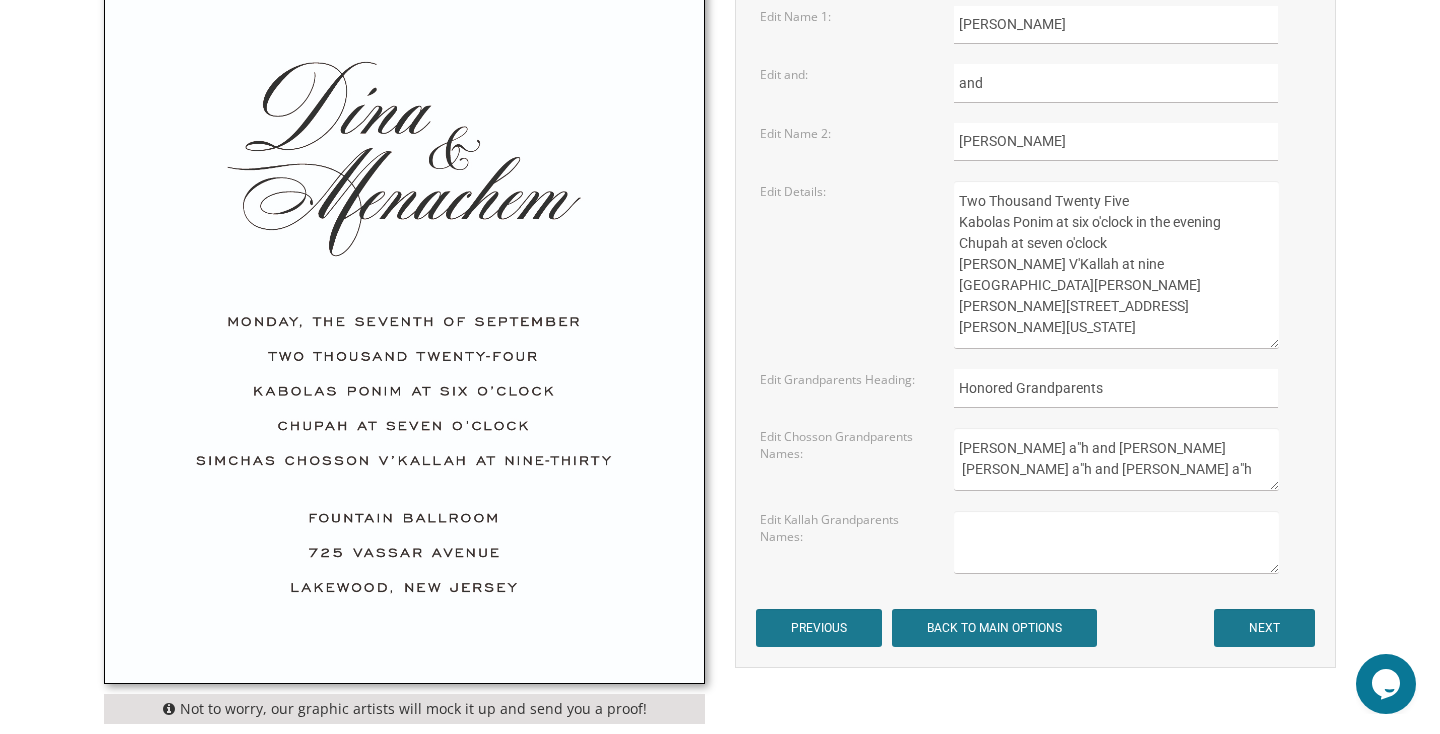 click on "Mr.  Stuart a"h and Mrs. Dian Yellen
Dr. Daniel a"h and Dorothy Schwartz a"h" at bounding box center (1116, 459) 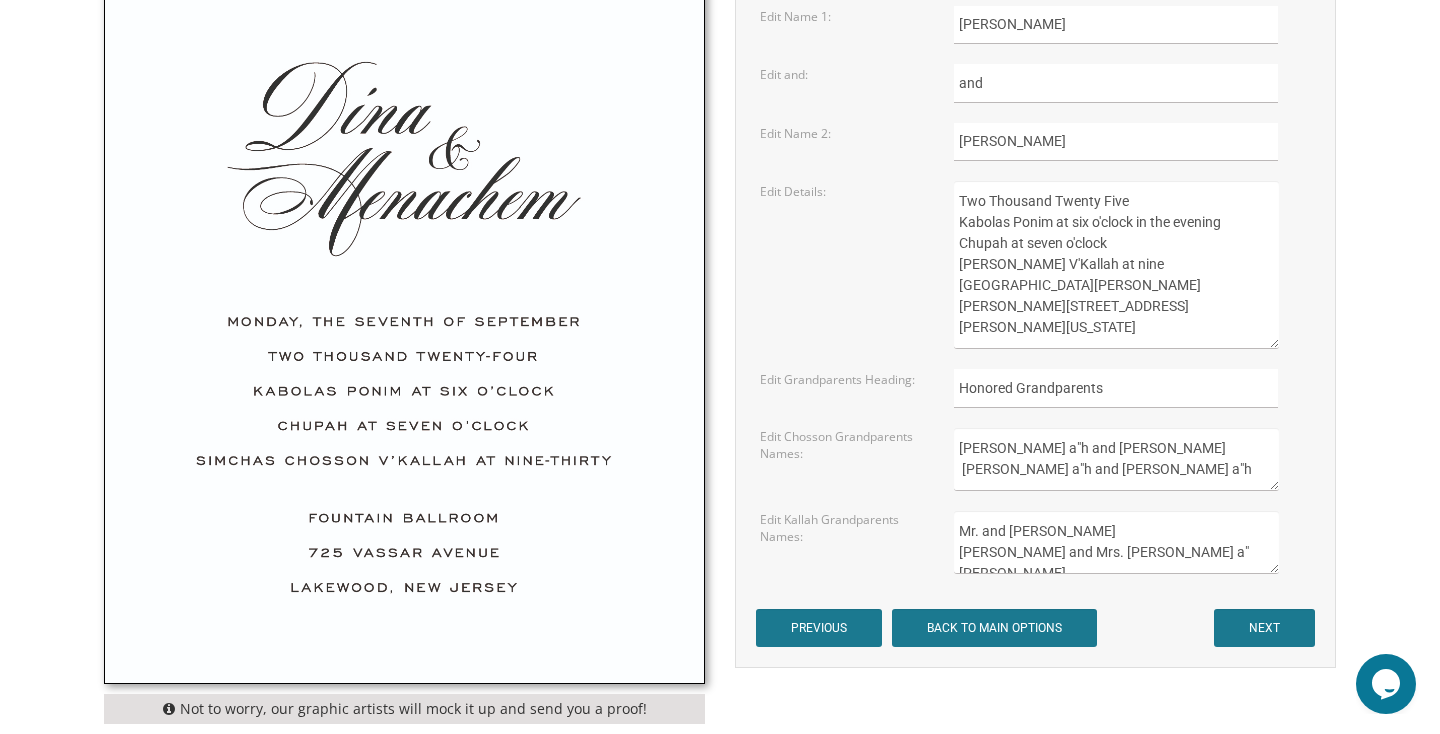 scroll, scrollTop: 9, scrollLeft: 0, axis: vertical 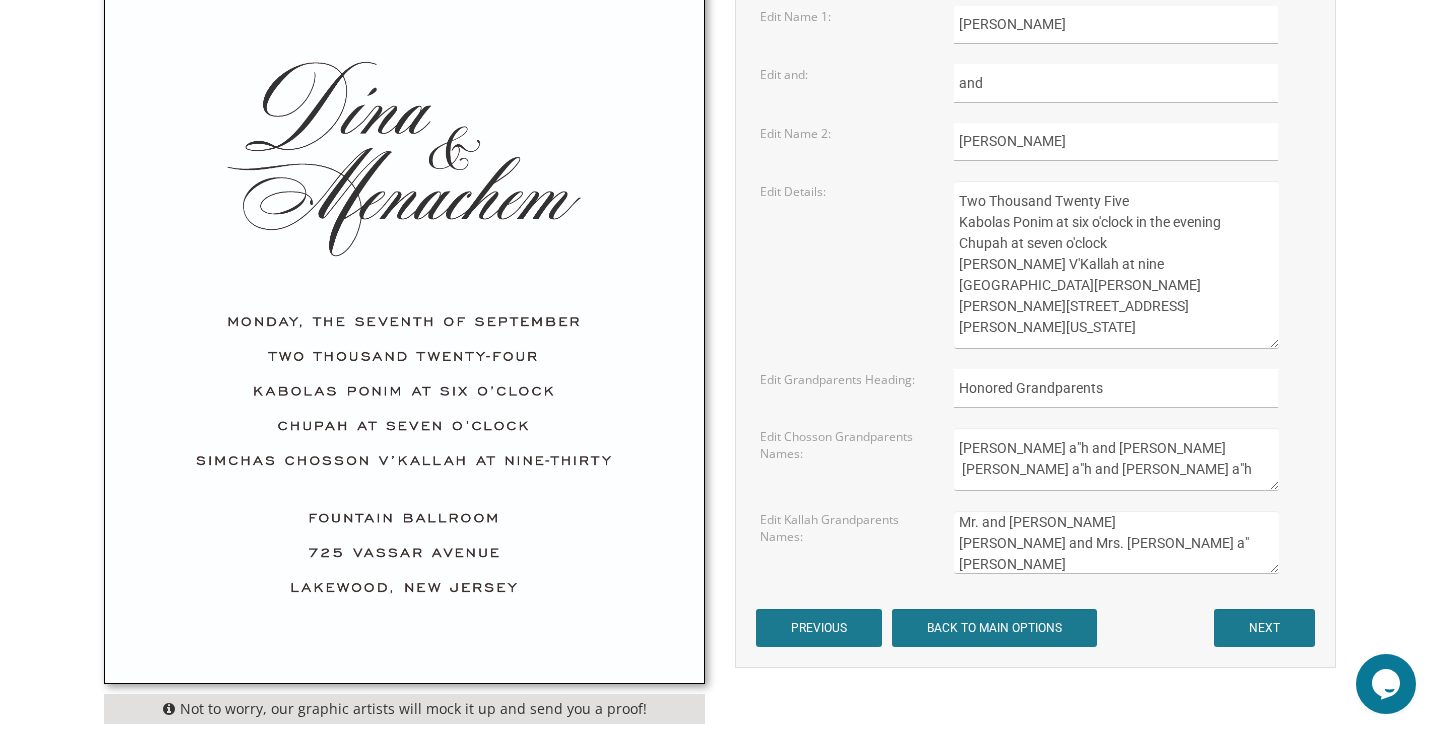 type on "Mr. and Mrs. Erica Klein
Dr. Warren and Mrs. Helen a"h Klein
Ms. Dorothy Klein" 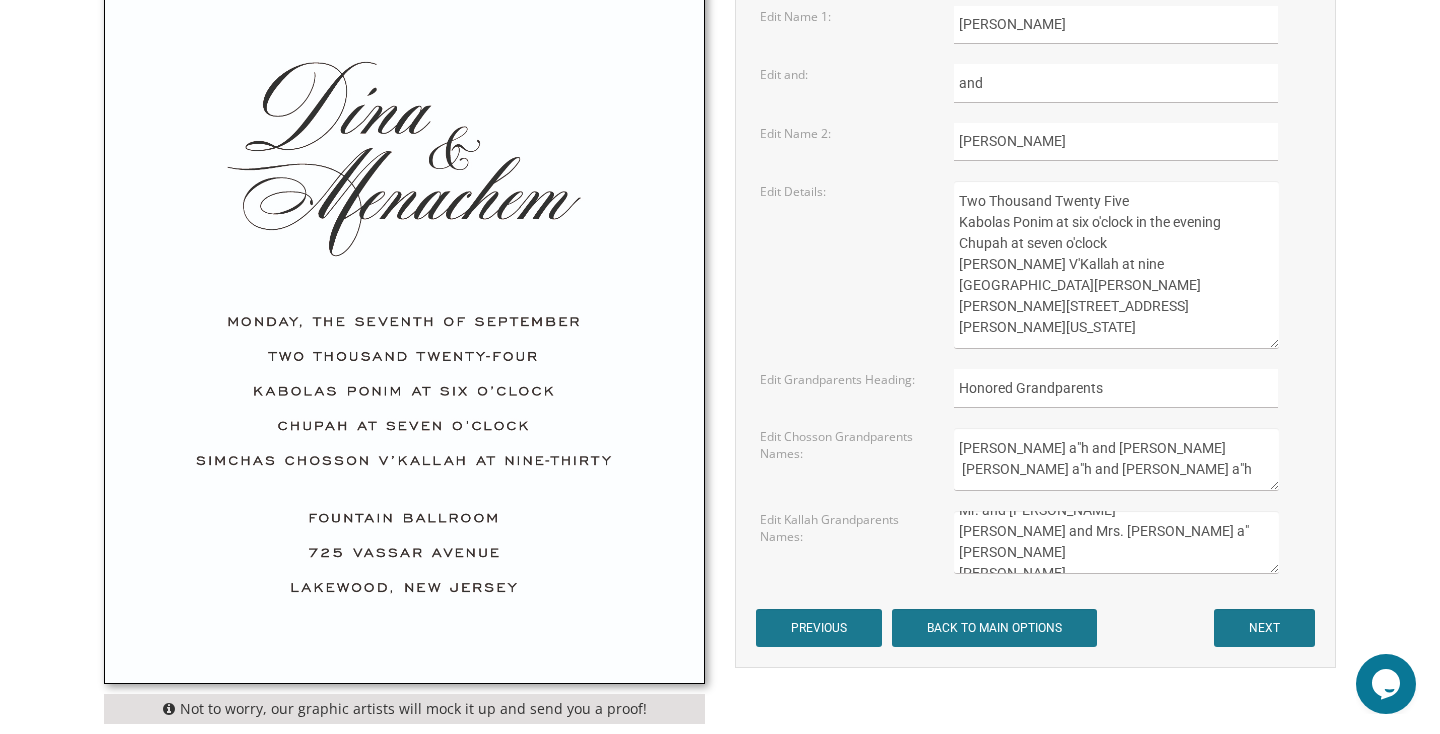 drag, startPoint x: 958, startPoint y: 520, endPoint x: 1138, endPoint y: 603, distance: 198.21452 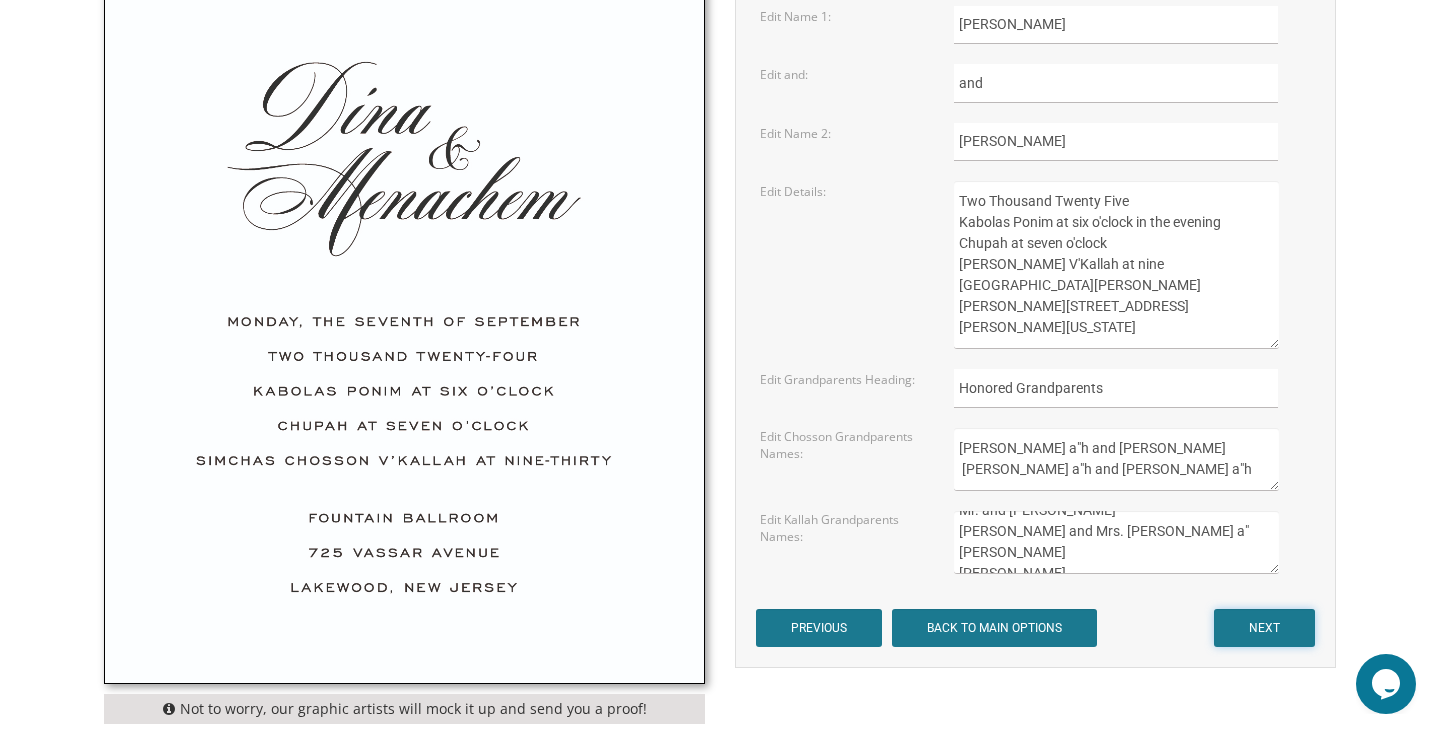 click on "NEXT" at bounding box center [1264, 628] 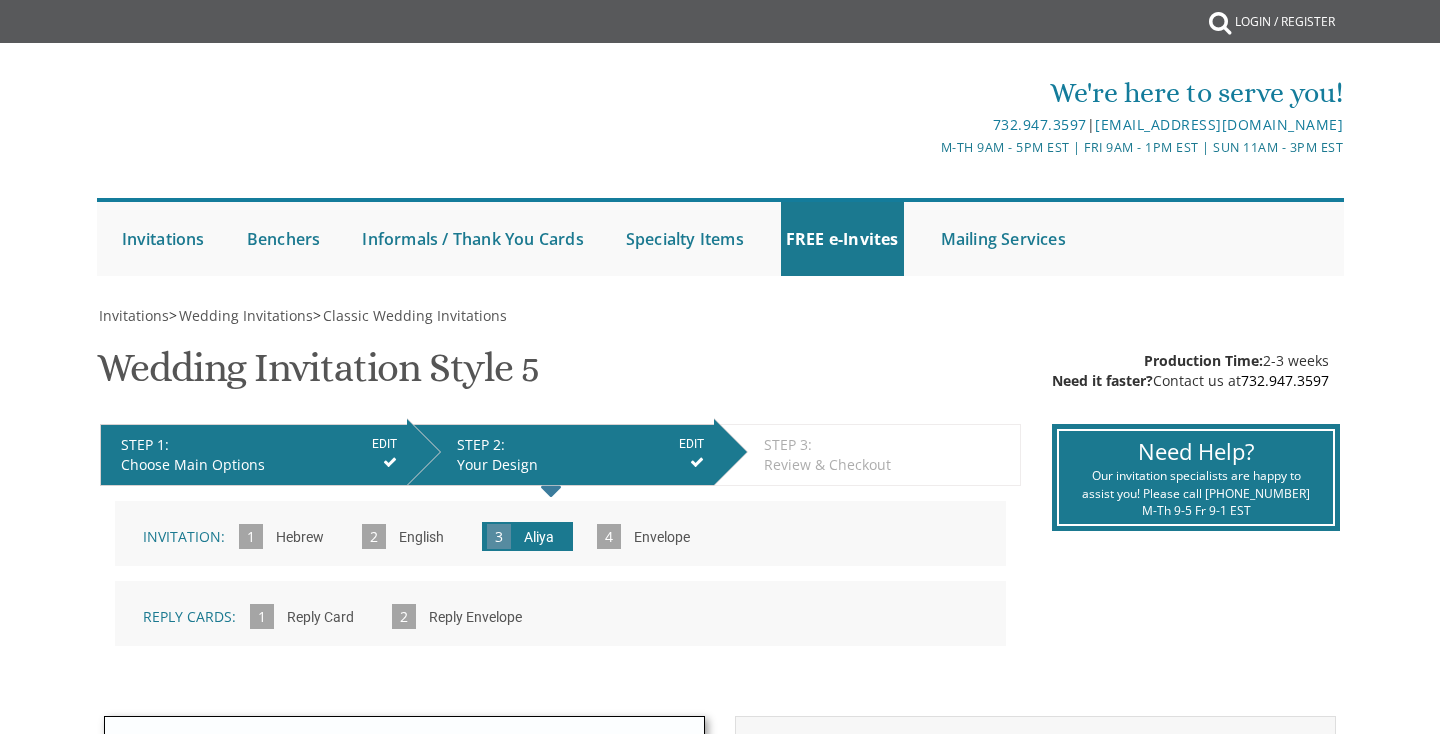scroll, scrollTop: 0, scrollLeft: 0, axis: both 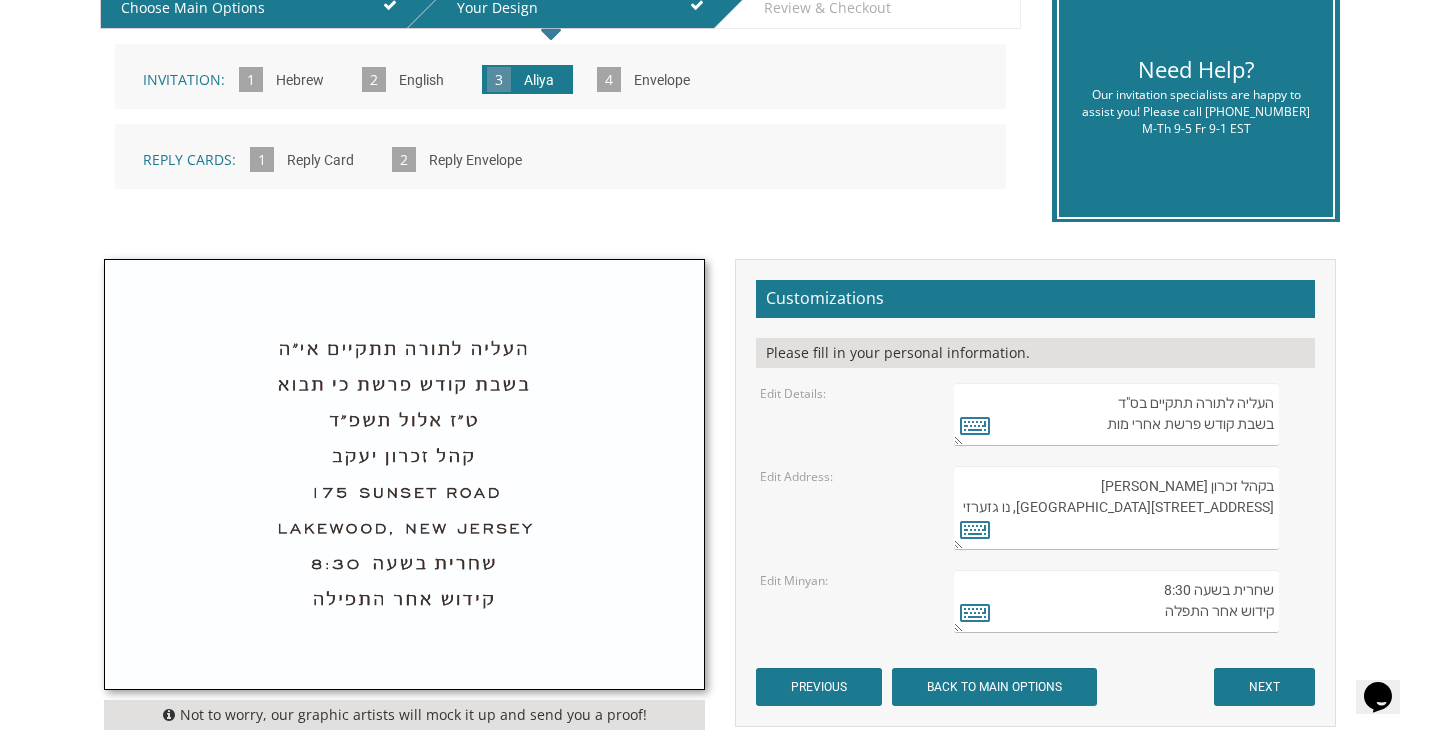 drag, startPoint x: 1152, startPoint y: 423, endPoint x: 1080, endPoint y: 424, distance: 72.00694 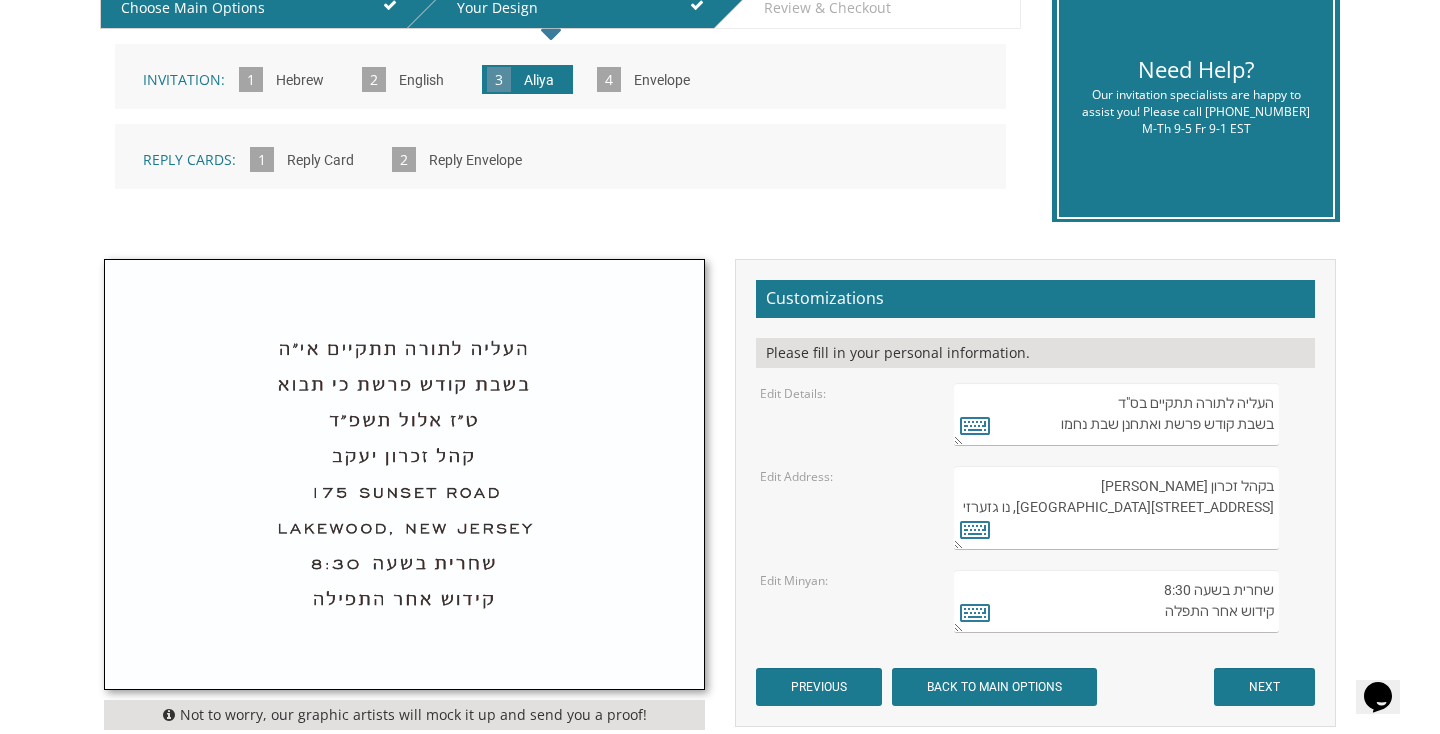 type on "העליה לתורה תתקיים בס"ד
בשבת קודש פרשת ואתחנן שבת נחמו" 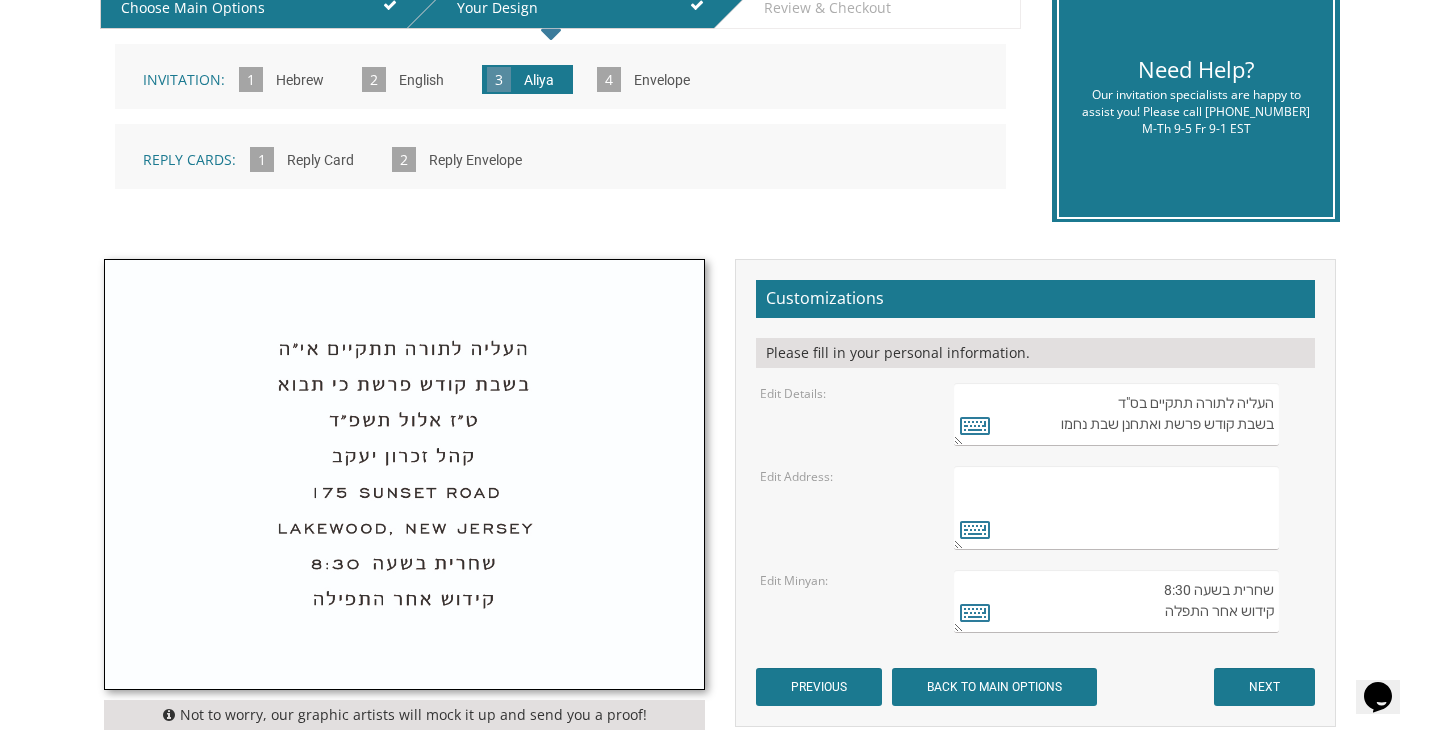 paste on "CONGREGATION [PERSON_NAME] [STREET_ADDRESS][US_STATE]" 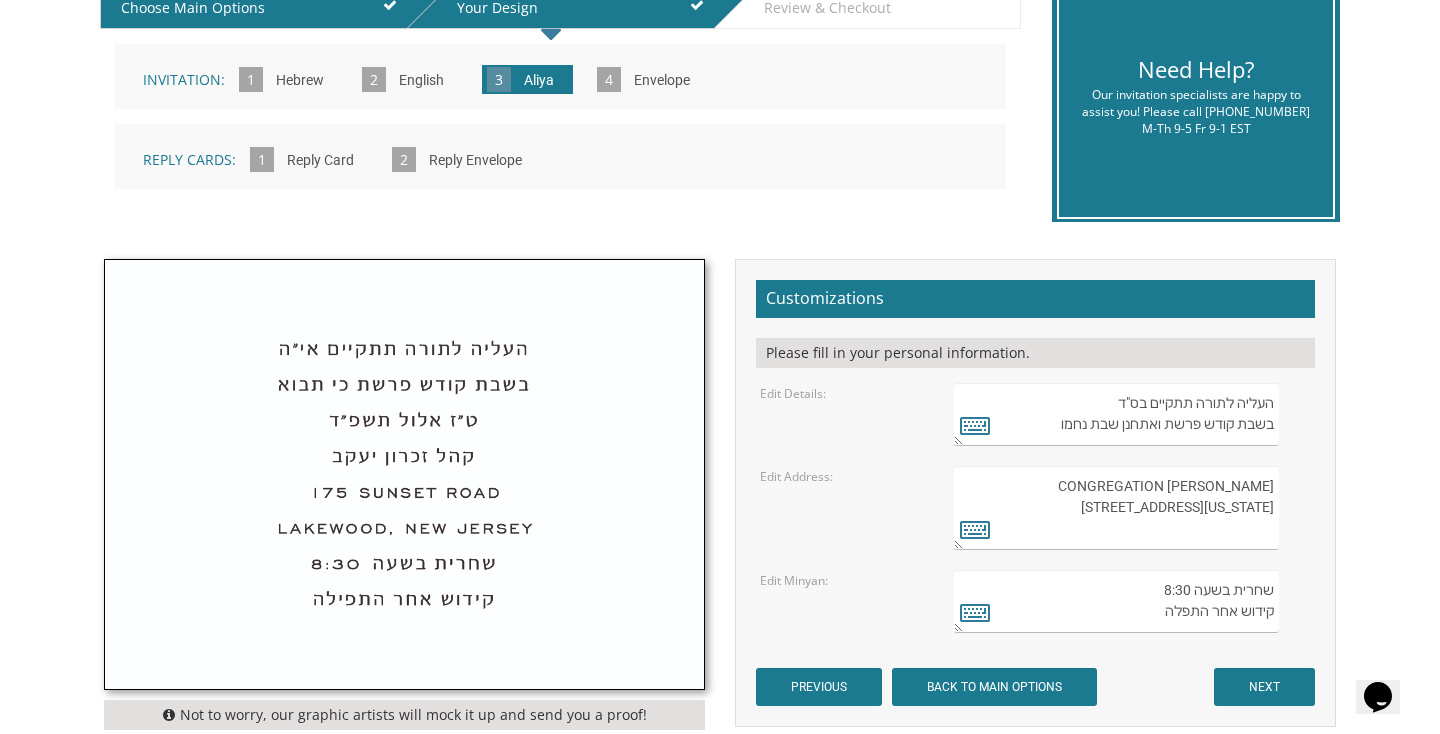 type on "CONGREGATION [PERSON_NAME] [STREET_ADDRESS][US_STATE]" 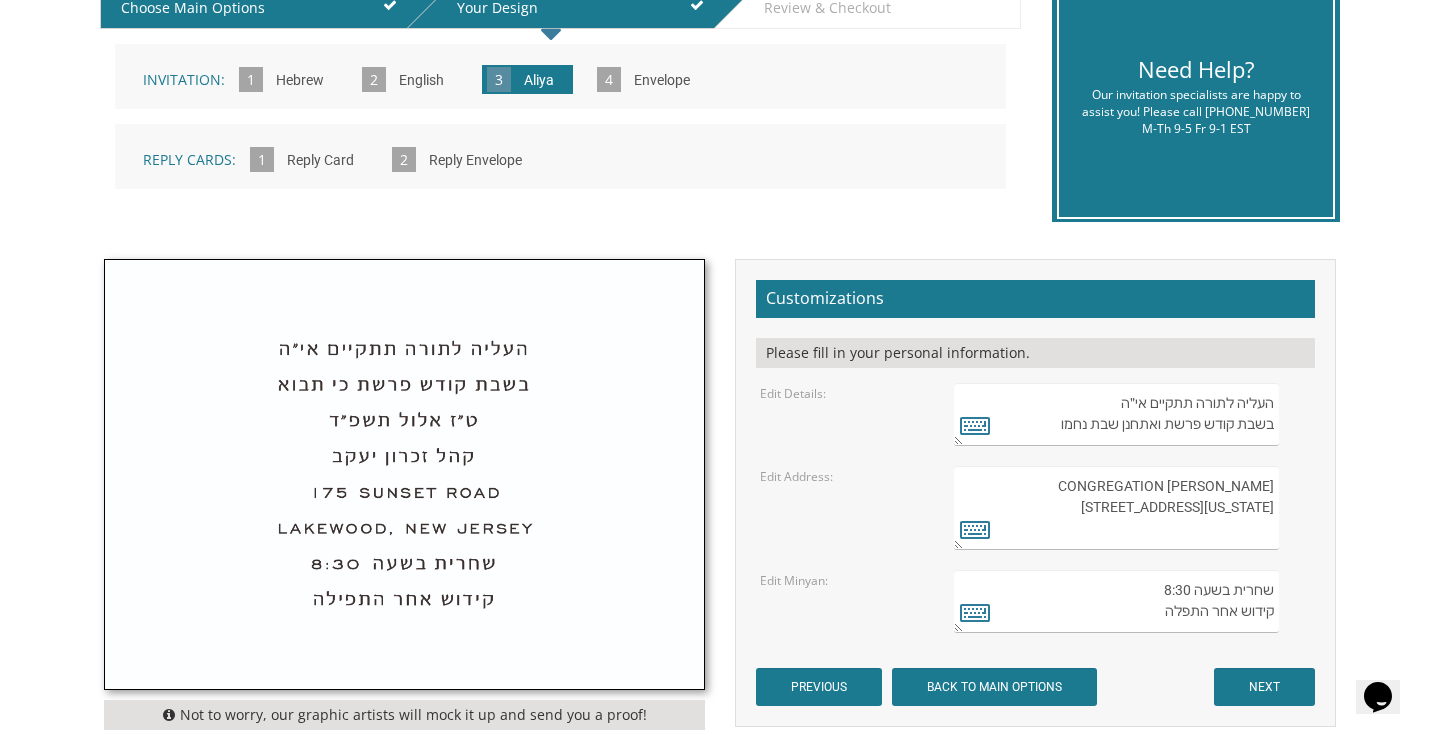 drag, startPoint x: 1103, startPoint y: 396, endPoint x: 1245, endPoint y: 421, distance: 144.18391 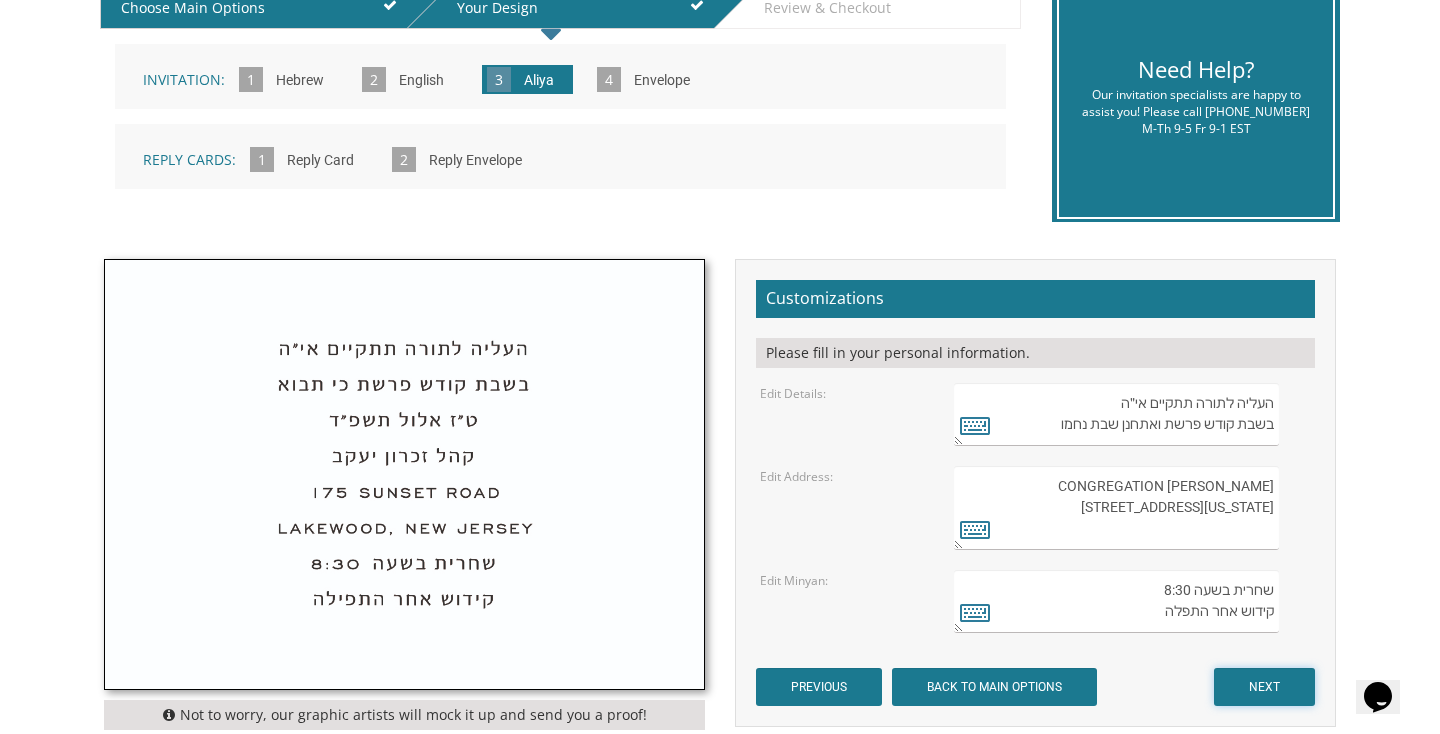 click on "NEXT" at bounding box center (1264, 687) 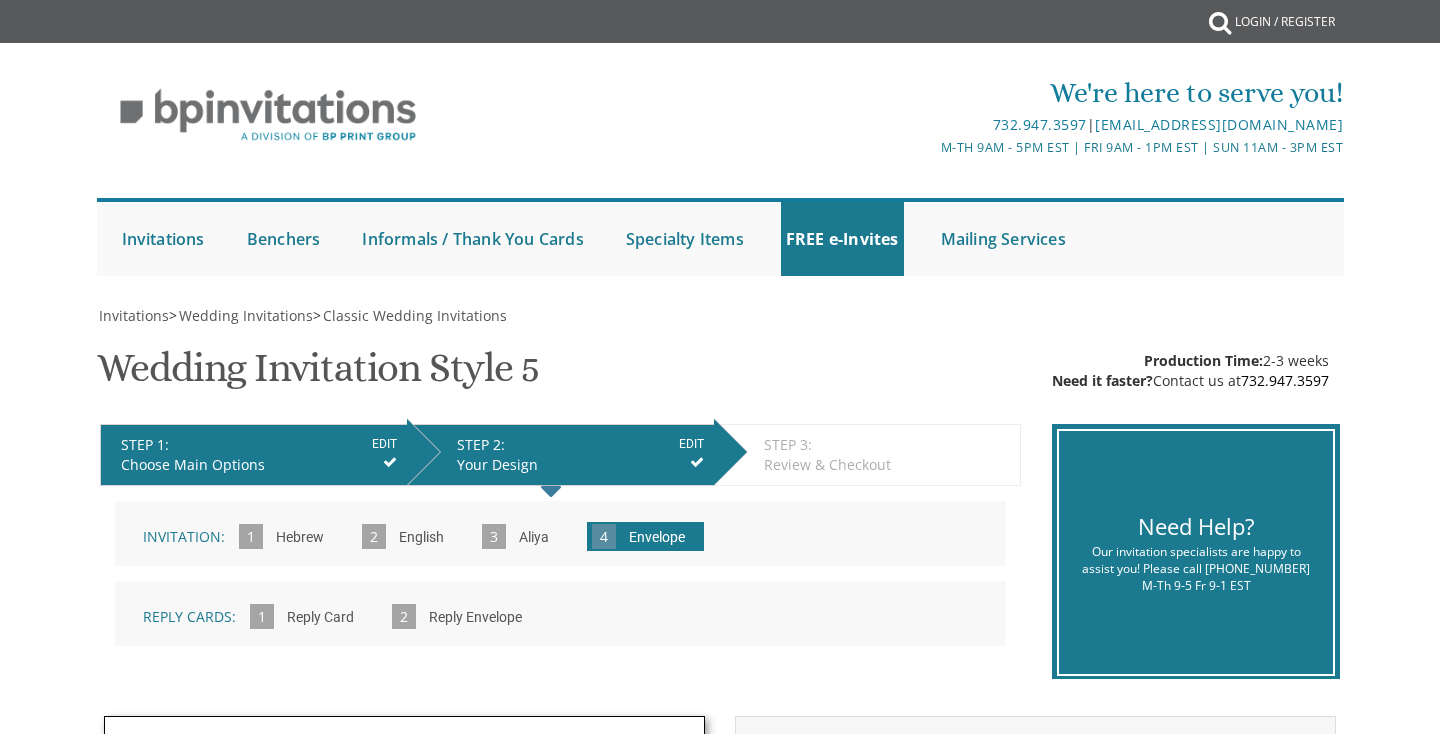 scroll, scrollTop: 0, scrollLeft: 0, axis: both 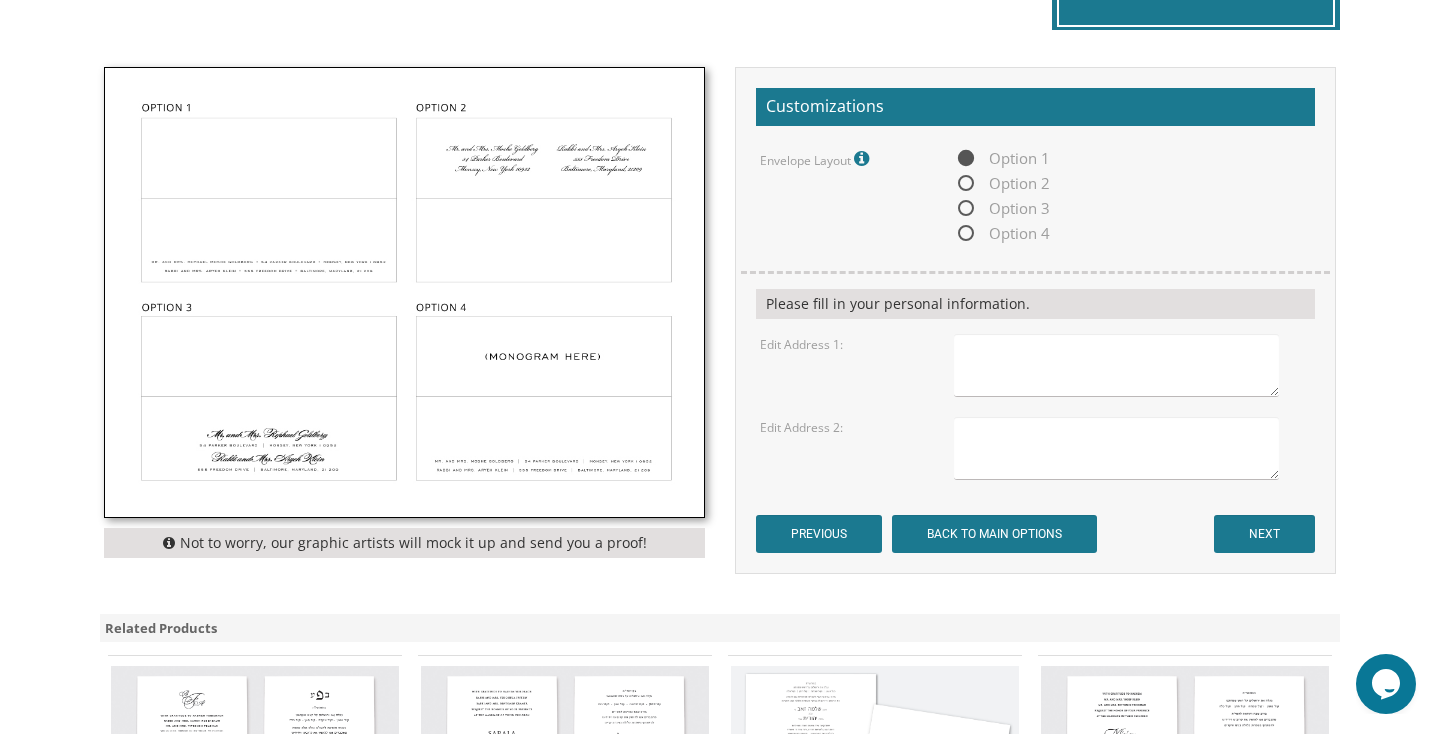 click at bounding box center [1116, 365] 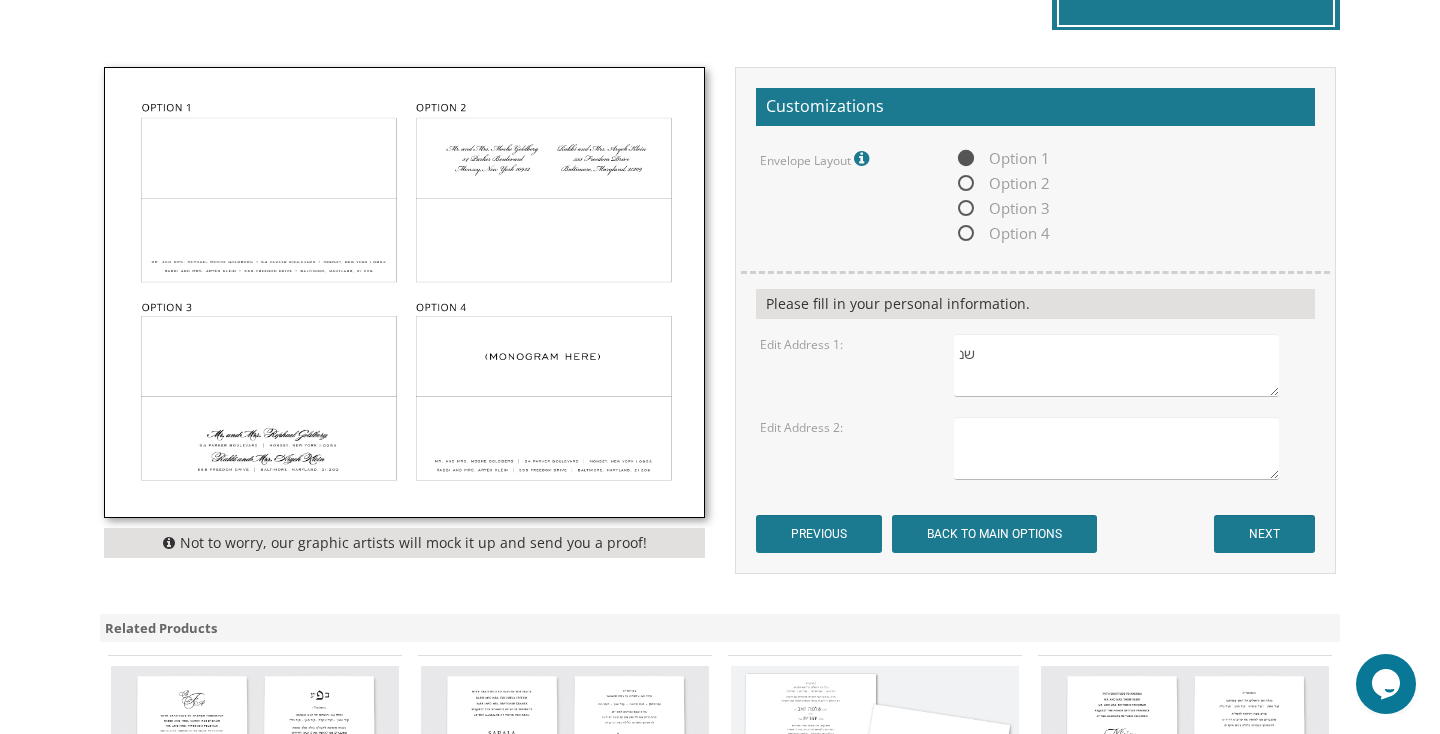 type on "ש" 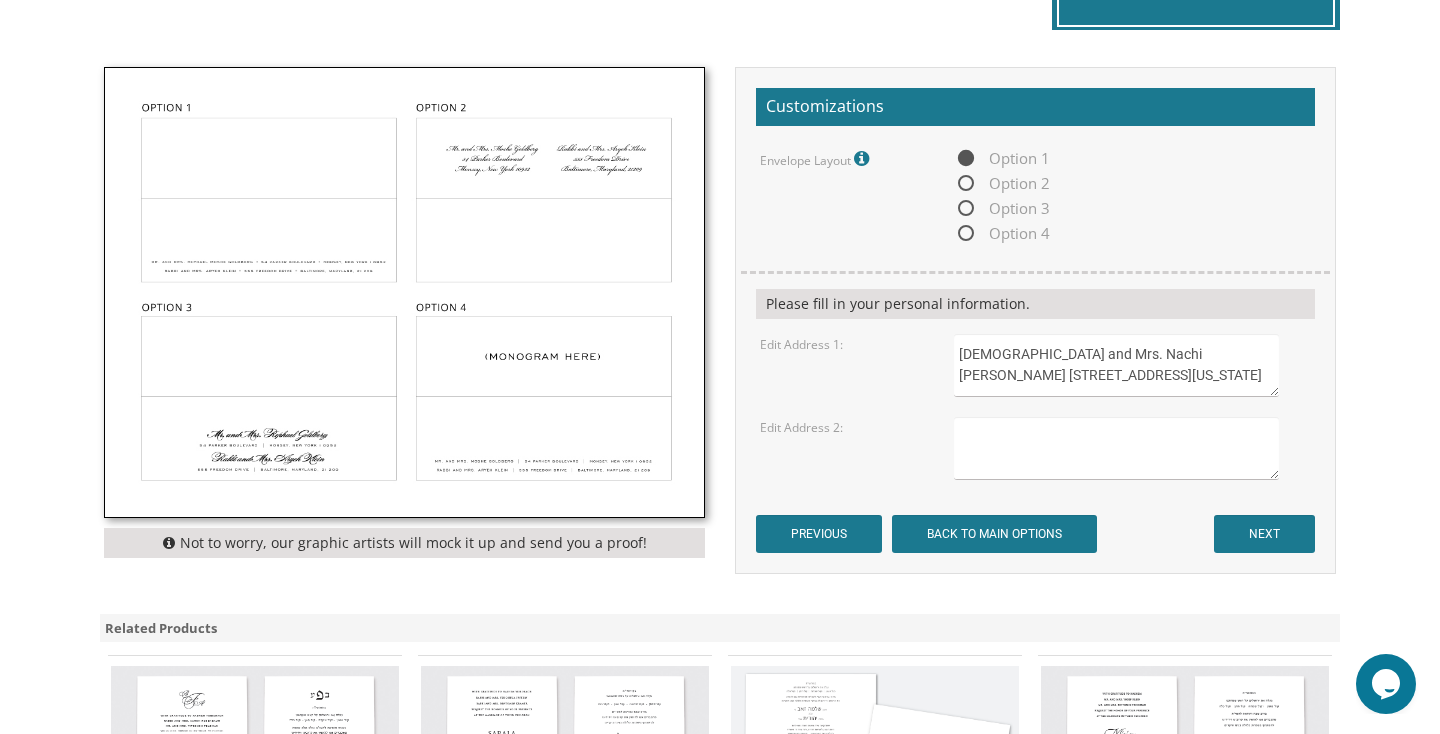 type on "Rabbi and Mrs. Nachi Klein 17330 Septo St Northridge California 91325" 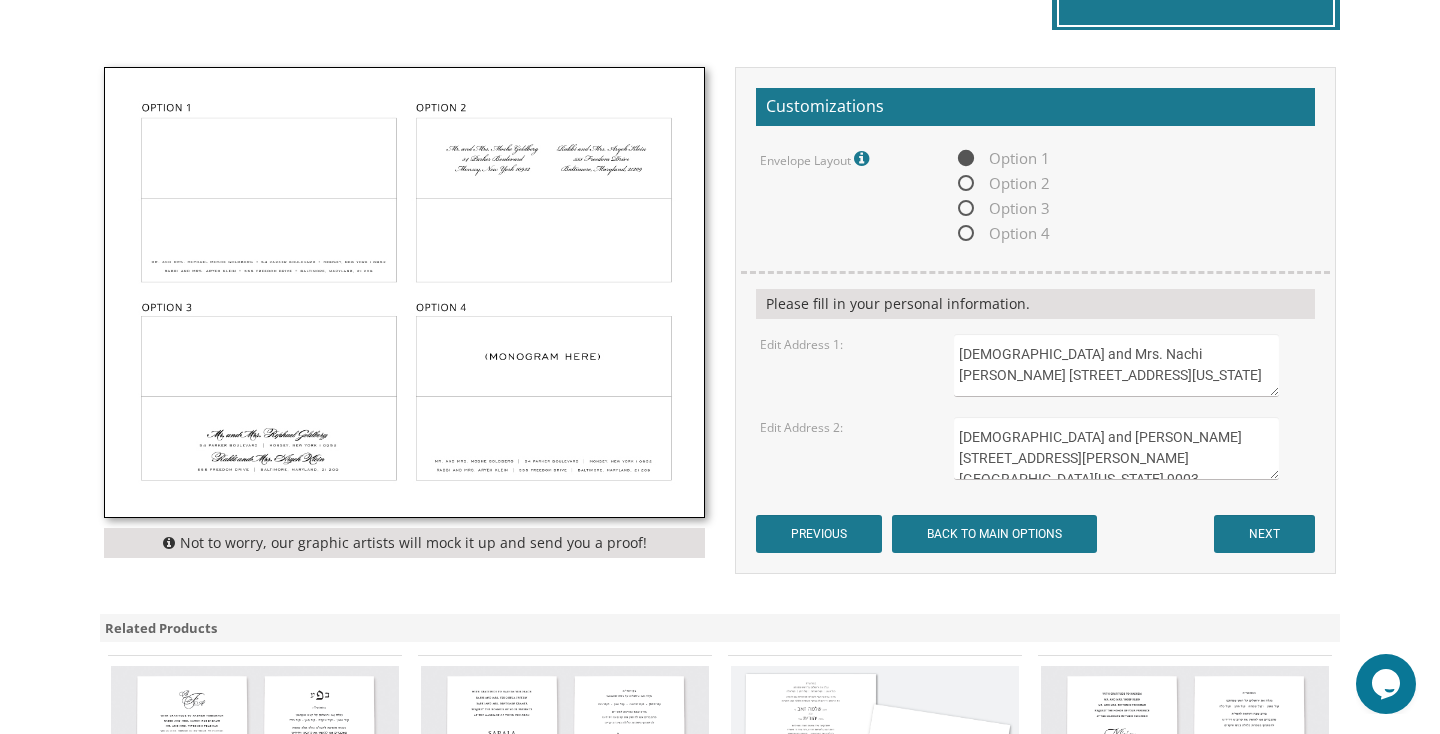 scroll, scrollTop: 9, scrollLeft: 0, axis: vertical 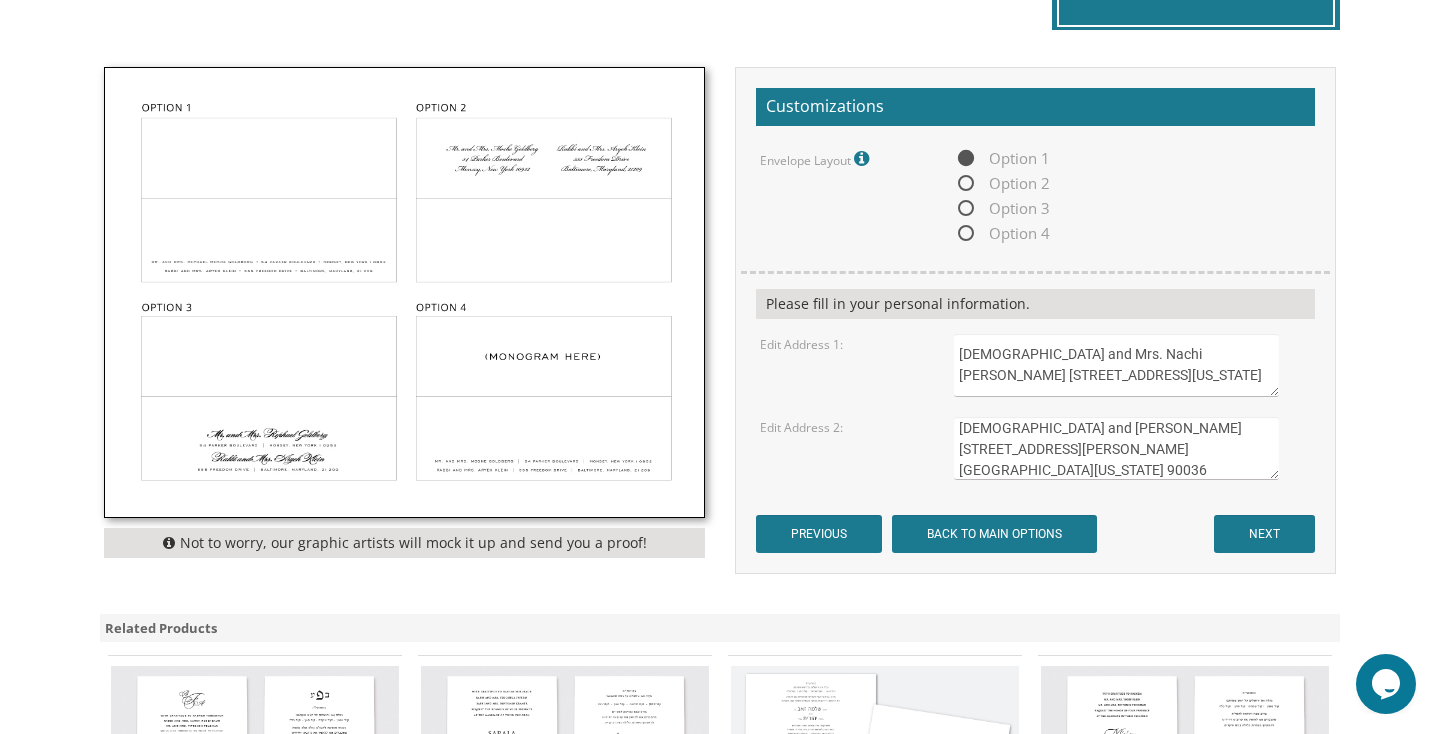 click on "Rabbi and Mrs. Baruch Yellen
176 S. Mansfield ave. Los Angeles California 90036" at bounding box center [1116, 448] 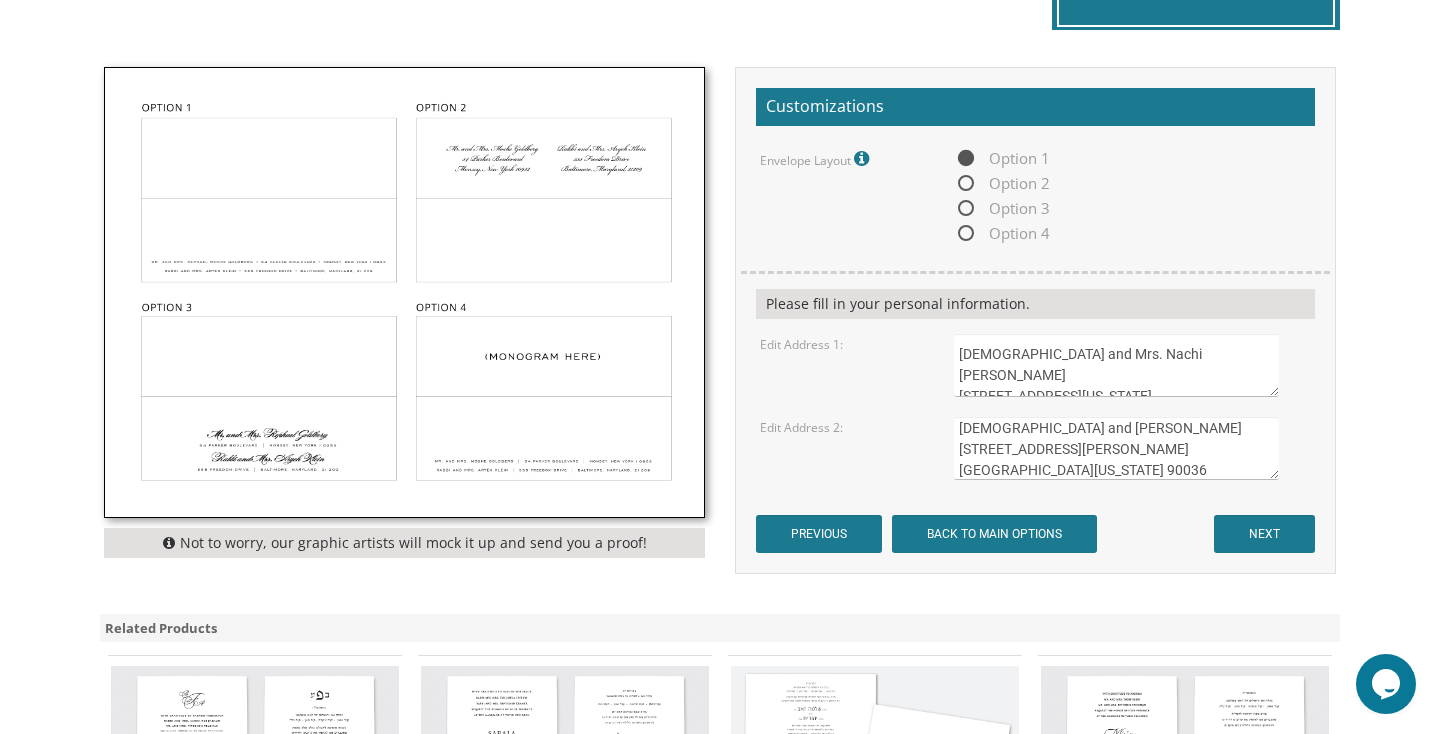 type on "Rabbi and Mrs. Nachi Klein
17330 Septo St Northridge California 91325" 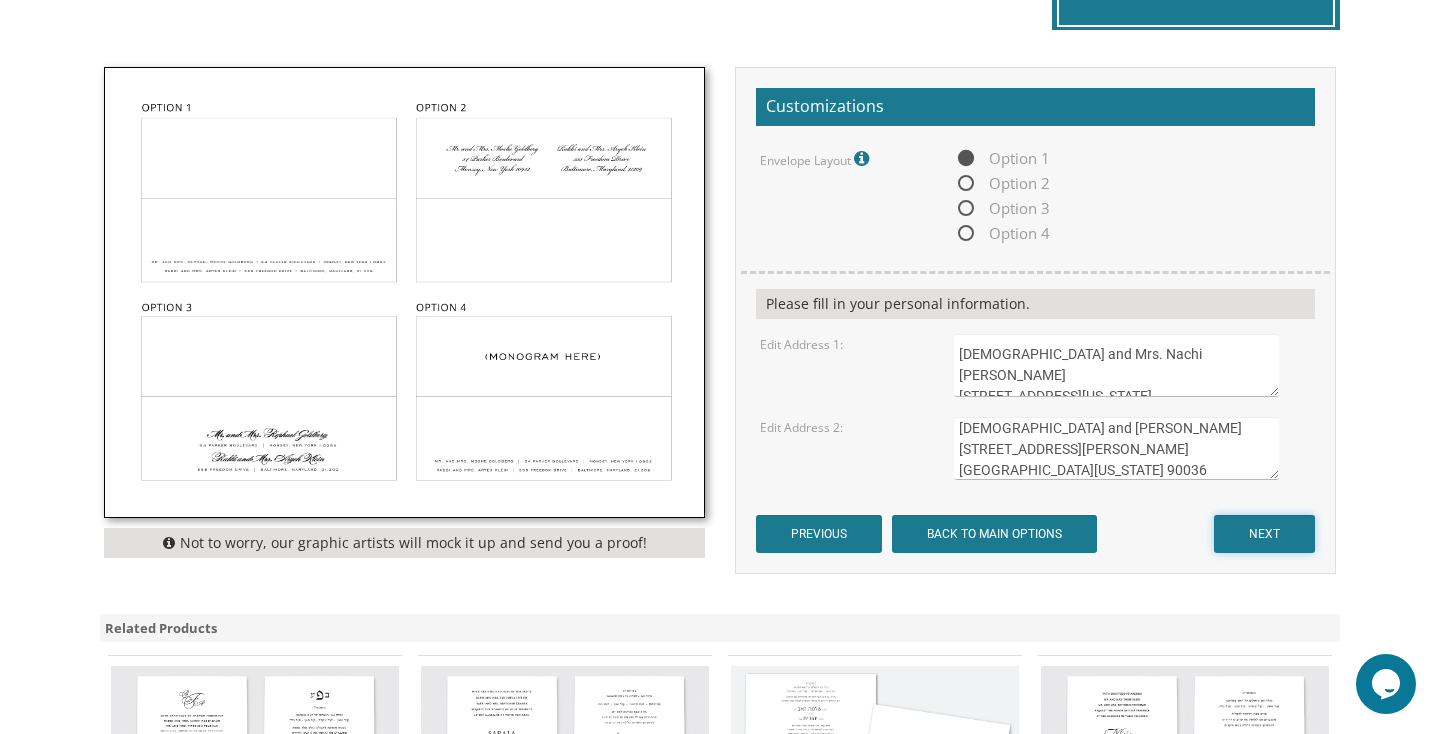 click on "NEXT" at bounding box center (1264, 534) 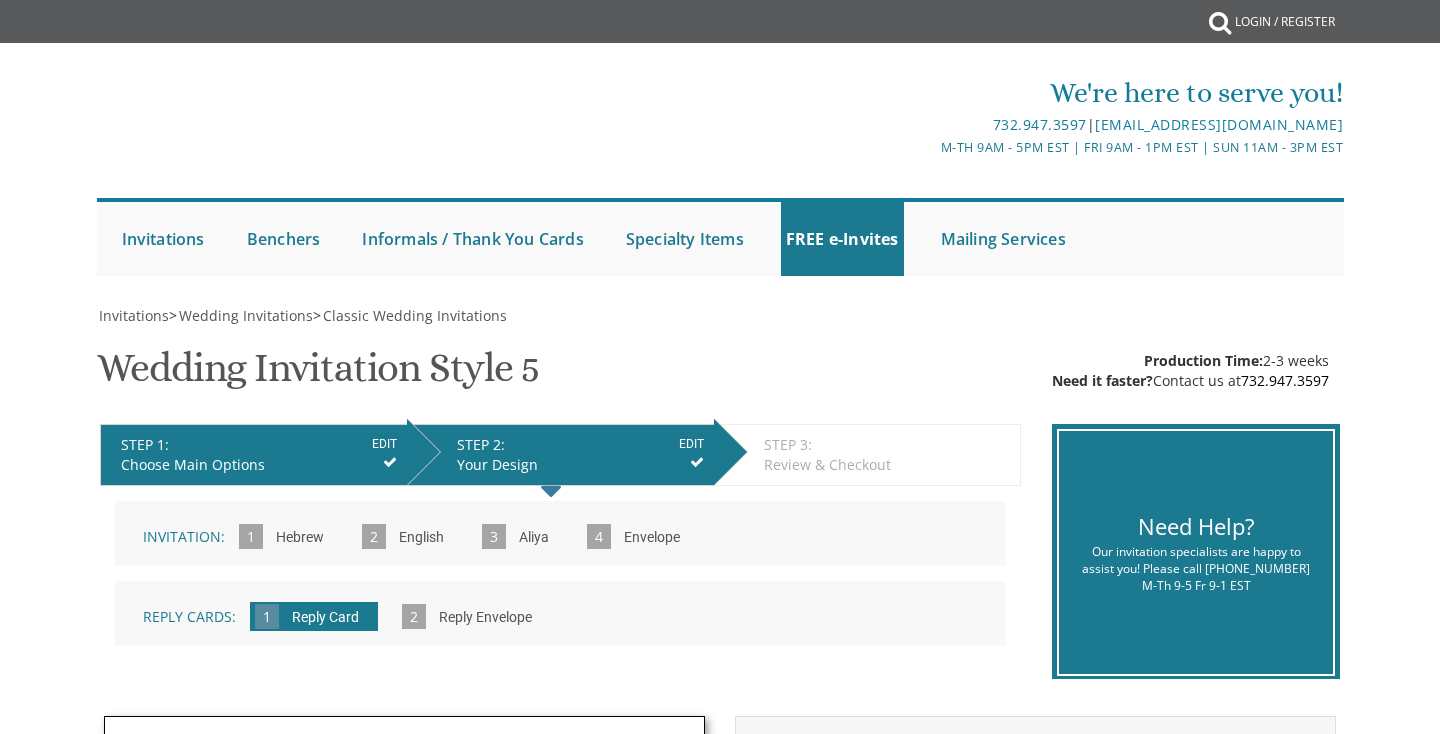 scroll, scrollTop: 0, scrollLeft: 0, axis: both 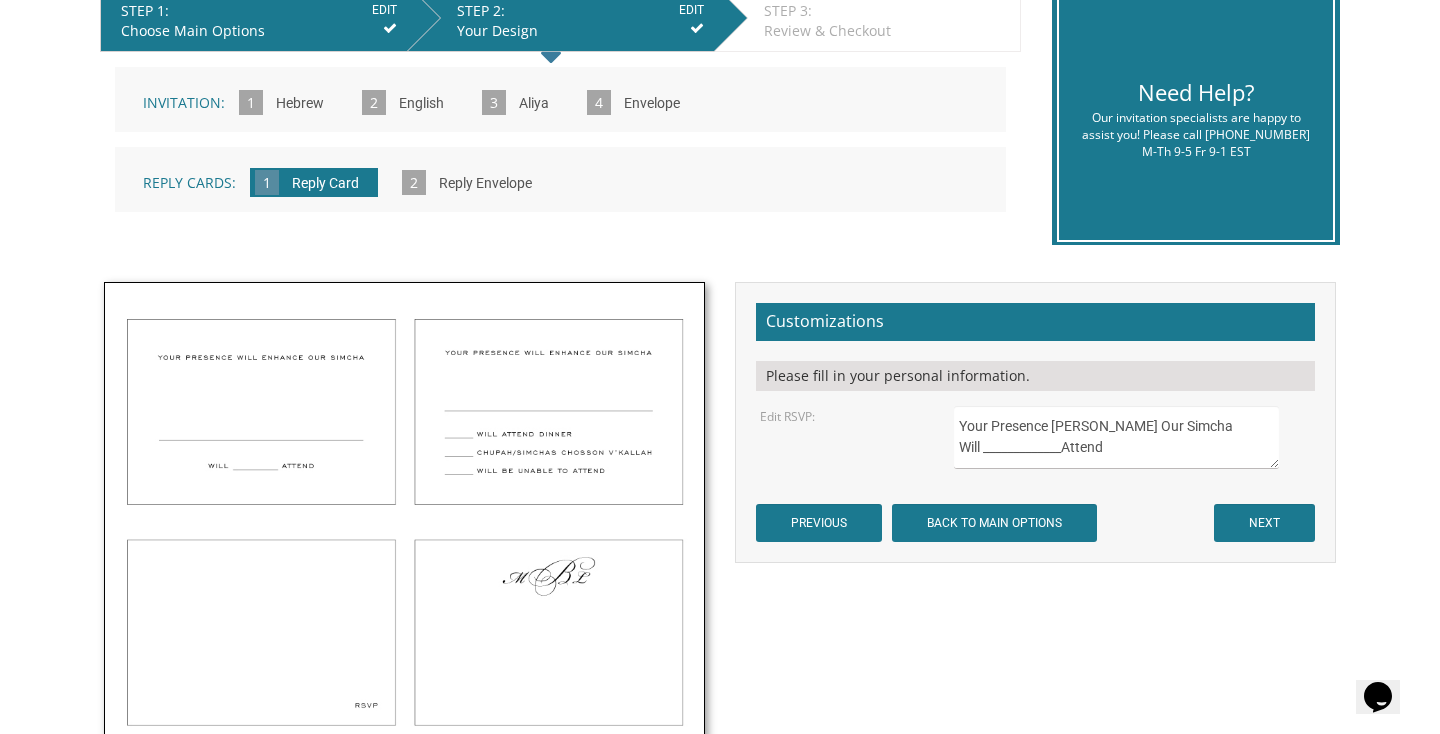 click on "Your Presence [PERSON_NAME] Our Simcha
Will _____________Attend" at bounding box center [1116, 437] 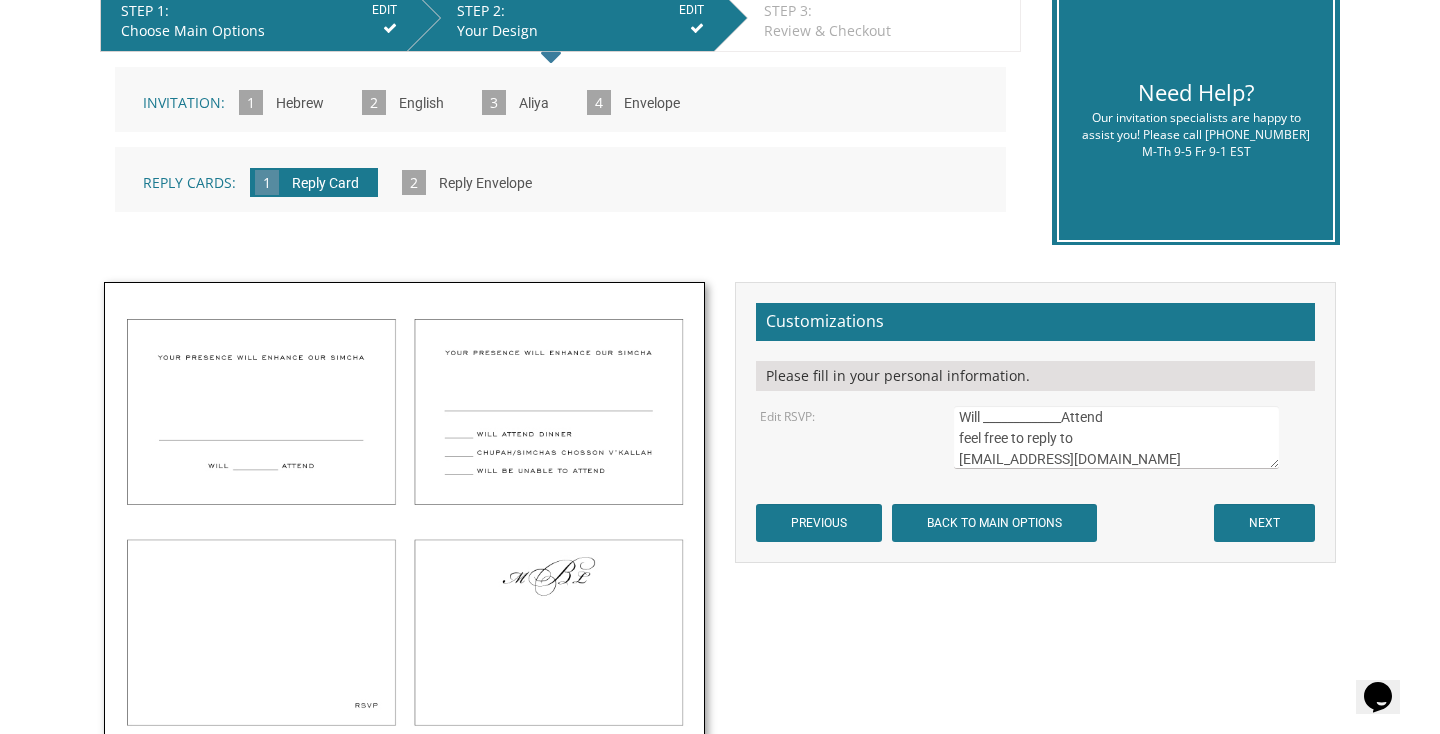 scroll, scrollTop: 0, scrollLeft: 0, axis: both 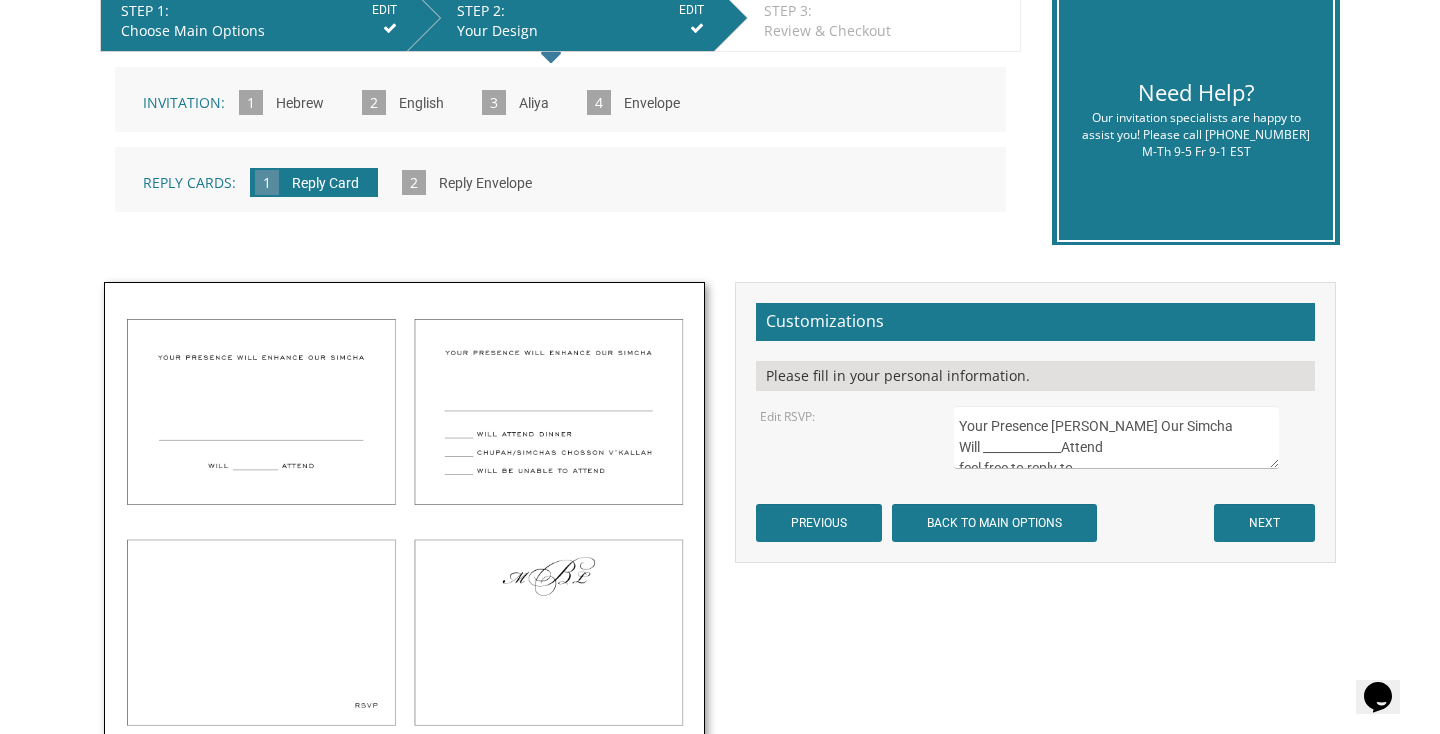 type on "Your Presence [PERSON_NAME] Our Simcha
Will _____________Attend
feel free to reply to
[EMAIL_ADDRESS][DOMAIN_NAME]" 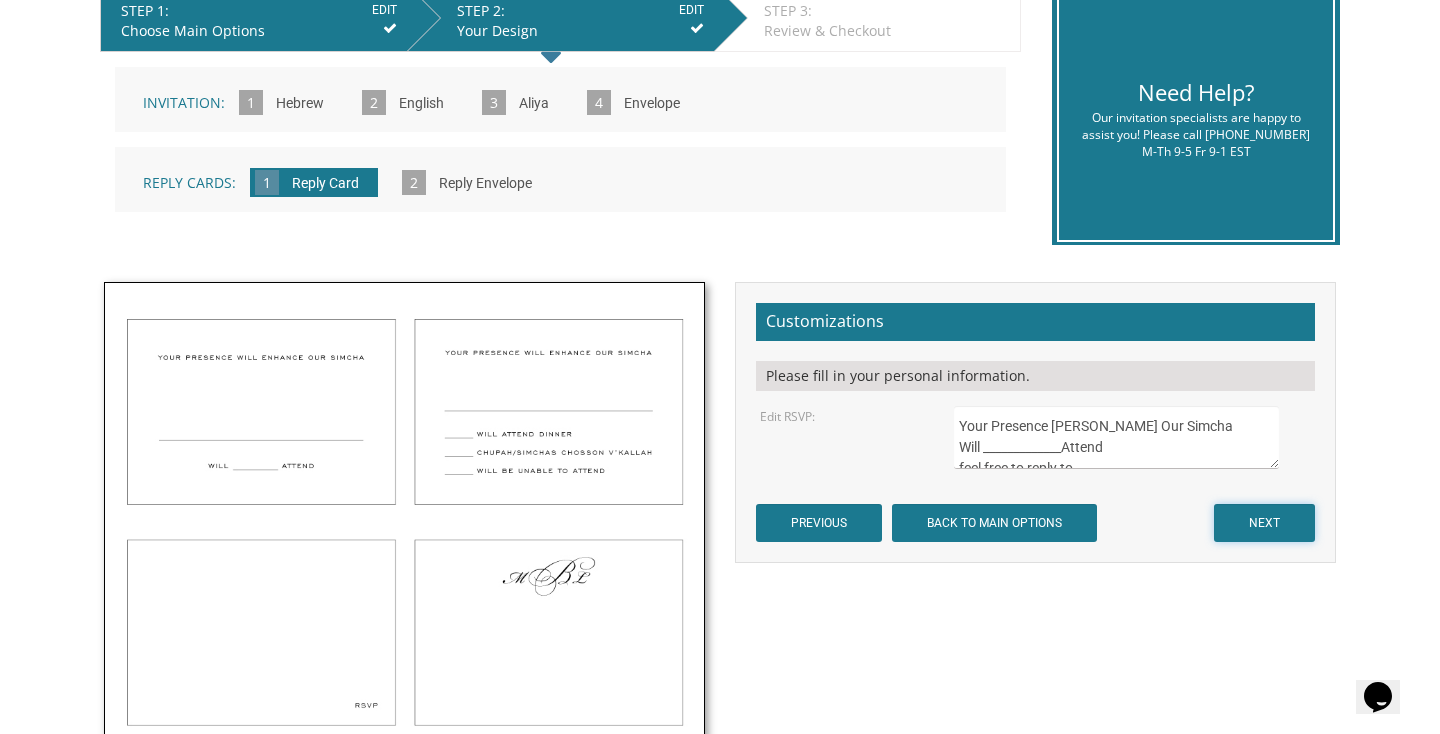 click on "NEXT" at bounding box center (1264, 523) 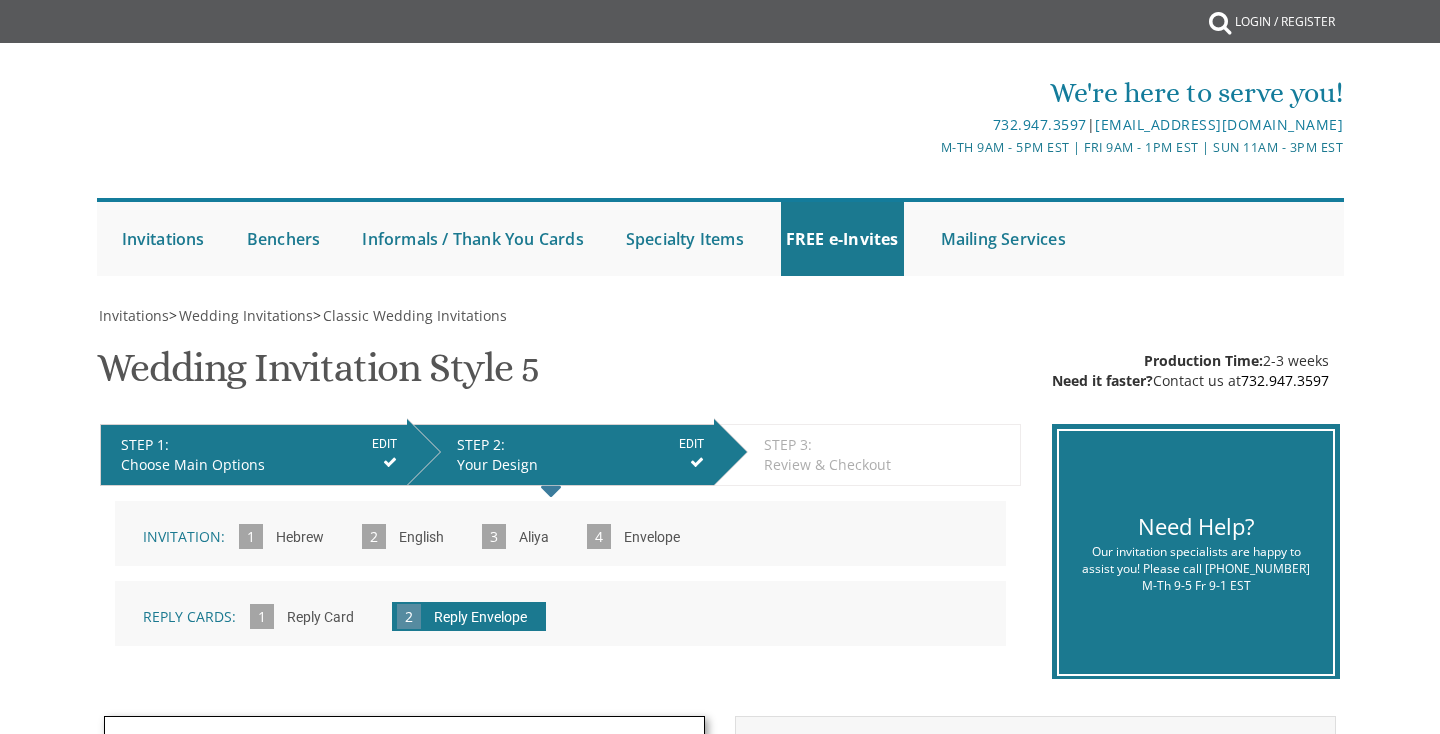 scroll, scrollTop: 0, scrollLeft: 0, axis: both 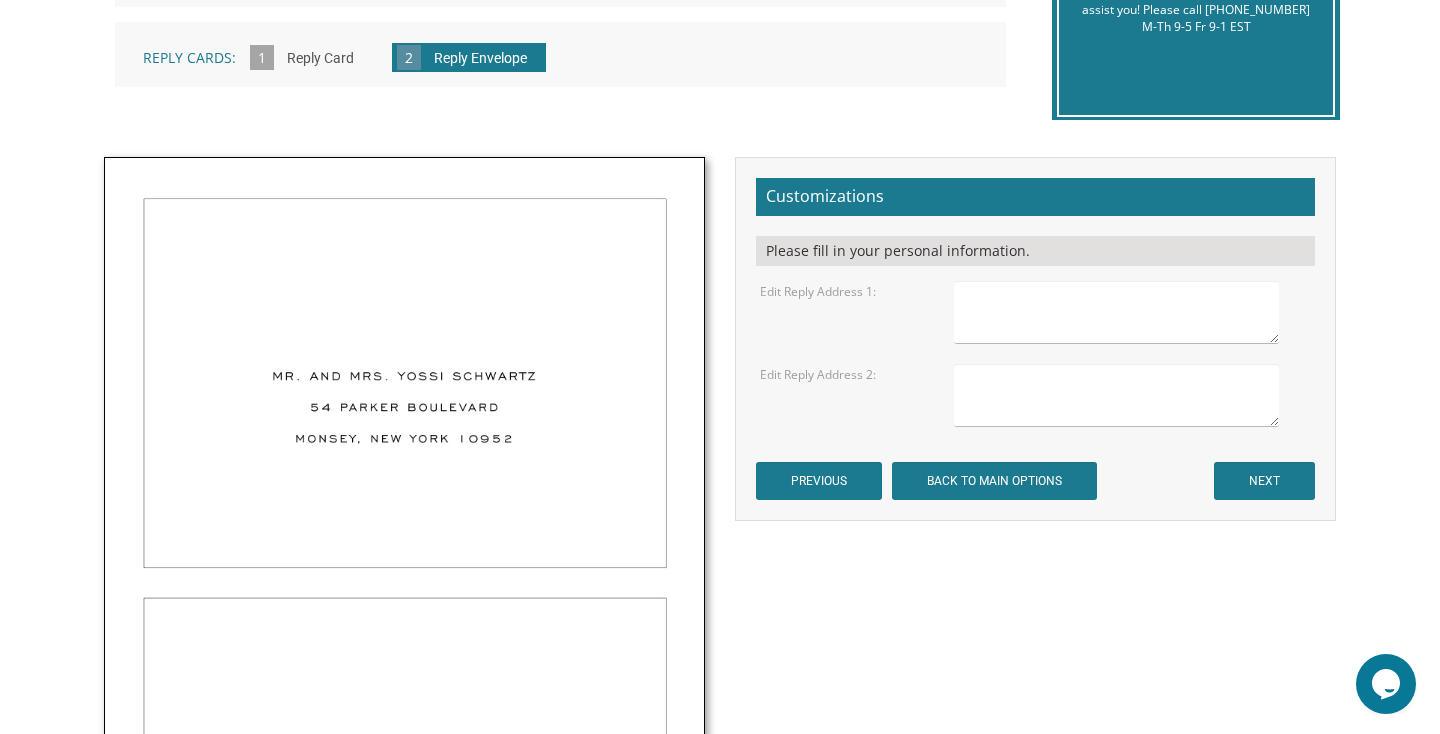 click at bounding box center (1116, 312) 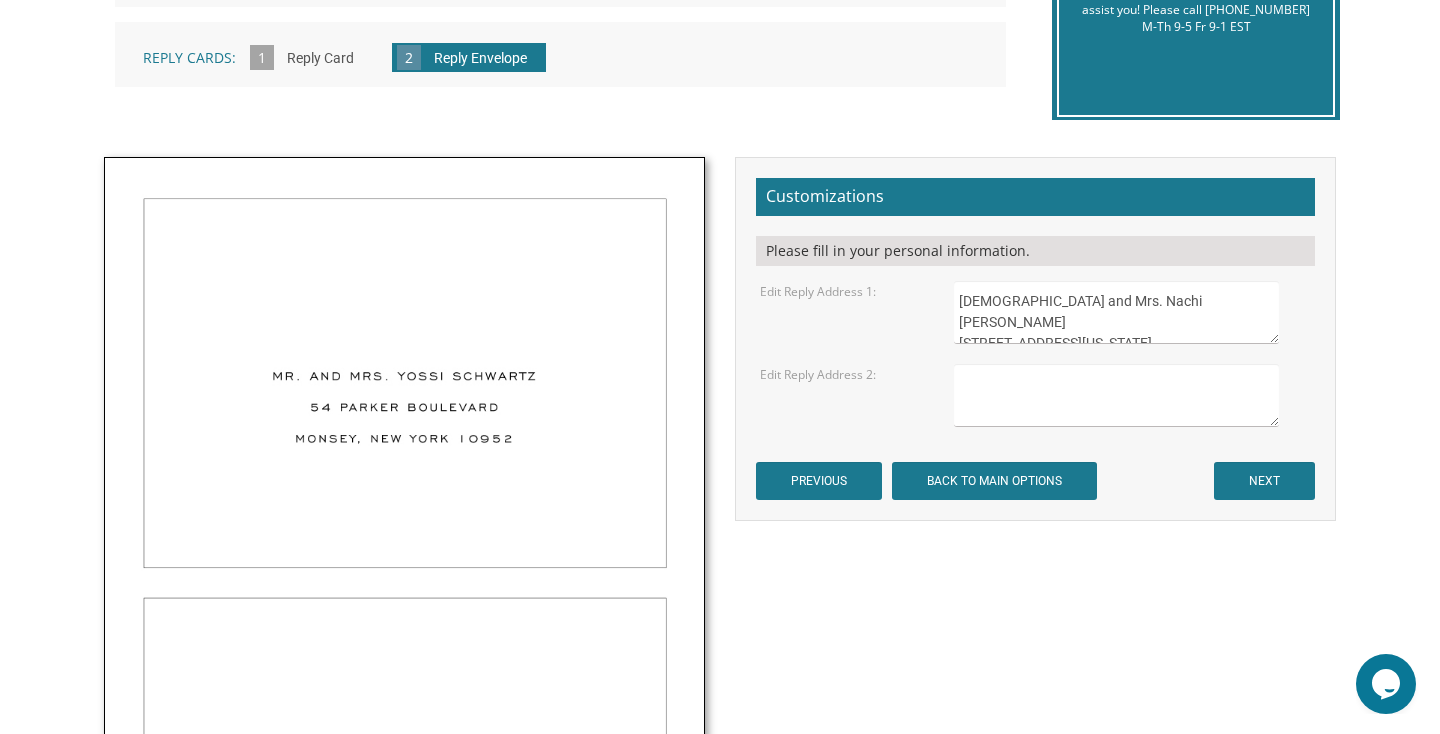 type on "Rabbi and Mrs. Nachi Klein
17330 Septo St. Northridge California 91325" 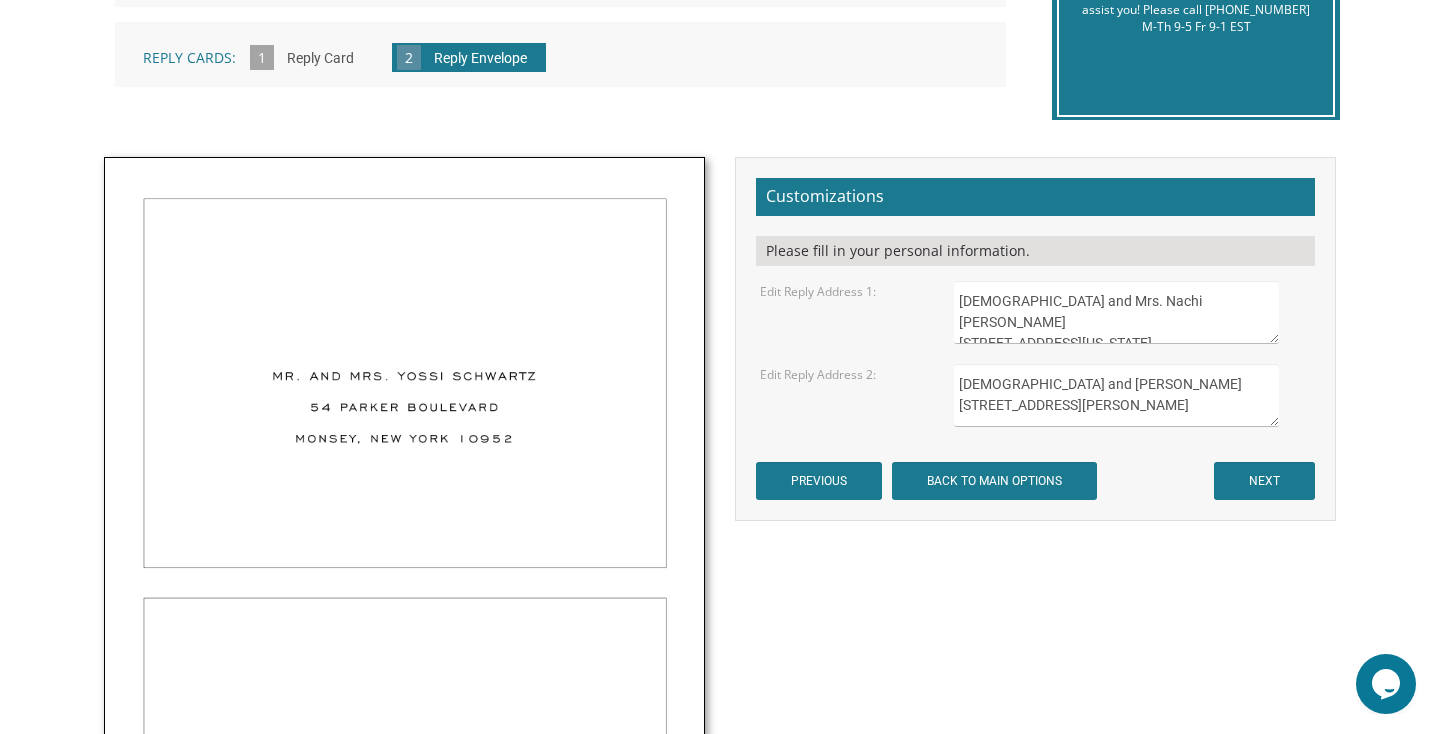 type on "Rabbi and Mrs. Baruch Yellen
176 S. Mansfield Ave" 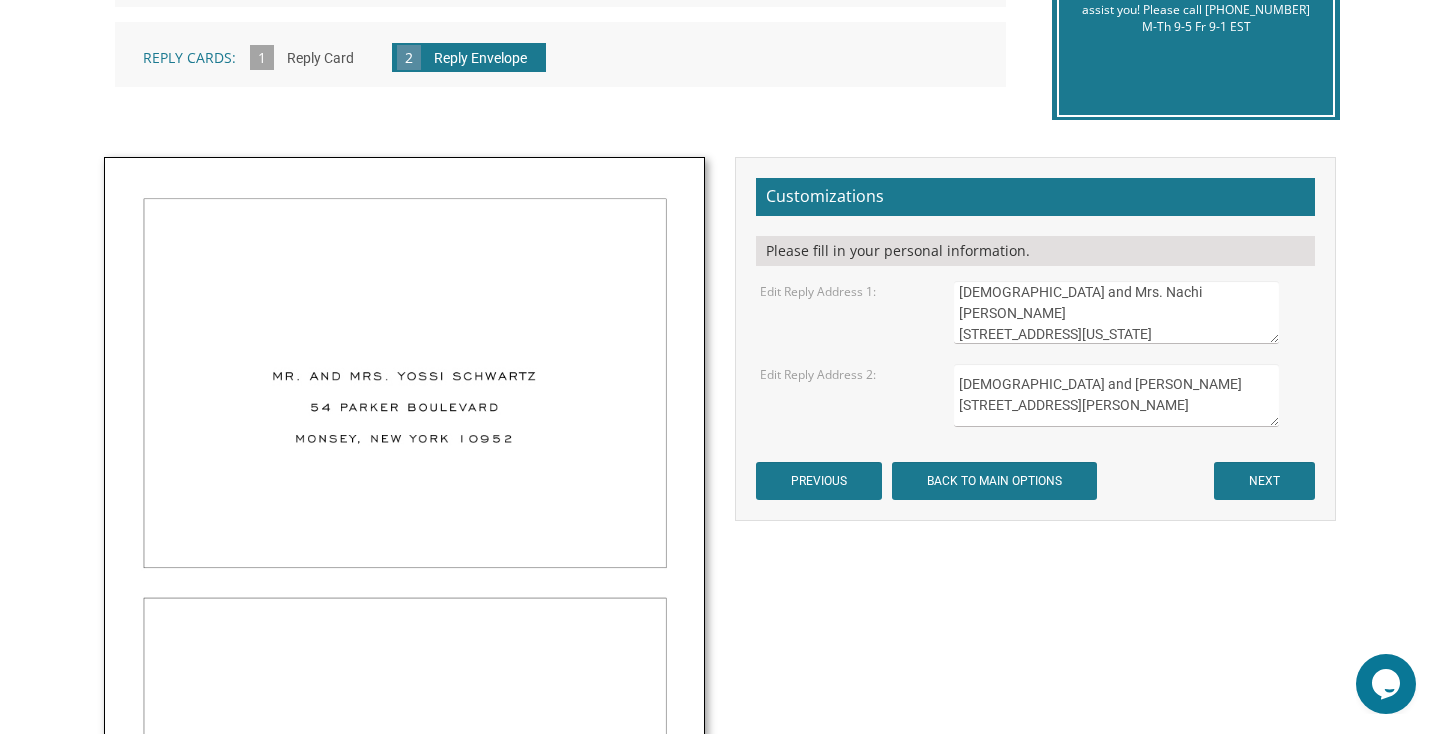 type on "Rabbi and Mrs. Nachi Klein
17330 Septo St.
Northridge California 91325" 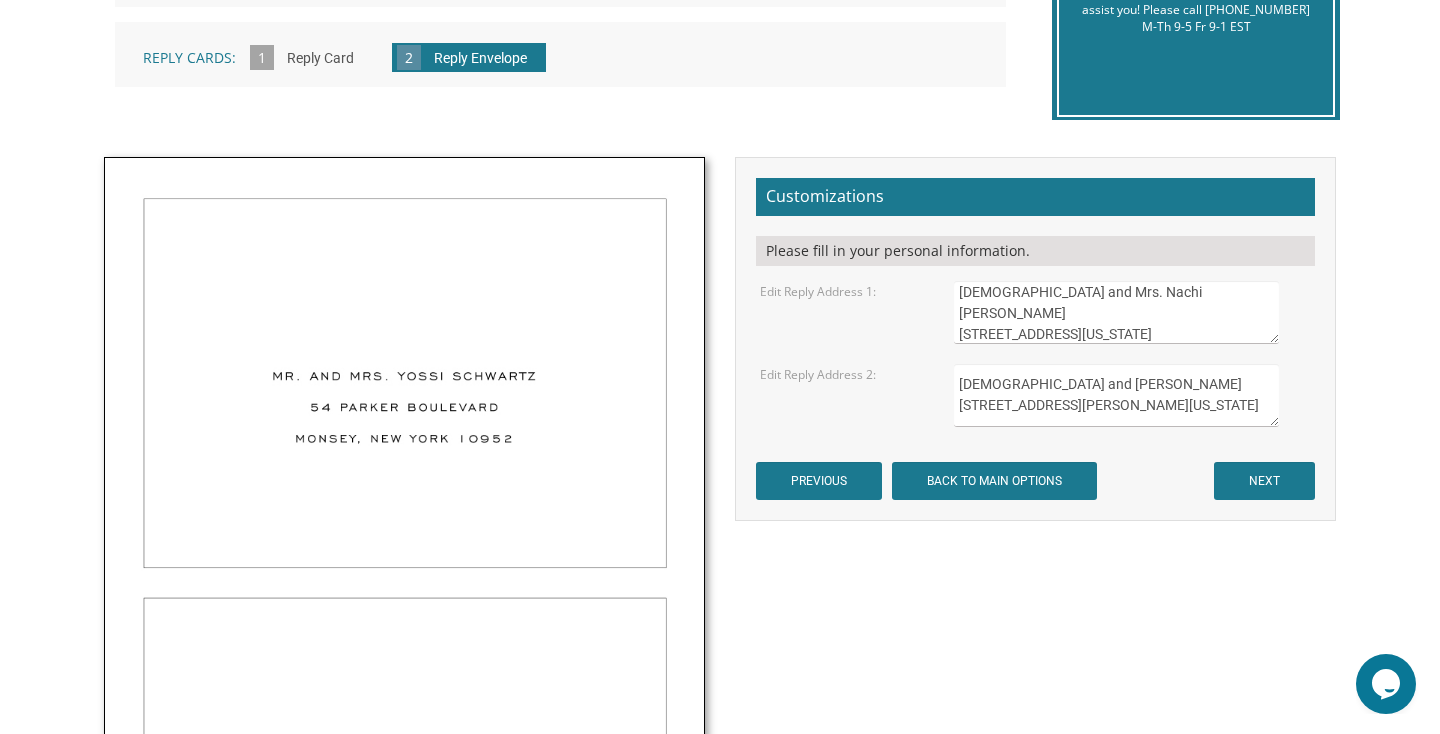 type on "Rabbi and Mrs. Baruch Yellen
176 S. Mansfield Ave
Los Angeles, California 90036" 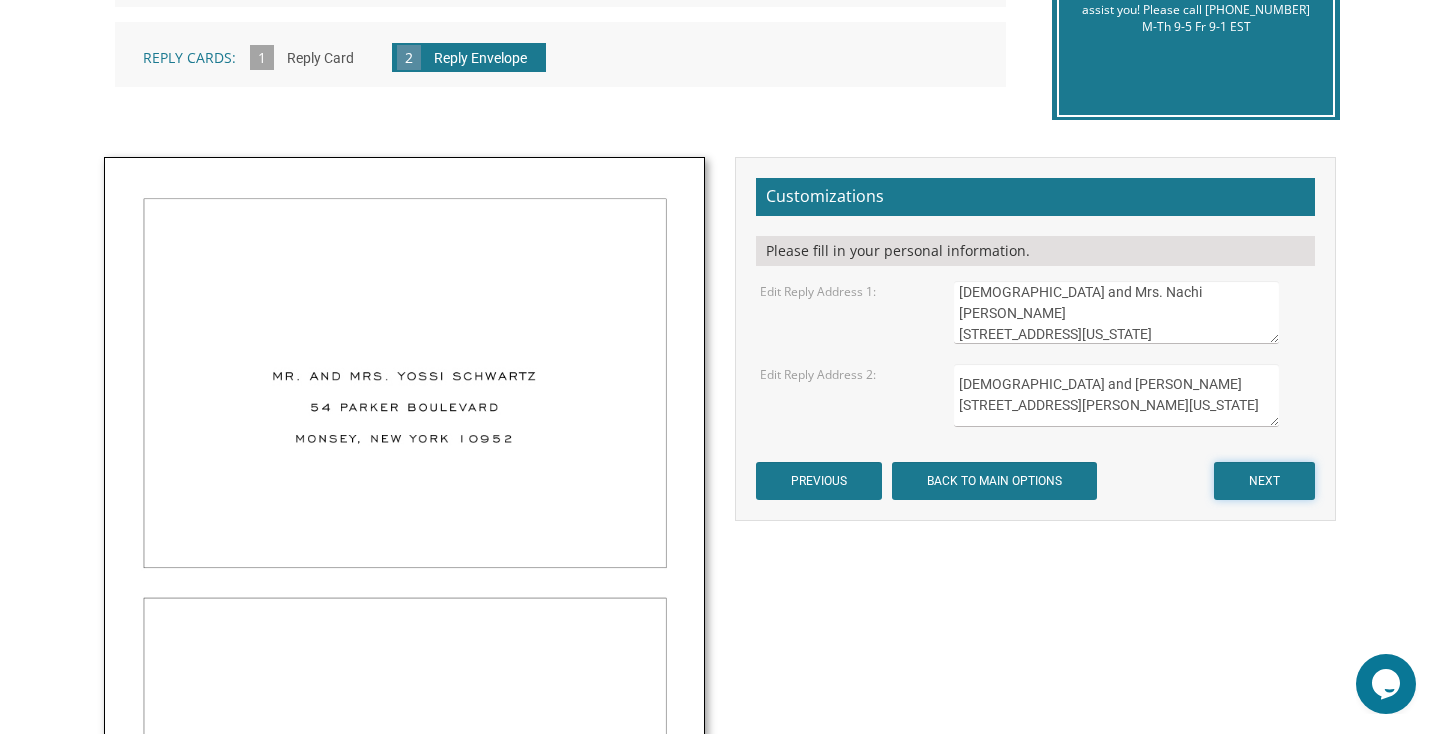 click on "NEXT" at bounding box center (1264, 481) 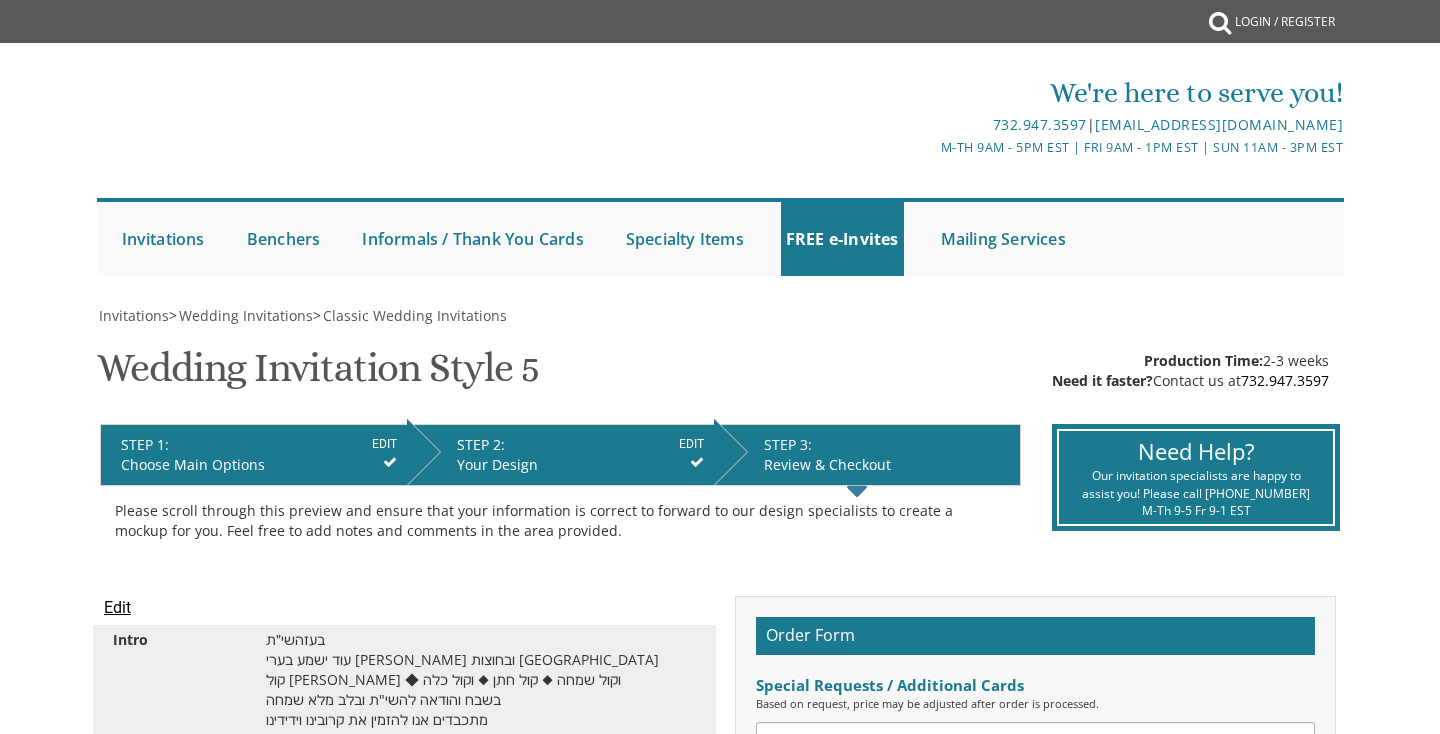 scroll, scrollTop: 0, scrollLeft: 0, axis: both 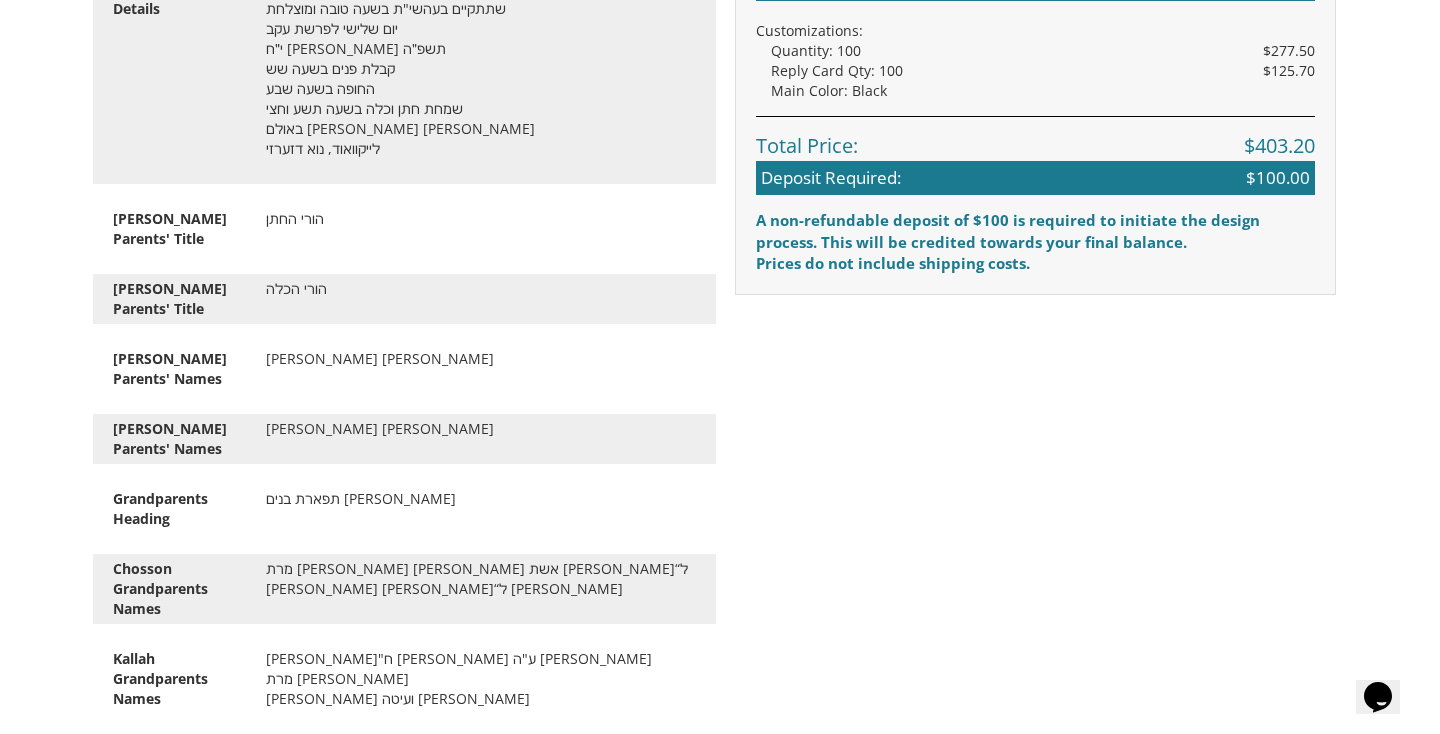 click on "מרת [PERSON_NAME] [PERSON_NAME] אשת [PERSON_NAME]“ל  [PERSON_NAME] [PERSON_NAME] ז“ל [PERSON_NAME]" at bounding box center [481, 589] 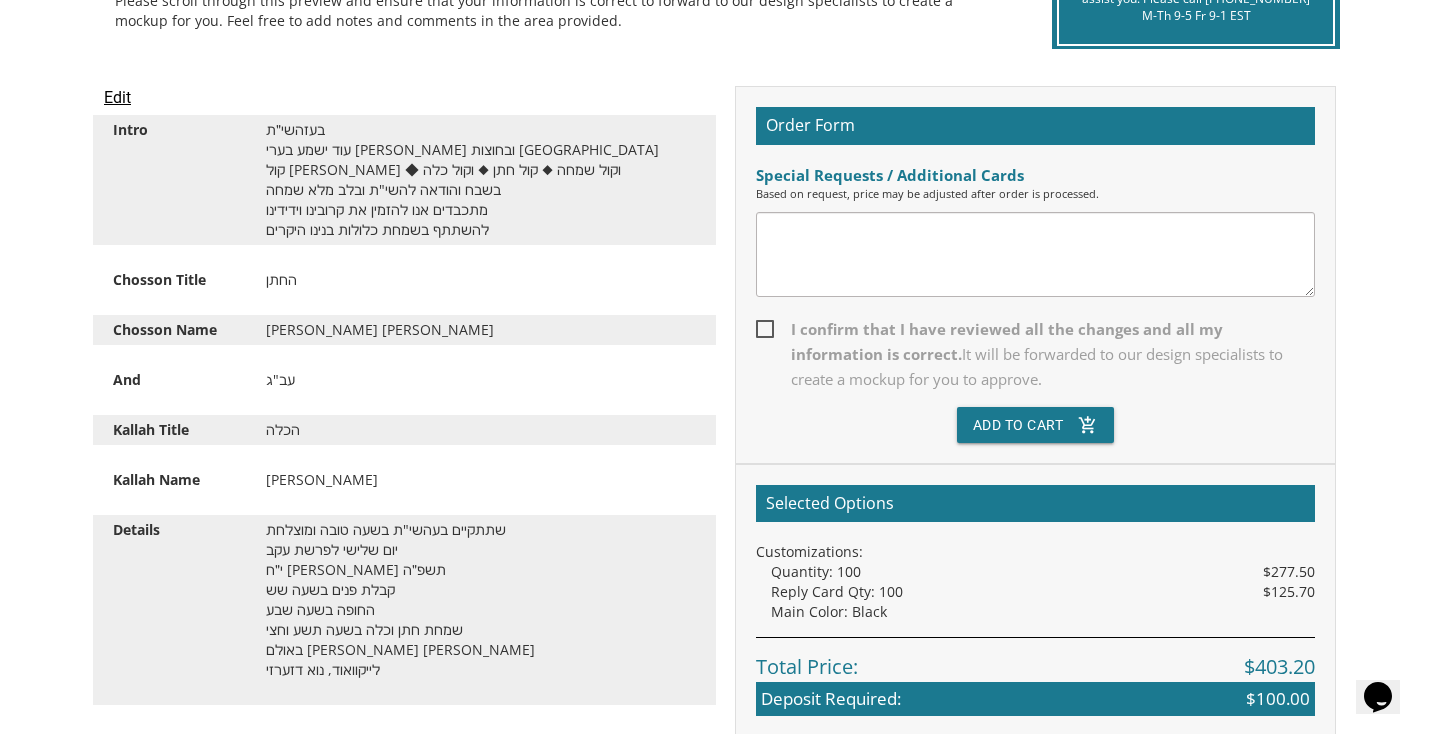 scroll, scrollTop: 508, scrollLeft: 0, axis: vertical 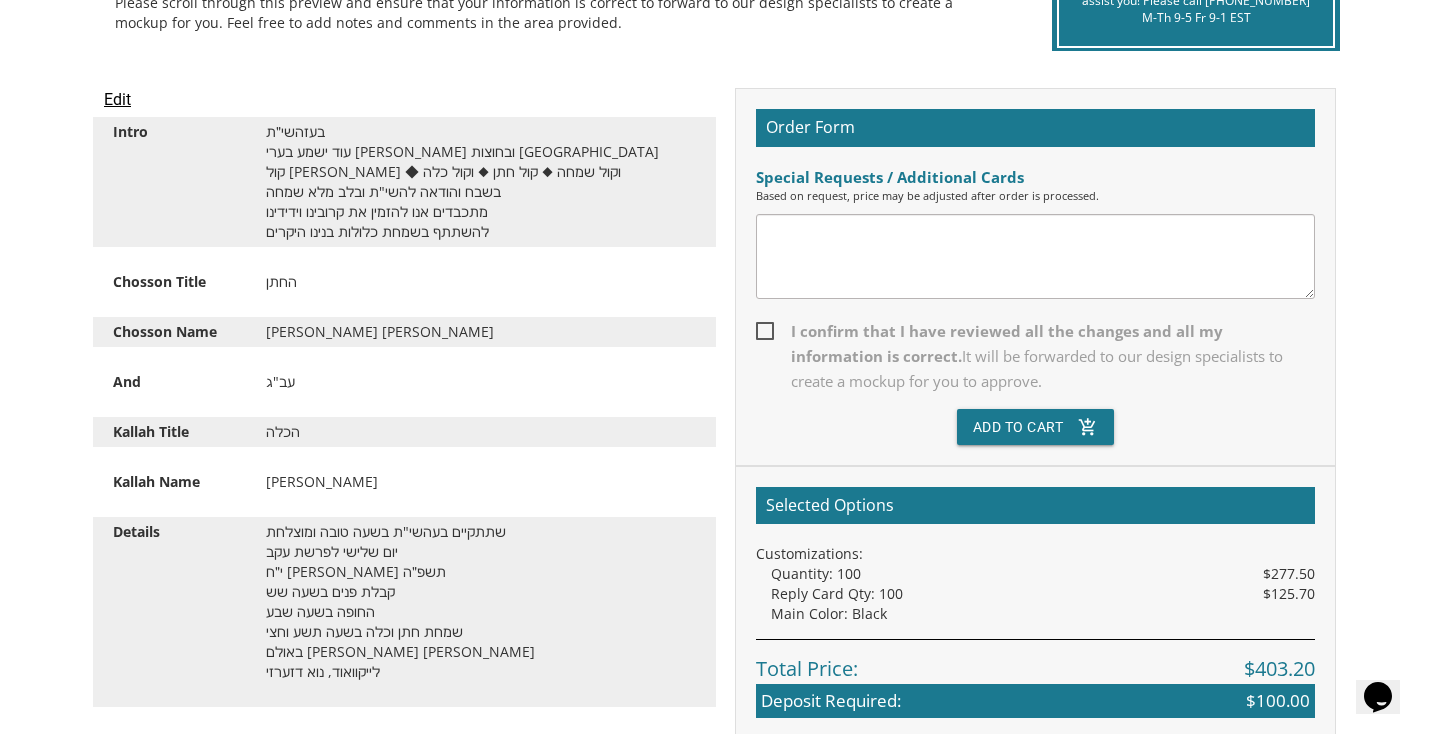 click on "Edit" at bounding box center [117, 100] 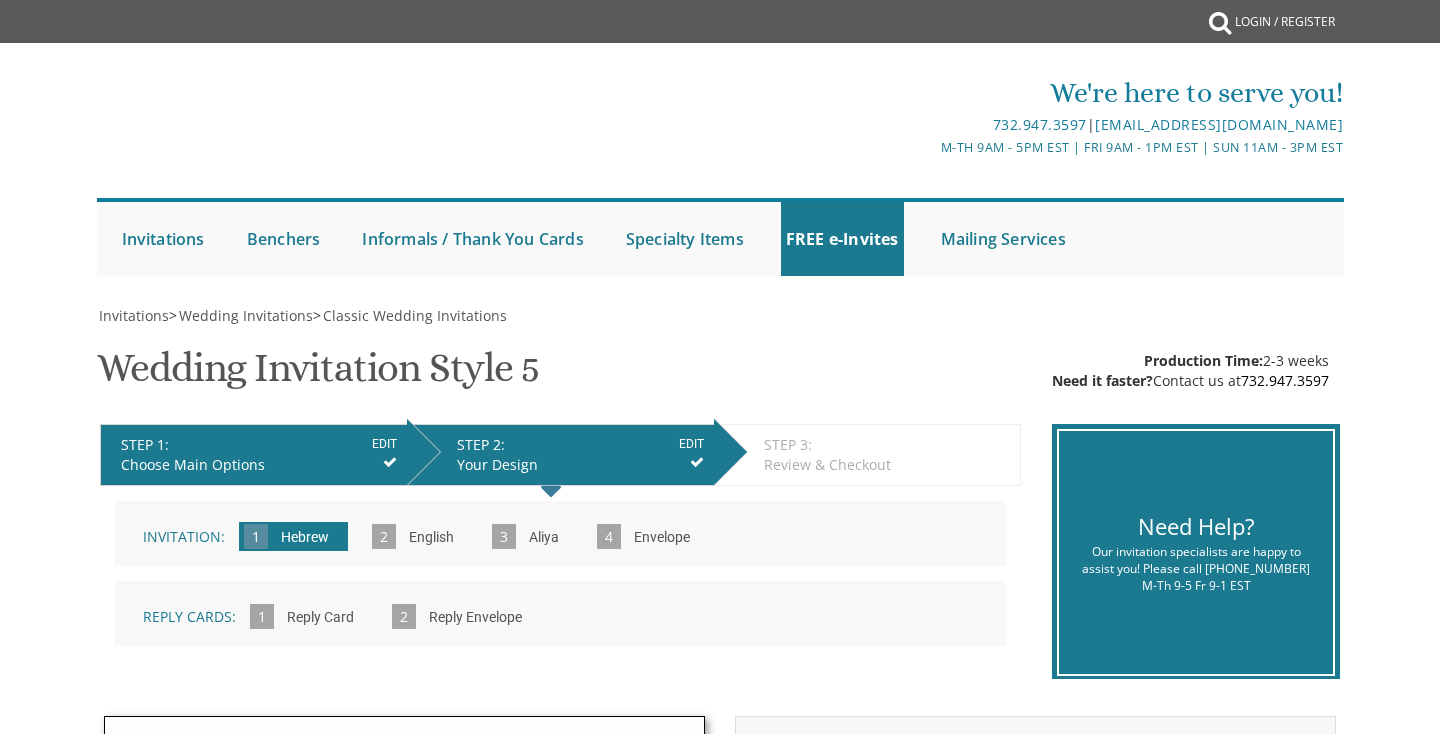 scroll, scrollTop: 0, scrollLeft: 0, axis: both 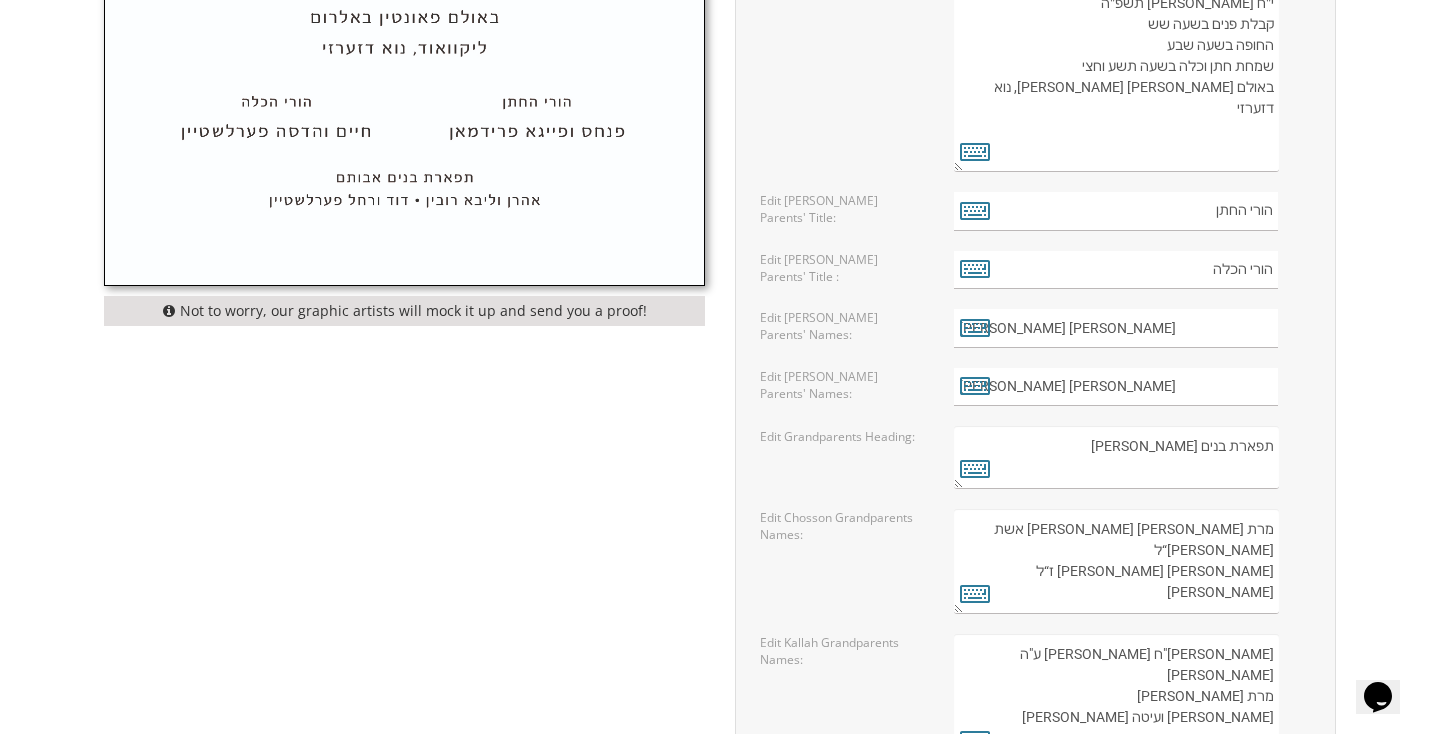 click on "מרת [PERSON_NAME] [PERSON_NAME] אשת [PERSON_NAME]“ל
[PERSON_NAME] [PERSON_NAME] ז“ל [PERSON_NAME]" at bounding box center (1116, 561) 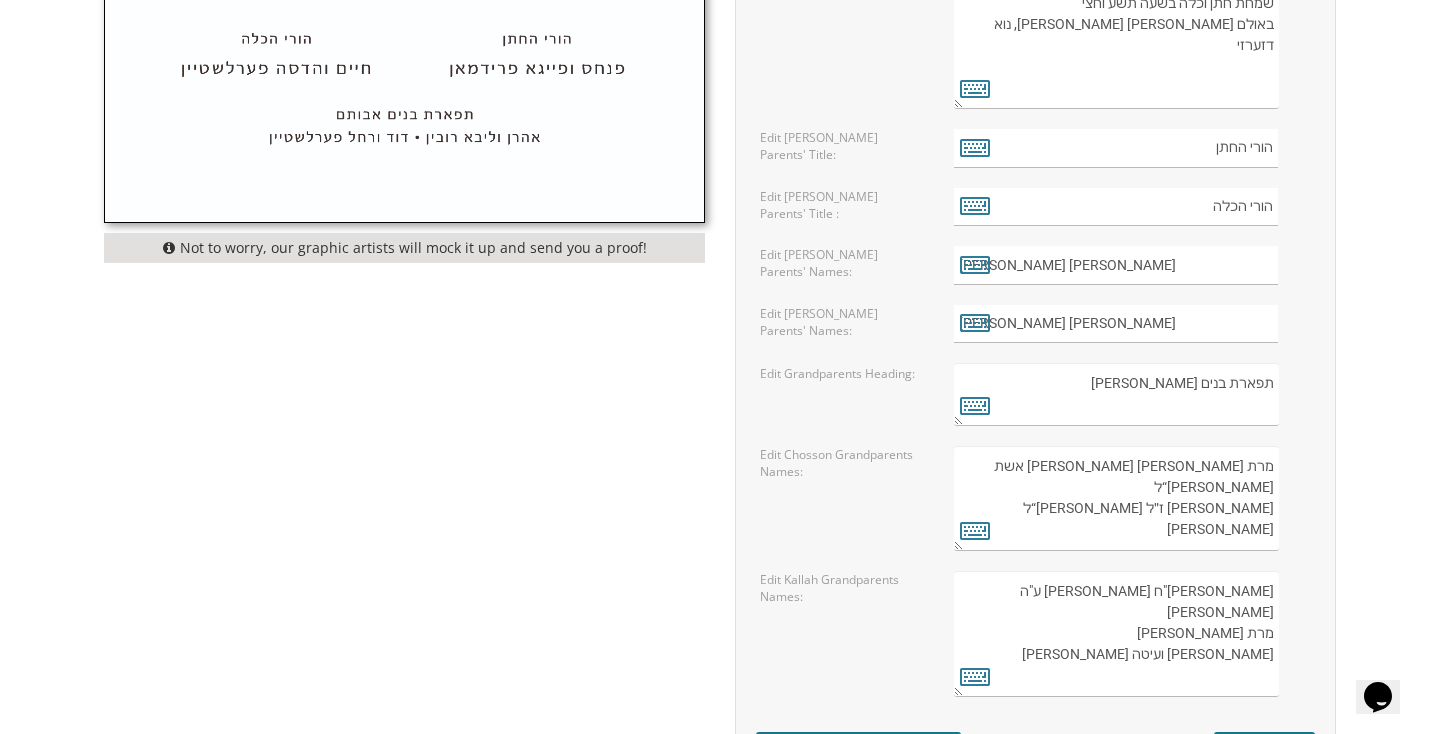 scroll, scrollTop: 1429, scrollLeft: 0, axis: vertical 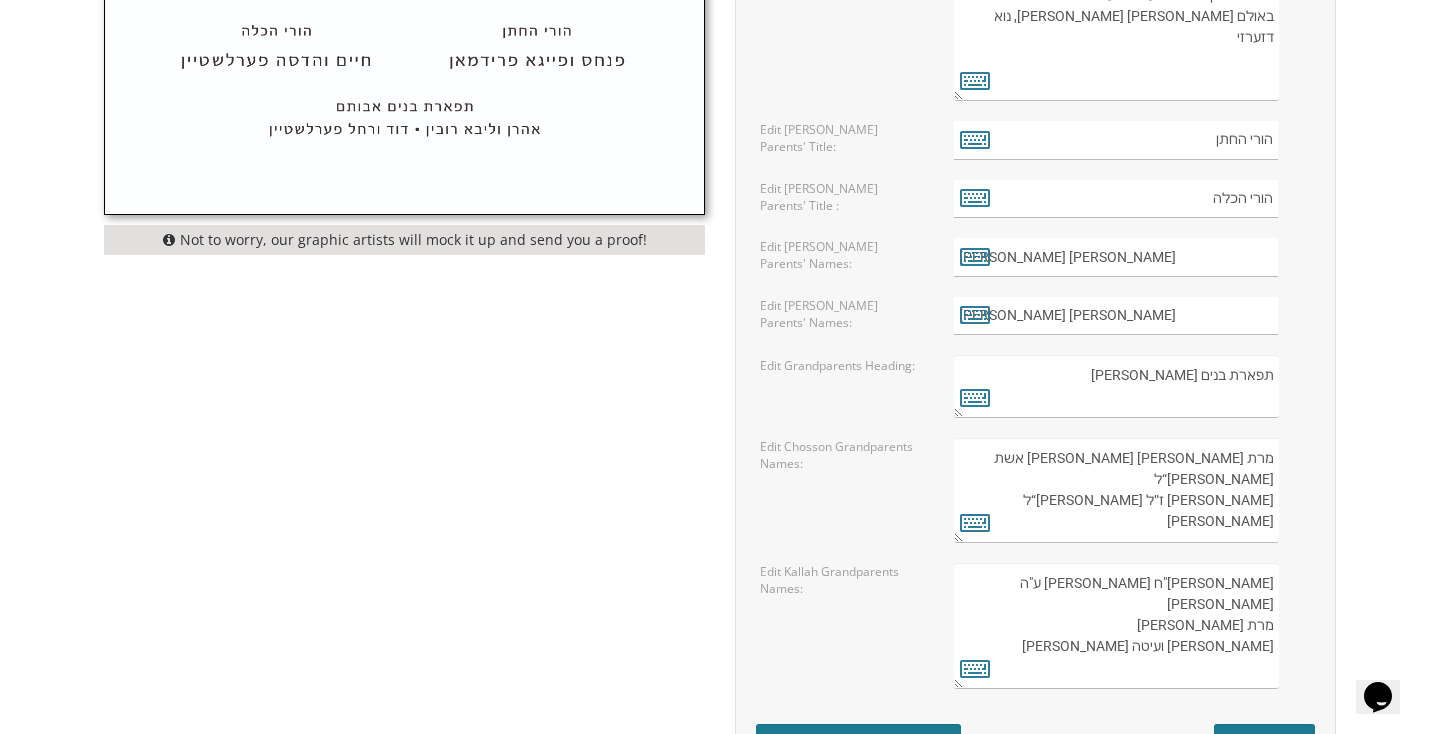 type on "מרת [PERSON_NAME] [PERSON_NAME] אשת [PERSON_NAME]“ל
[PERSON_NAME] ז״ל [PERSON_NAME]“ל [PERSON_NAME]" 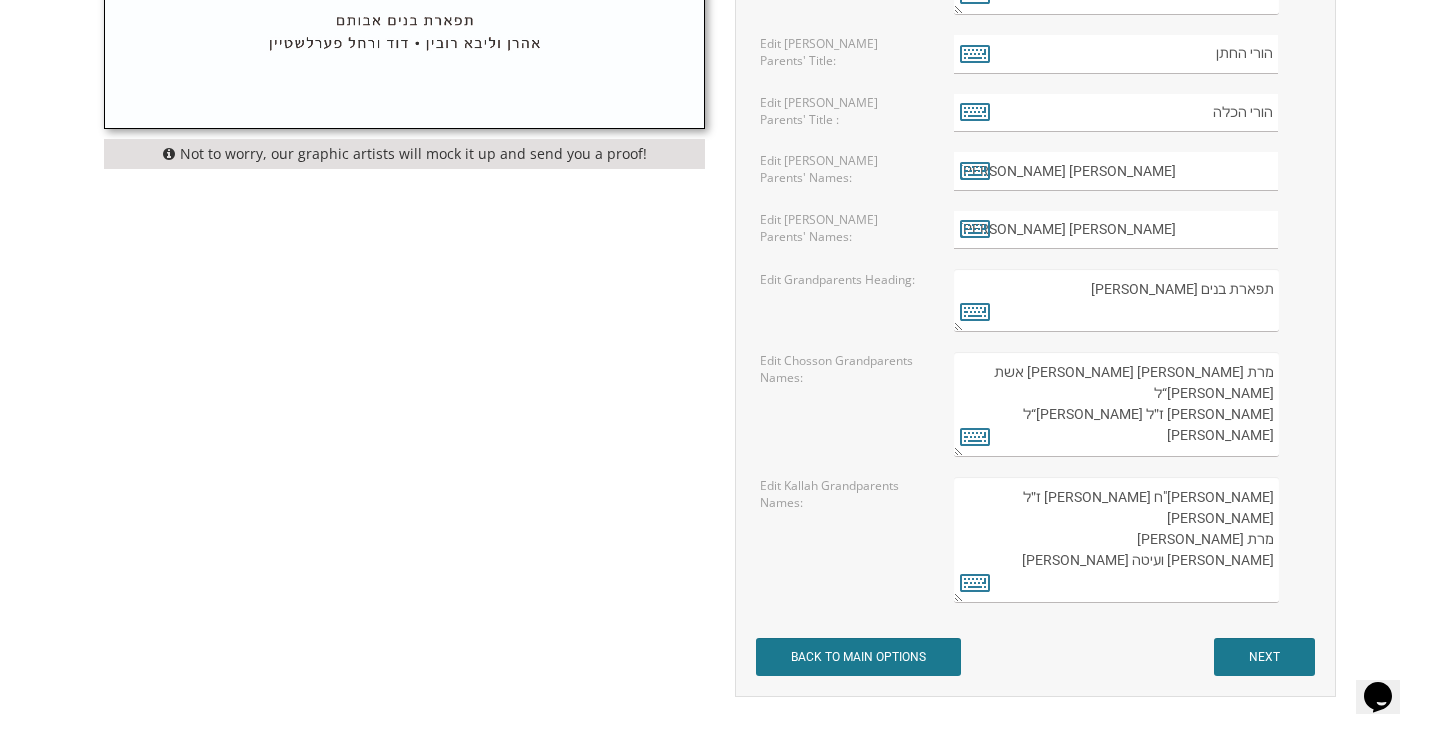 scroll, scrollTop: 1526, scrollLeft: 0, axis: vertical 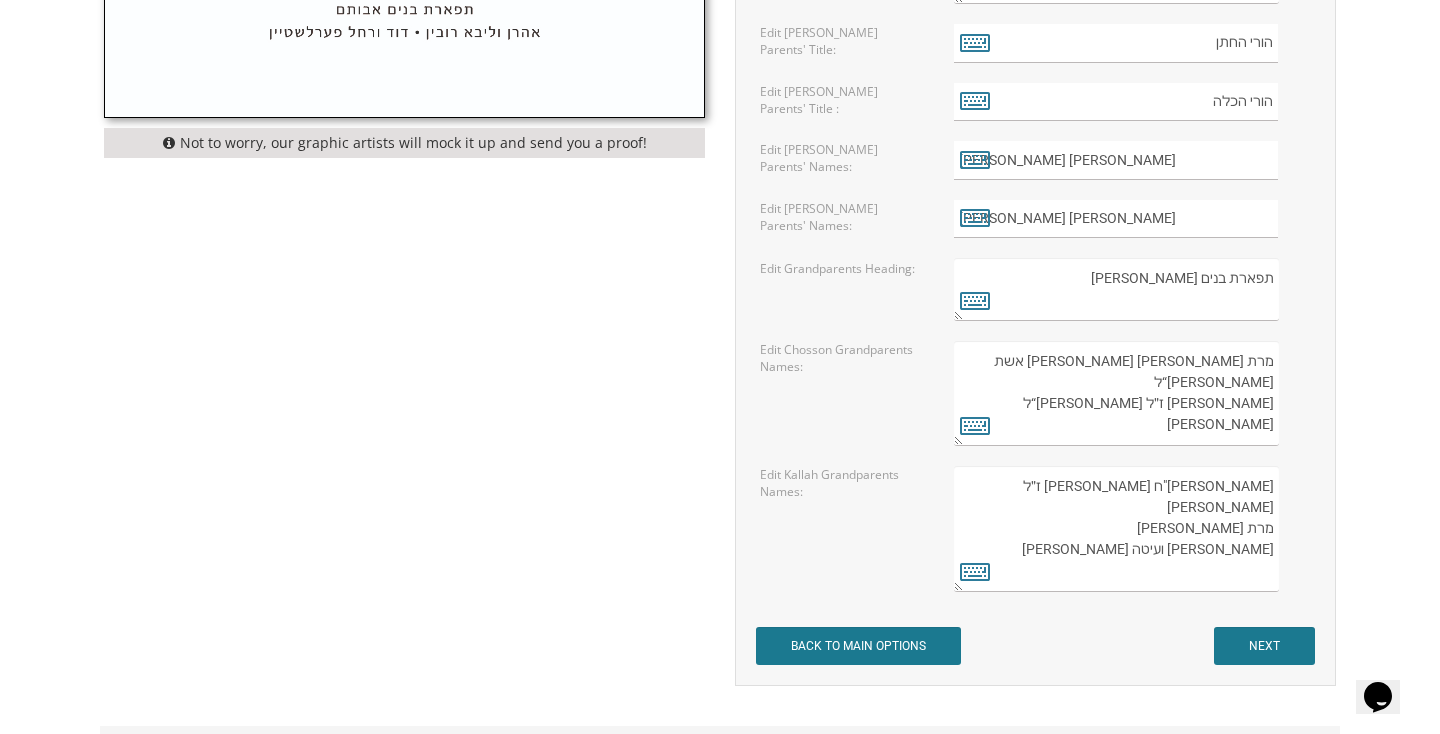 type on "זאב יבל"ח והינדה ז״ל קליין
מרת דבורה קליין
משה ועיטה שיינדל קליין" 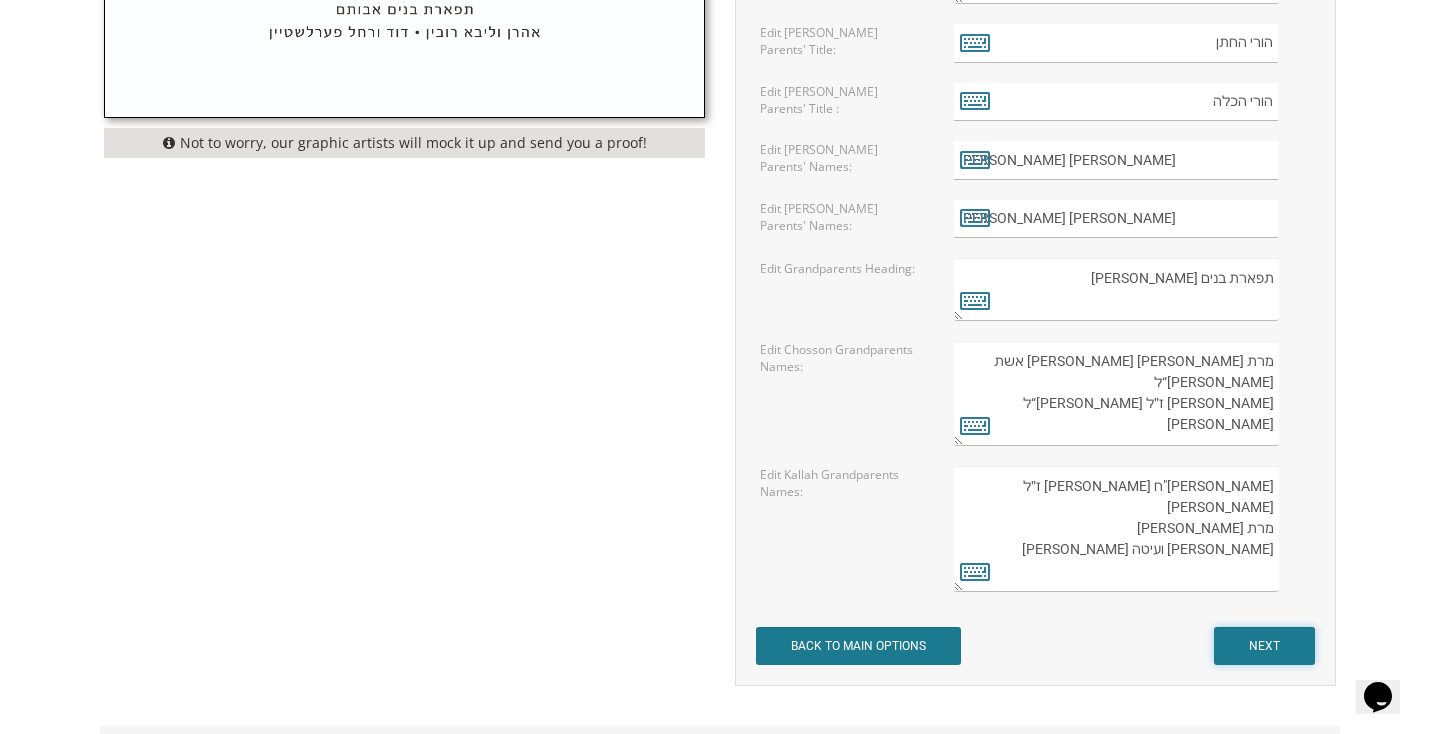 click on "NEXT" at bounding box center (1264, 646) 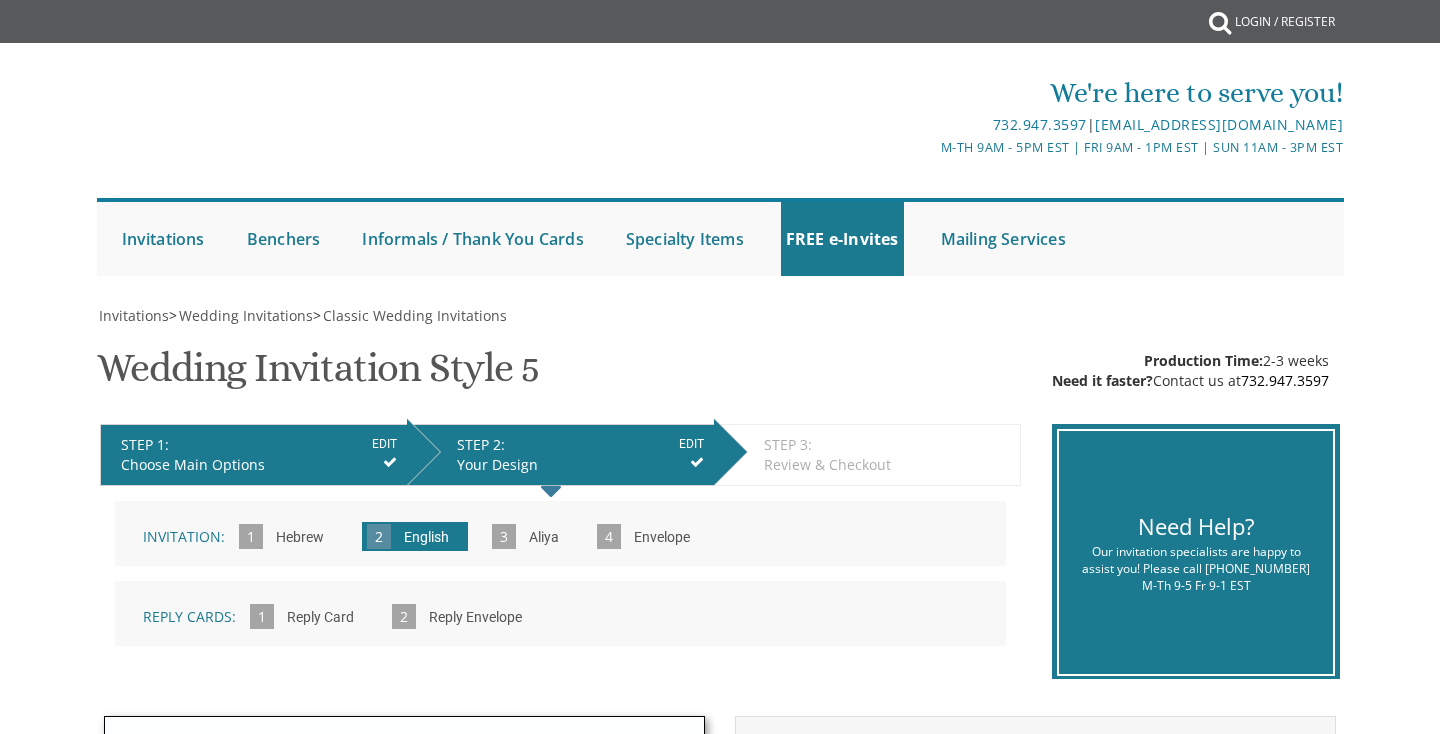 scroll, scrollTop: 0, scrollLeft: 0, axis: both 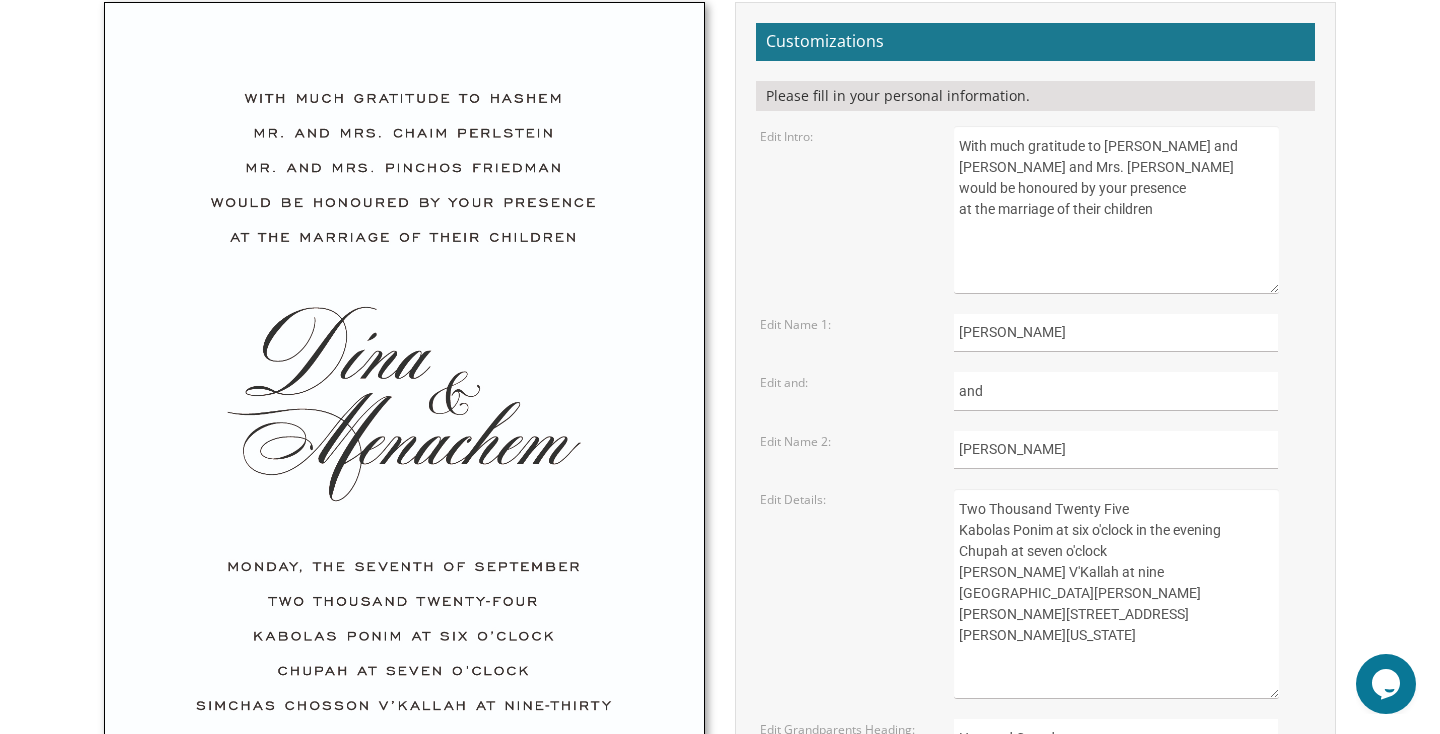 click on "Two Thousand Twenty Five
Kabolas Ponim at six o'clock in the evening
Chupah at seven o'clock
[PERSON_NAME] V'Kallah at nine [GEOGRAPHIC_DATA][PERSON_NAME][PERSON_NAME][STREET_ADDRESS][PERSON_NAME][US_STATE]" at bounding box center (1116, 594) 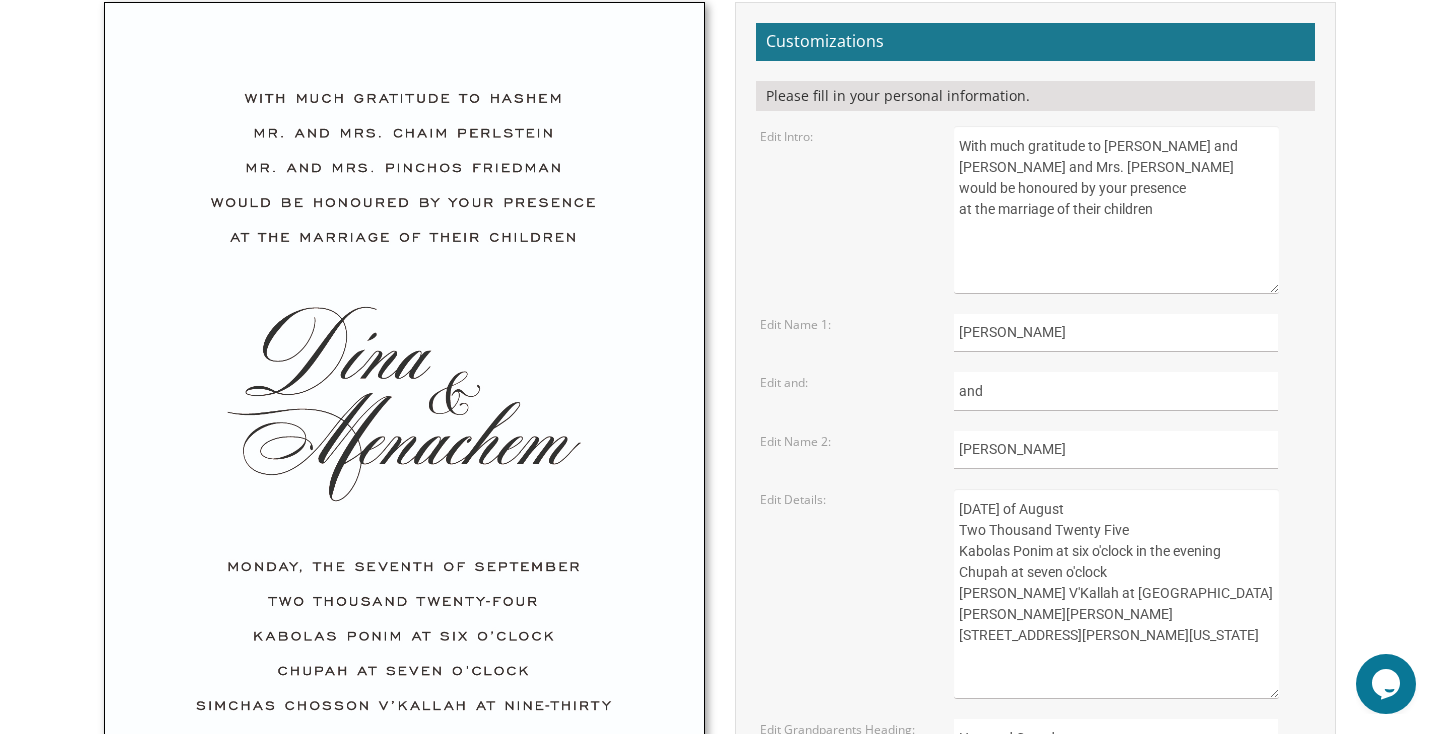 click on "Two Thousand Twenty Five
Kabolas Ponim at six o'clock in the evening
Chupah at seven o'clock
Simchas Chosson V'Kallah at nine thirty
Kesser Moshe Yehuda
725 Vassar Avenue
Lakewood, New Jersey 08701" at bounding box center (1116, 594) 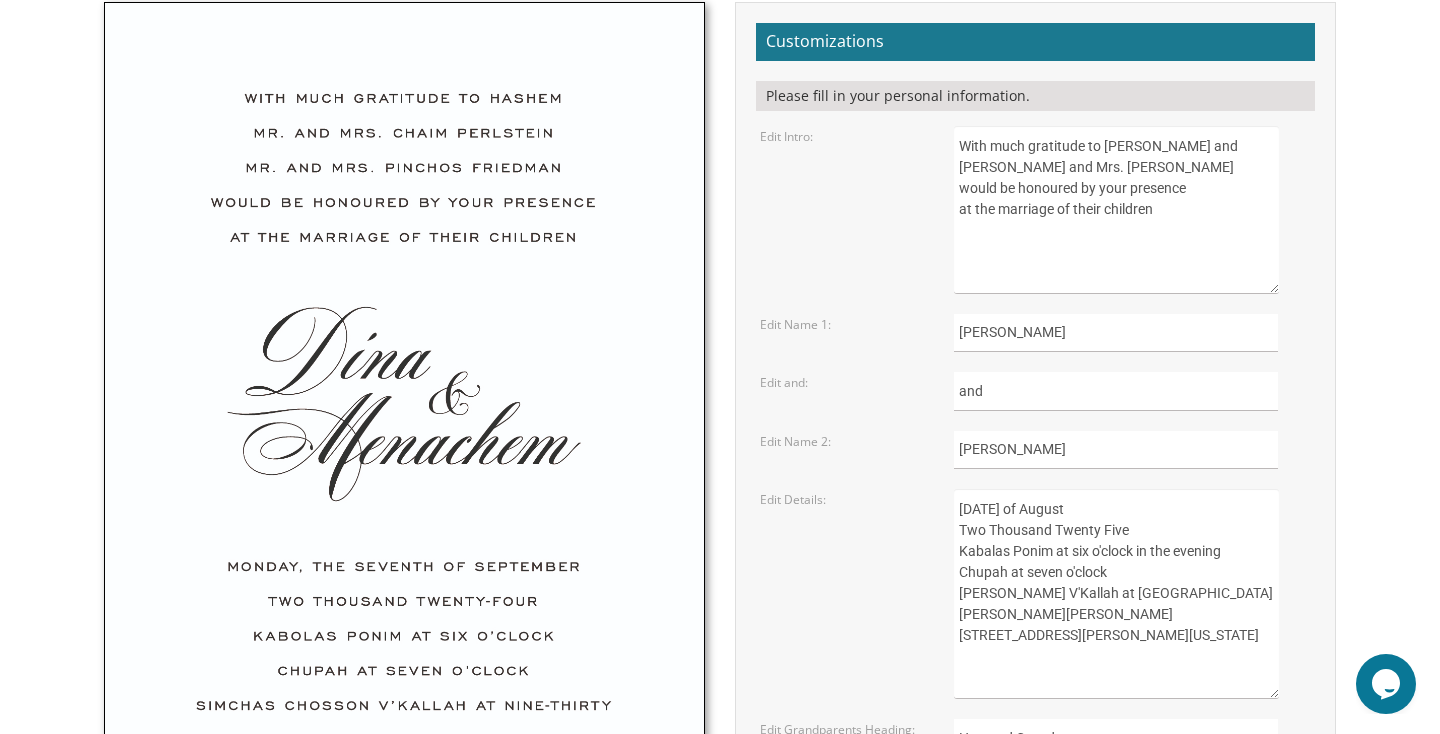 click on "Edit Details:
Two Thousand Twenty Five
Kabolas Ponim at six o'clock in the evening
Chupah at seven o'clock
Simchas Chosson V'Kallah at nine thirty
Kesser Moshe Yehuda
725 Vassar Avenue
Lakewood, New Jersey 08701" at bounding box center [1036, 594] 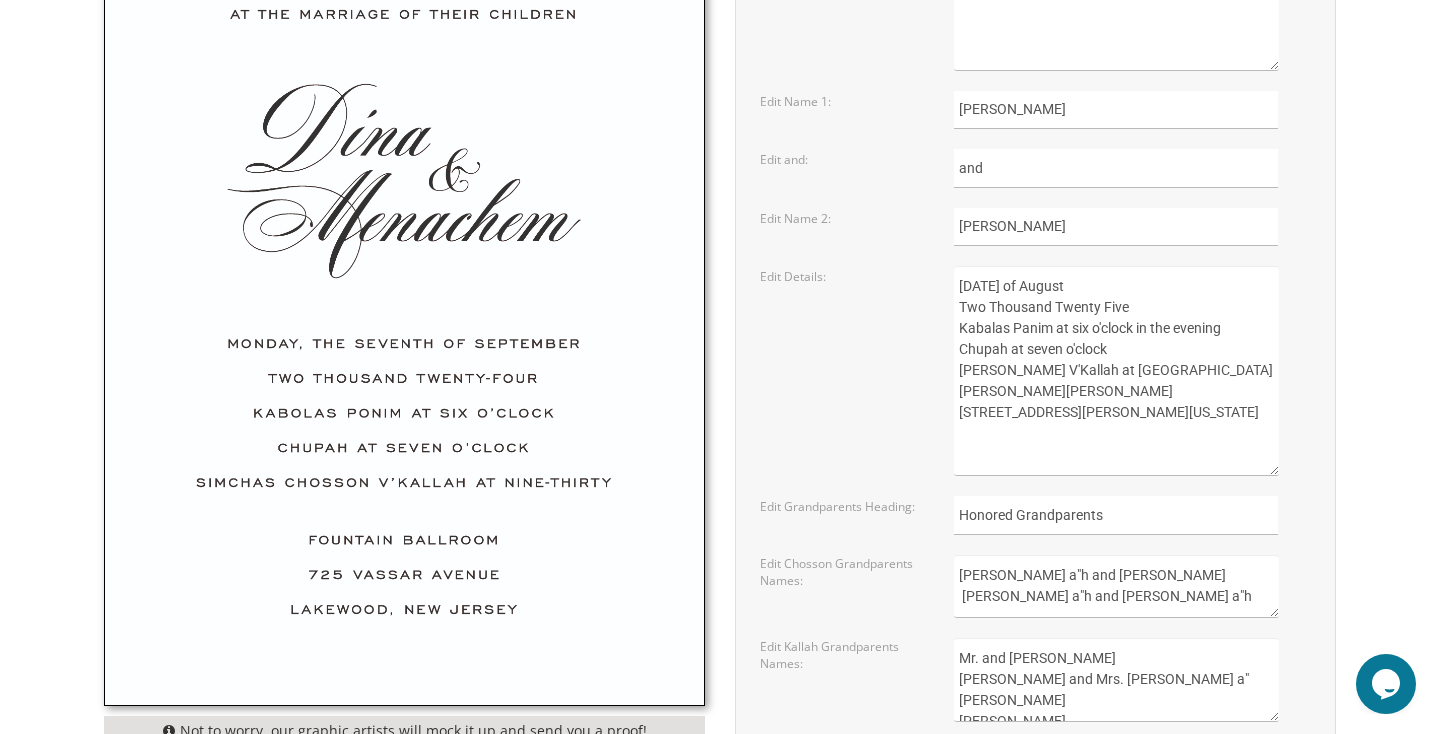 scroll, scrollTop: 939, scrollLeft: 0, axis: vertical 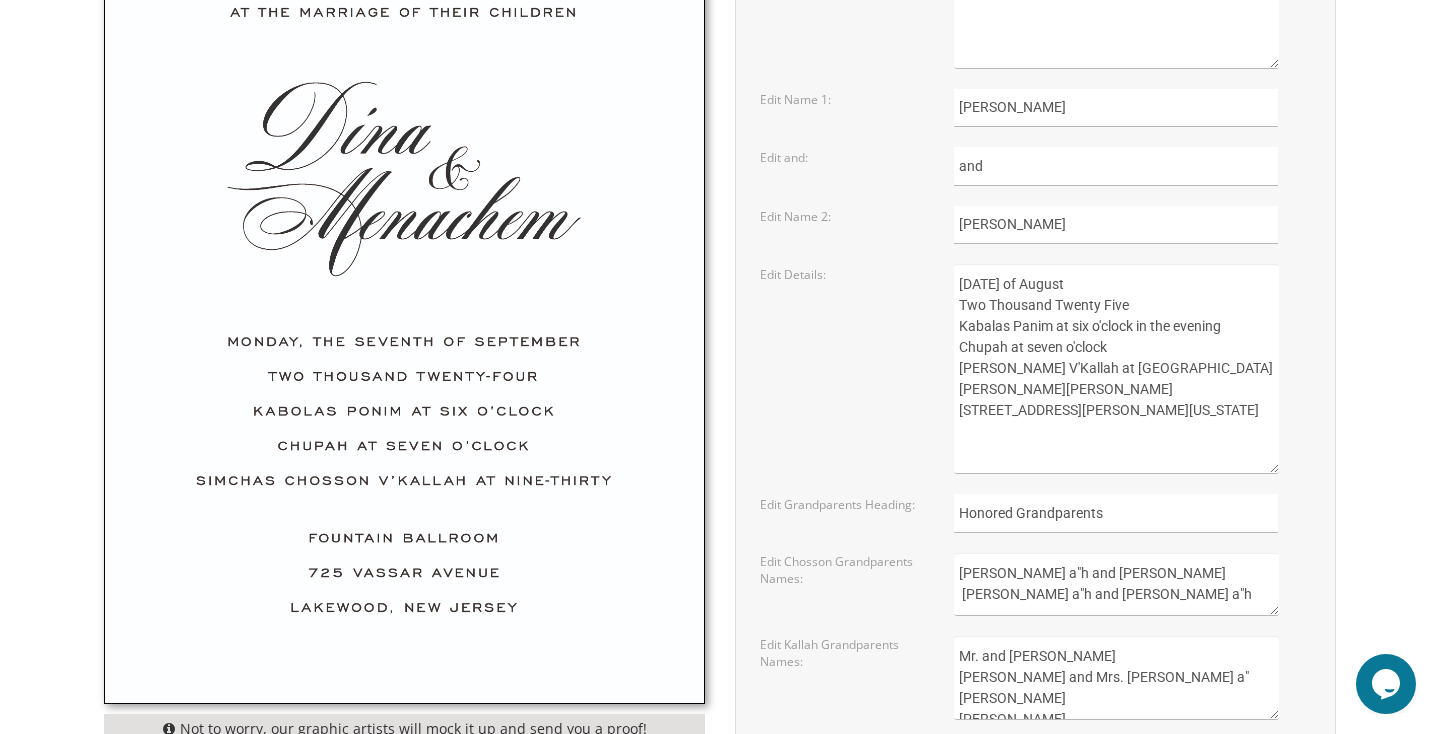 type on "Tuesday the twelfth of August
Two Thousand Twenty Five
Kabalas Panim at six o'clock in the evening
Chupah at seven o'clock
Simchas Chosson V'Kallah at nine thirty
Kesser Moshe Yehuda
725 Vassar Avenue
Lakewood, New Jersey 08701" 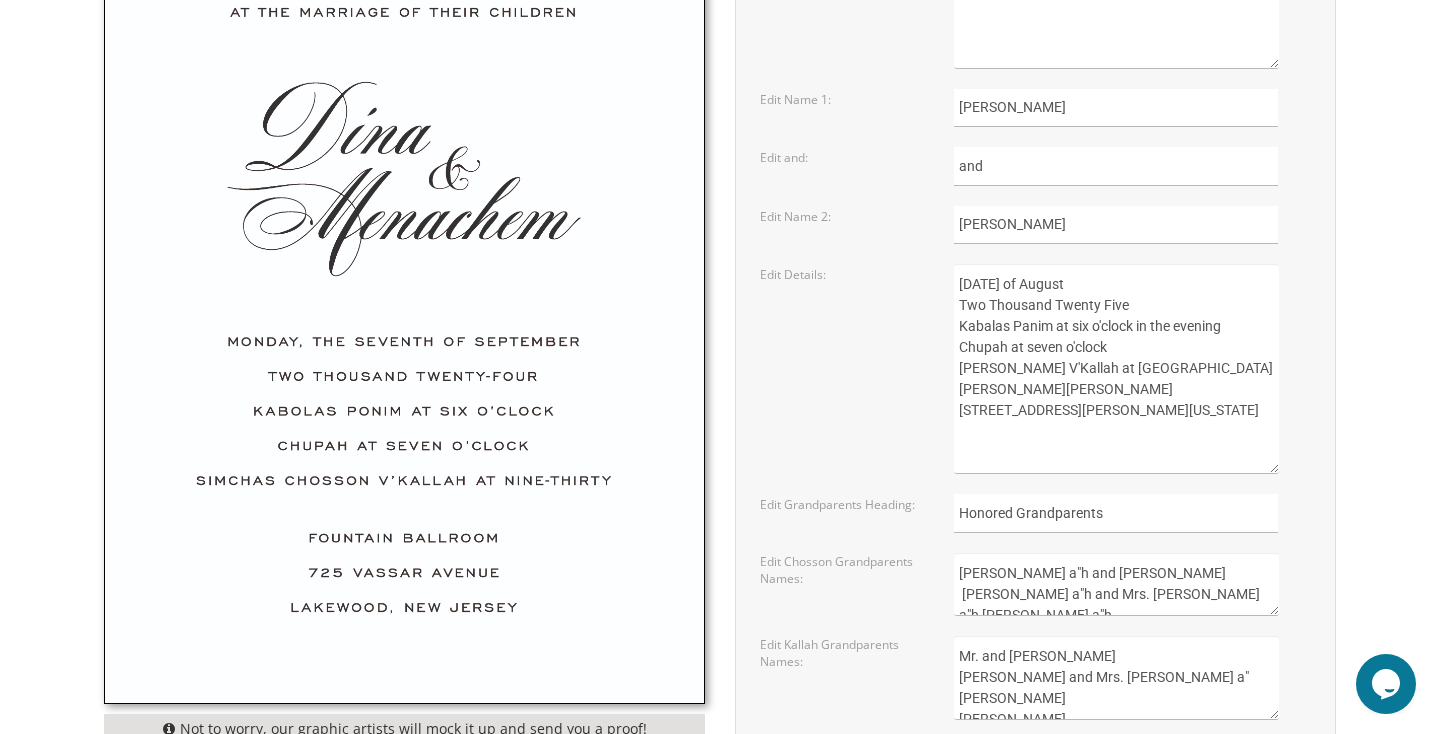 scroll, scrollTop: 21, scrollLeft: 0, axis: vertical 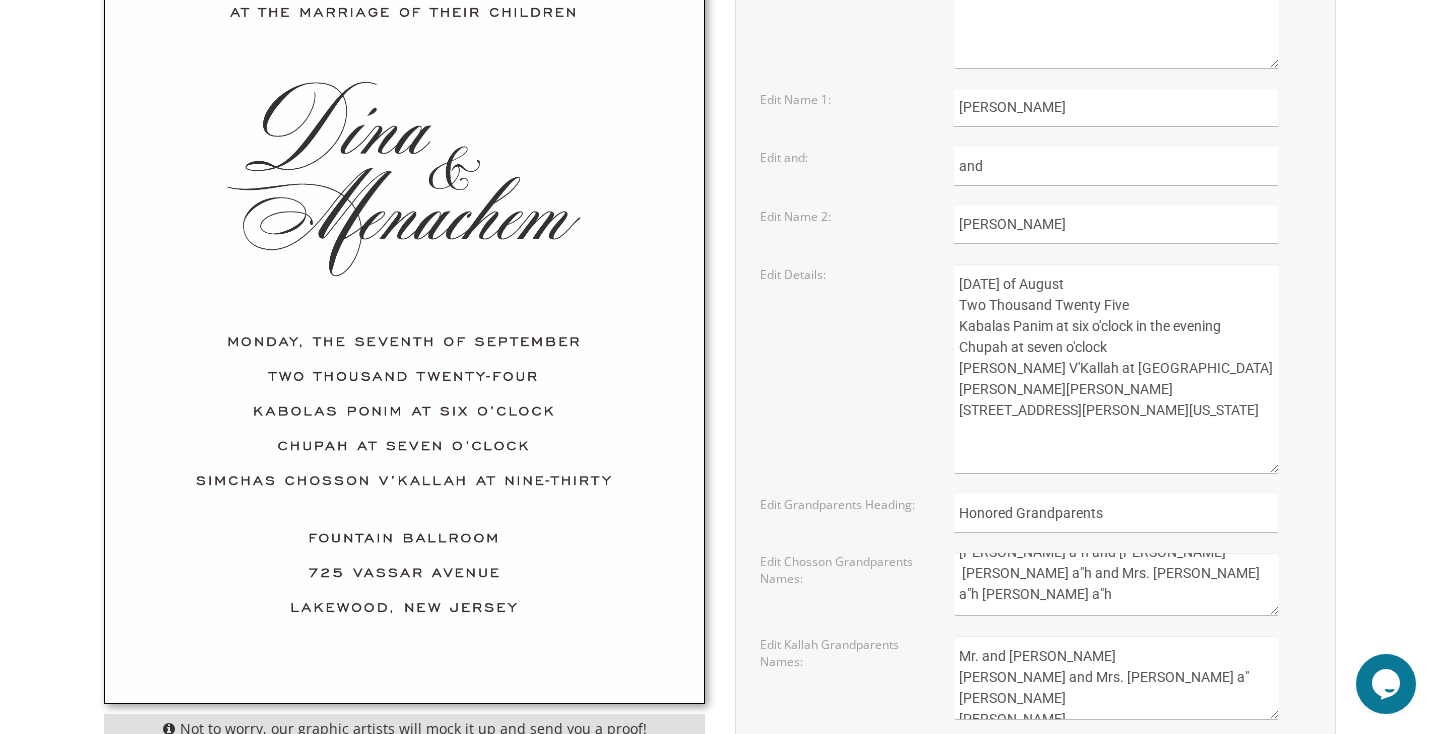 click on "Mr.  Stuart a"h and Mrs. Dian Yellen
Dr. Daniel a"h and Mrs. Dorothy Schwartz a"h" at bounding box center [1116, 584] 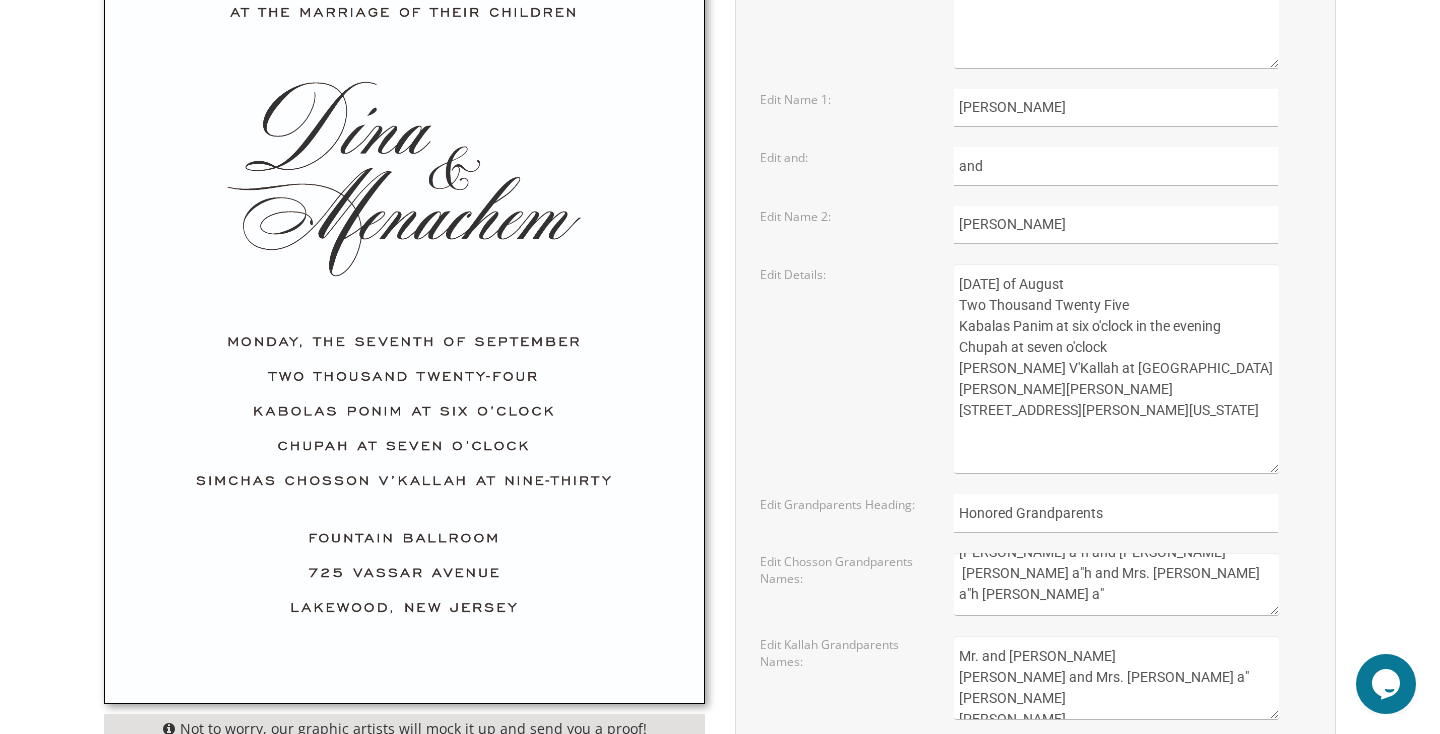 scroll, scrollTop: 0, scrollLeft: 0, axis: both 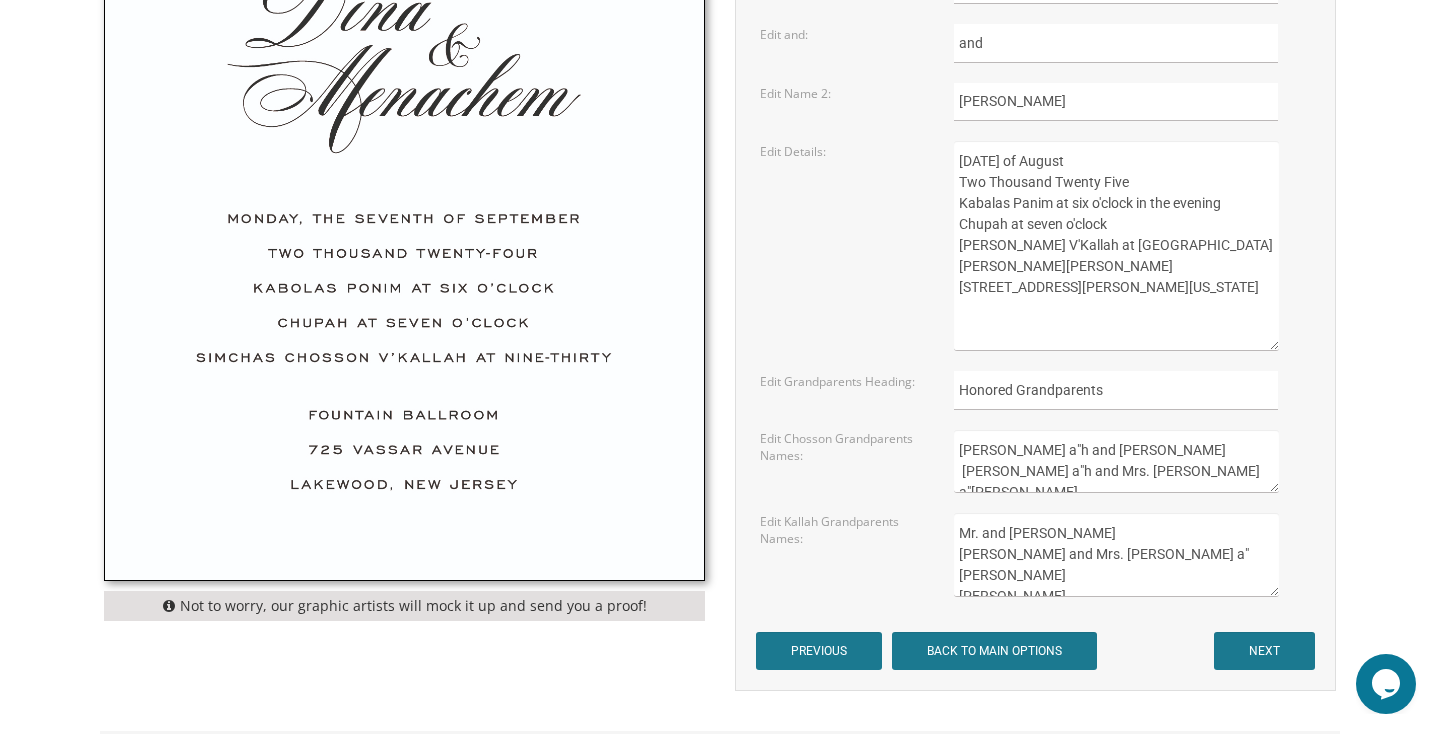 type on "Mr.  Stuart a"h and Mrs. Dian Yellen
Dr. Daniel a"h and Mrs. Dorothy a"h Schwartz" 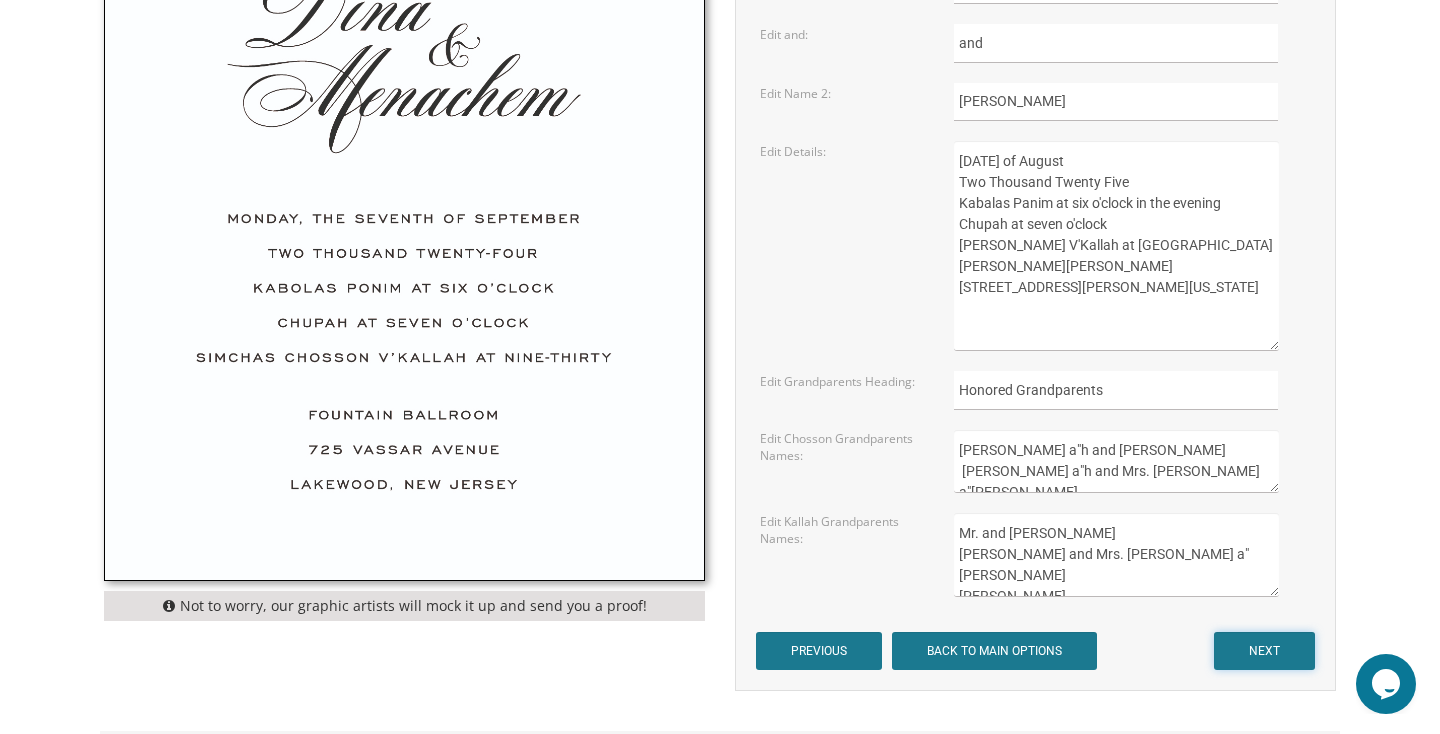 click on "NEXT" at bounding box center (1264, 651) 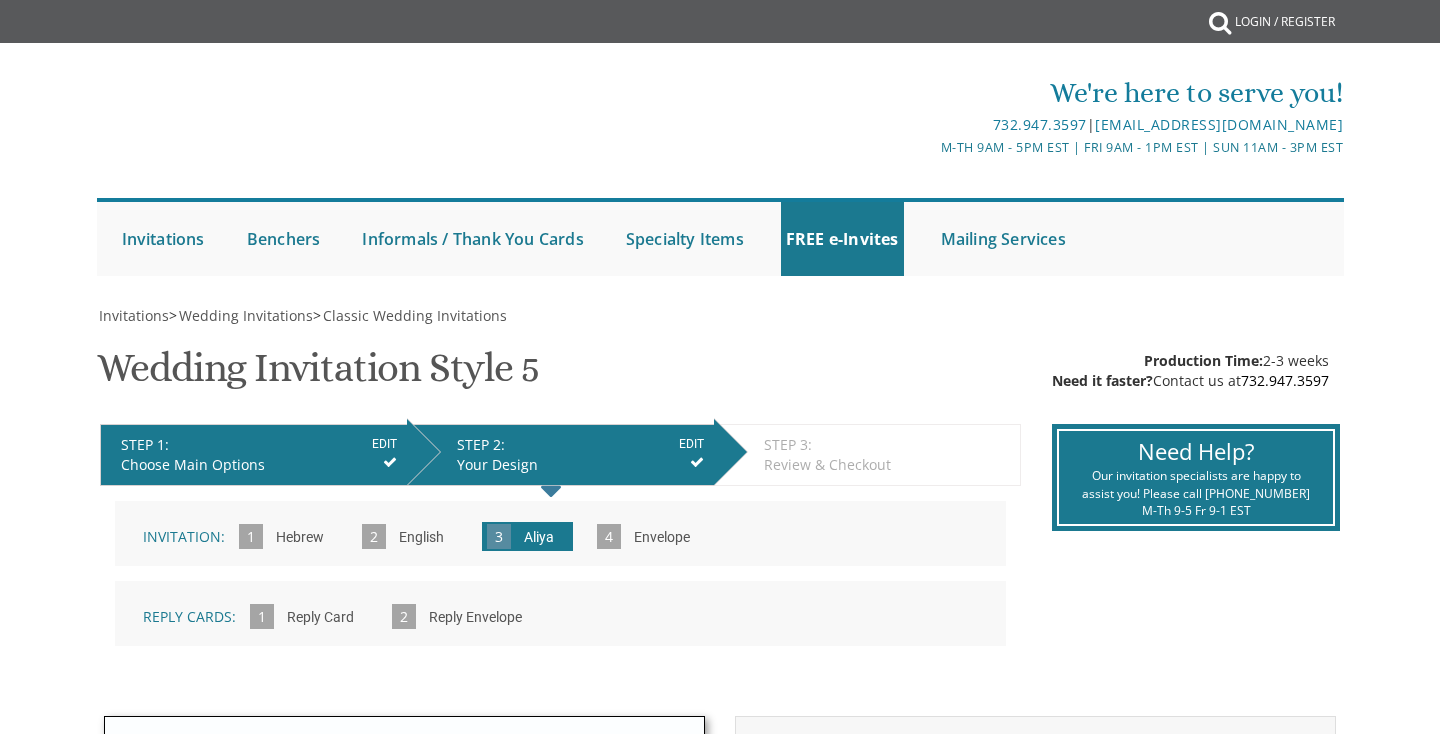 scroll, scrollTop: 0, scrollLeft: 0, axis: both 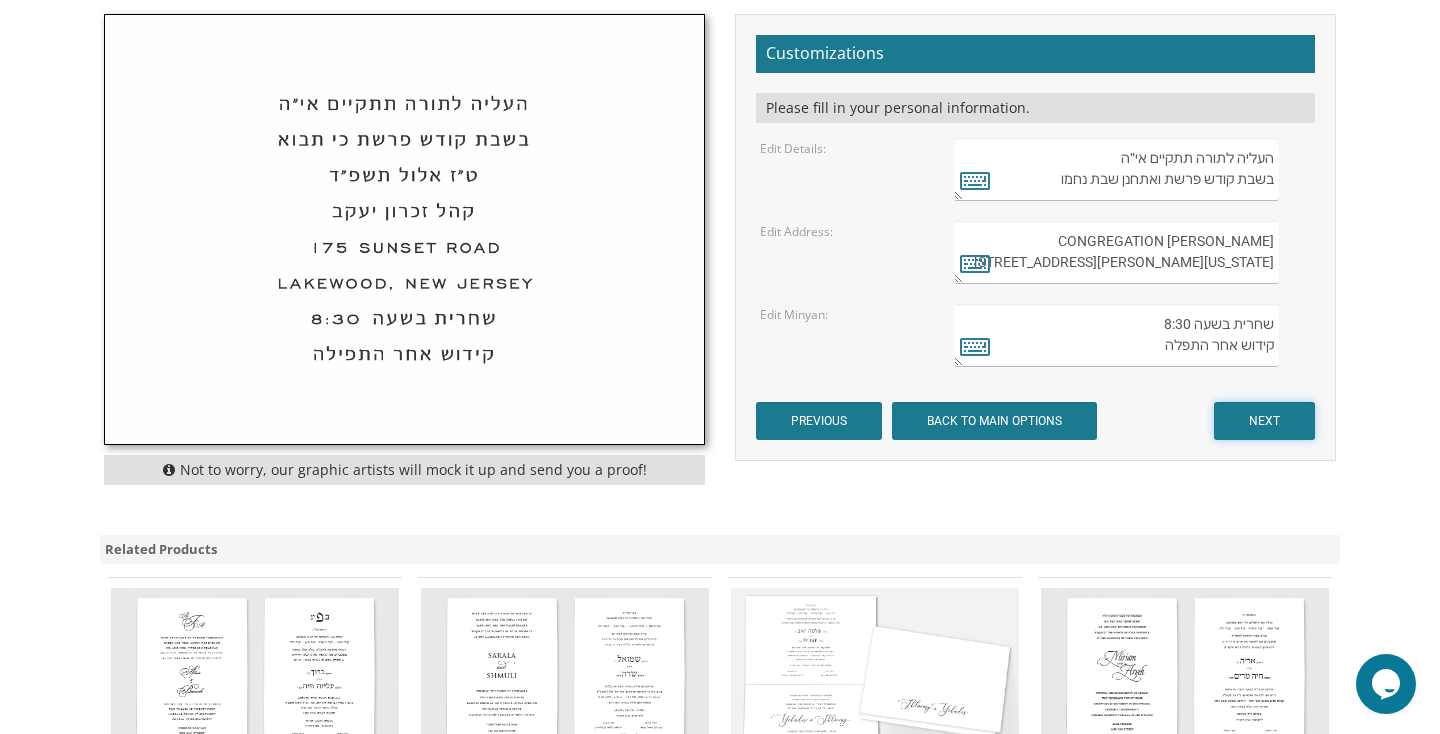 click on "NEXT" at bounding box center [1264, 421] 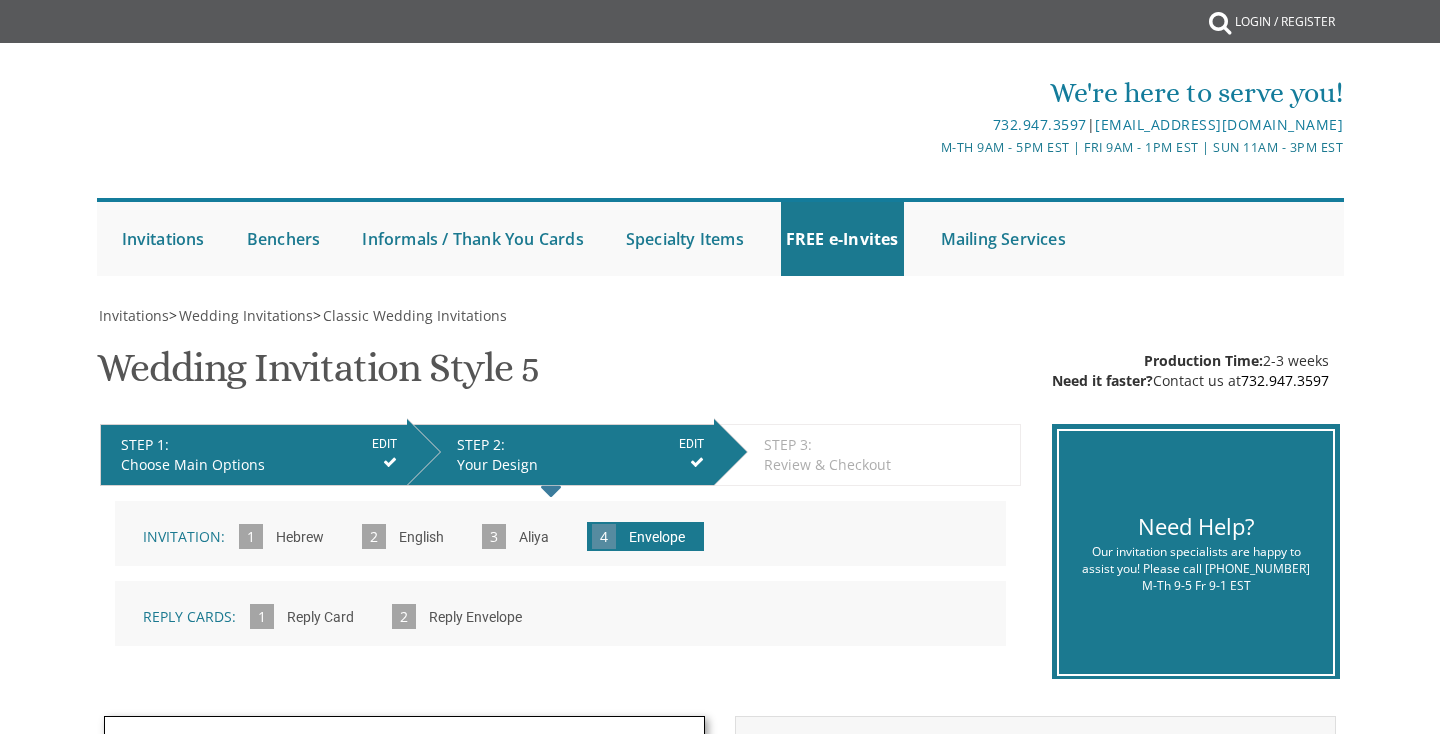 scroll, scrollTop: 0, scrollLeft: 0, axis: both 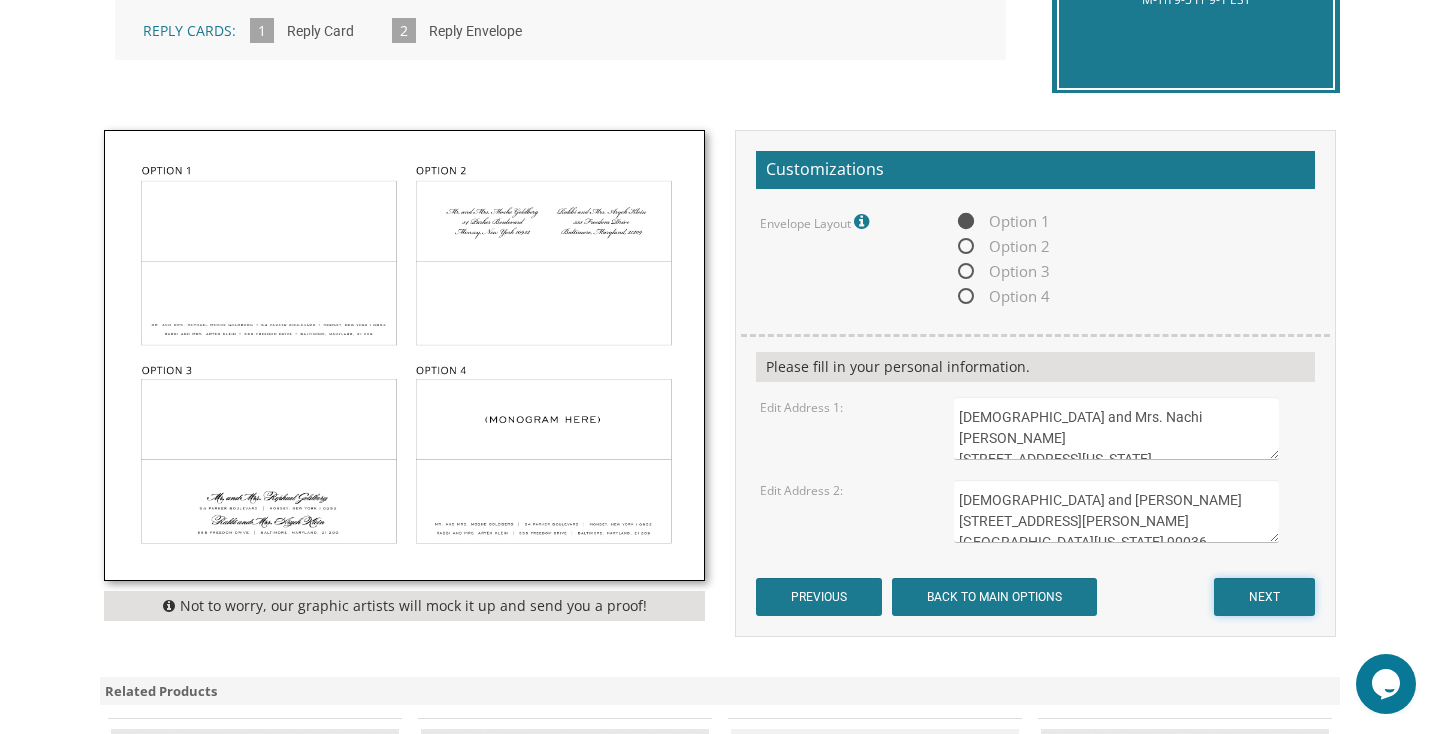 click on "NEXT" at bounding box center [1264, 597] 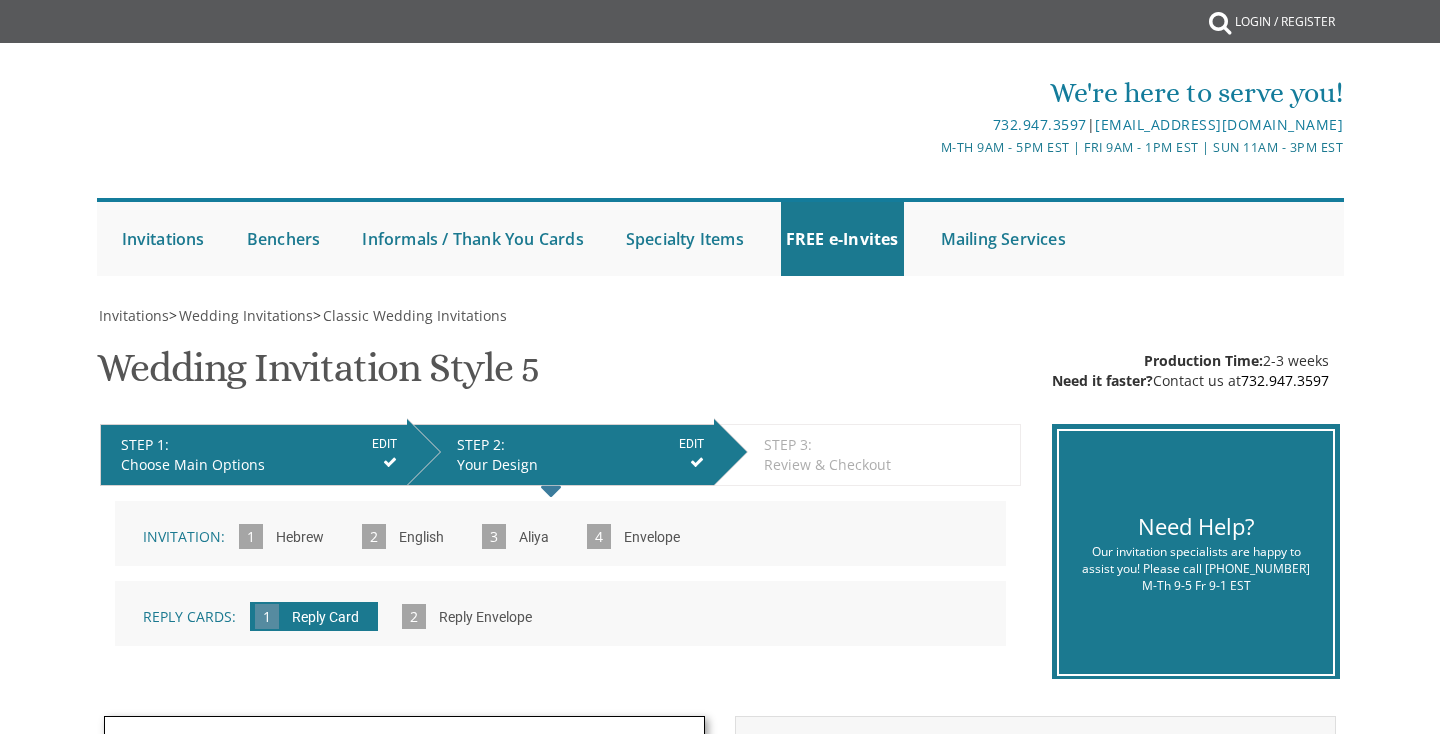 scroll, scrollTop: 0, scrollLeft: 0, axis: both 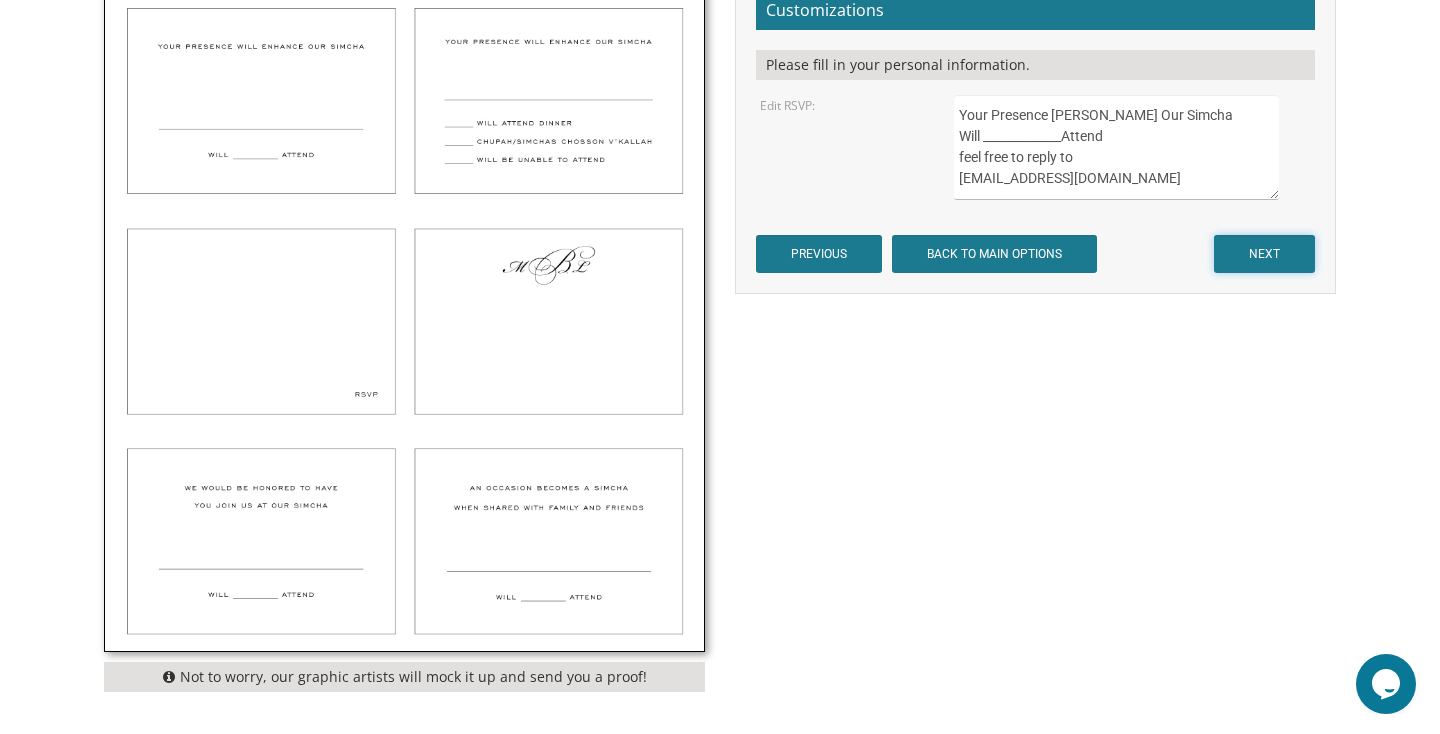click on "NEXT" at bounding box center [1264, 254] 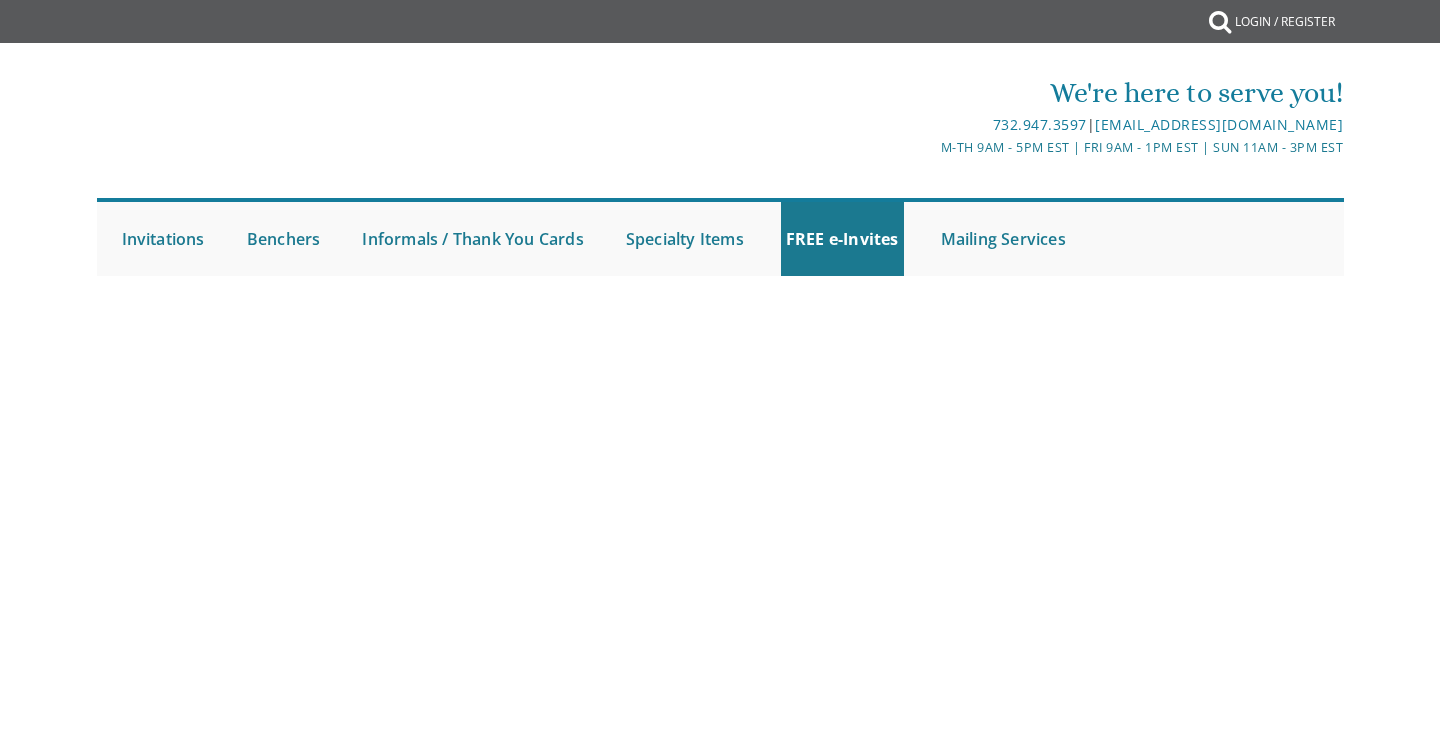 scroll, scrollTop: 0, scrollLeft: 0, axis: both 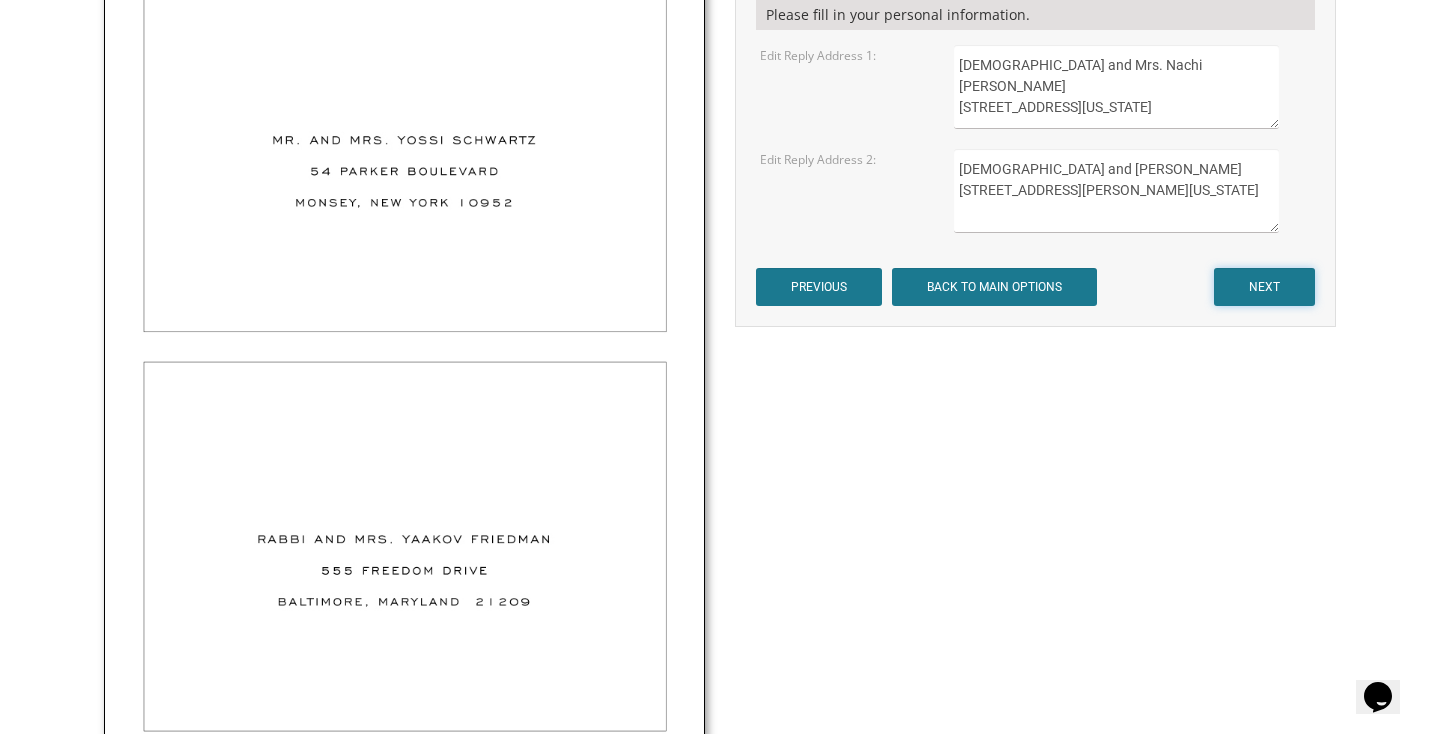 click on "NEXT" at bounding box center (1264, 287) 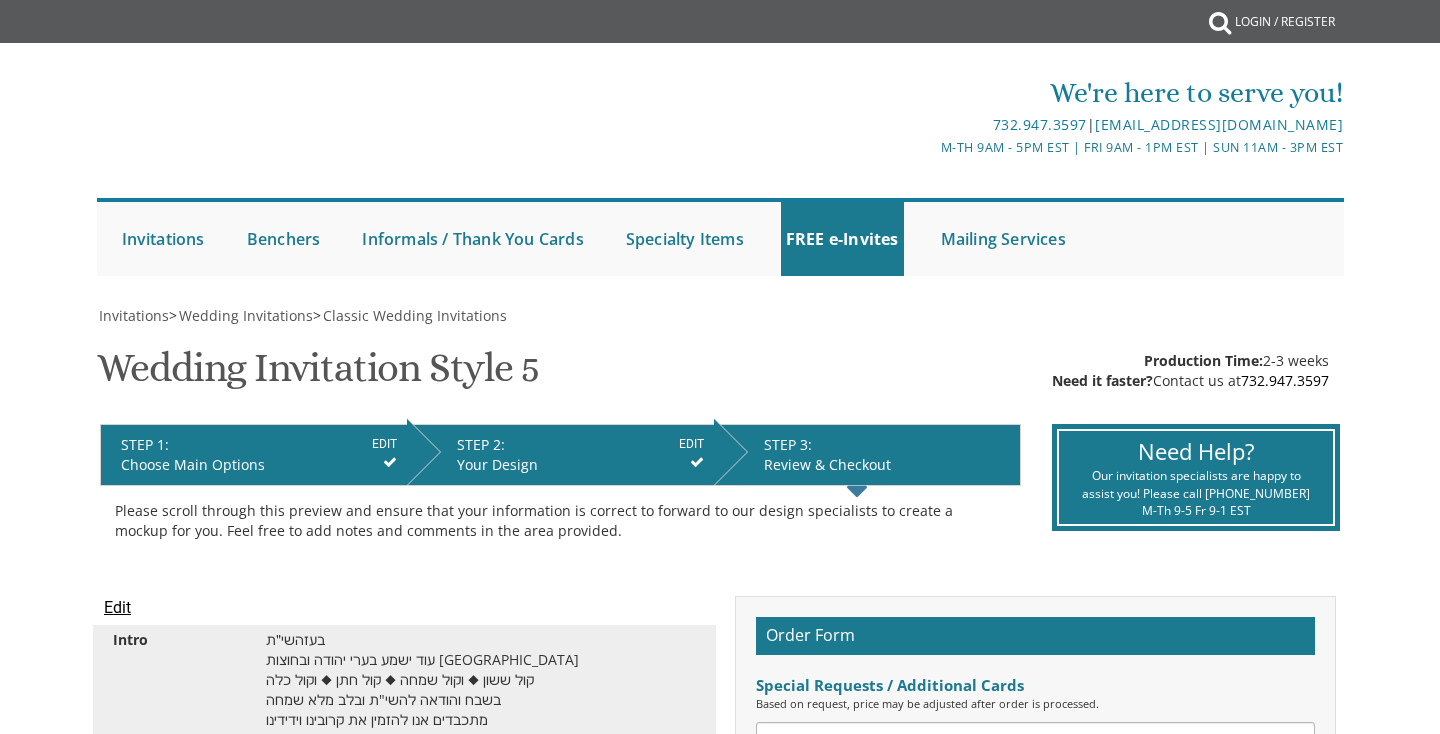 scroll, scrollTop: 0, scrollLeft: 0, axis: both 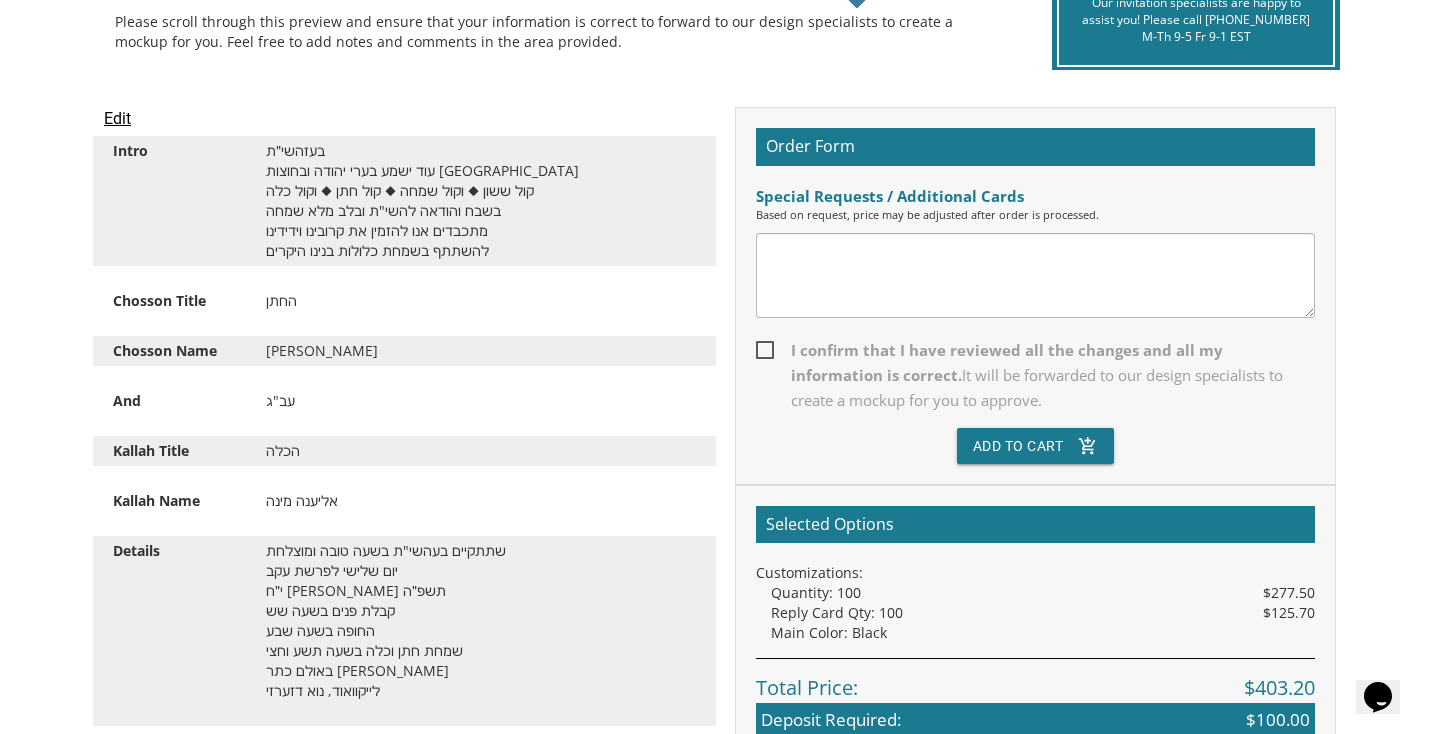 click on "I confirm that I have reviewed all the changes and all my information is correct.   It will be forwarded to our design specialists to create a mockup for you to approve." at bounding box center [1035, 375] 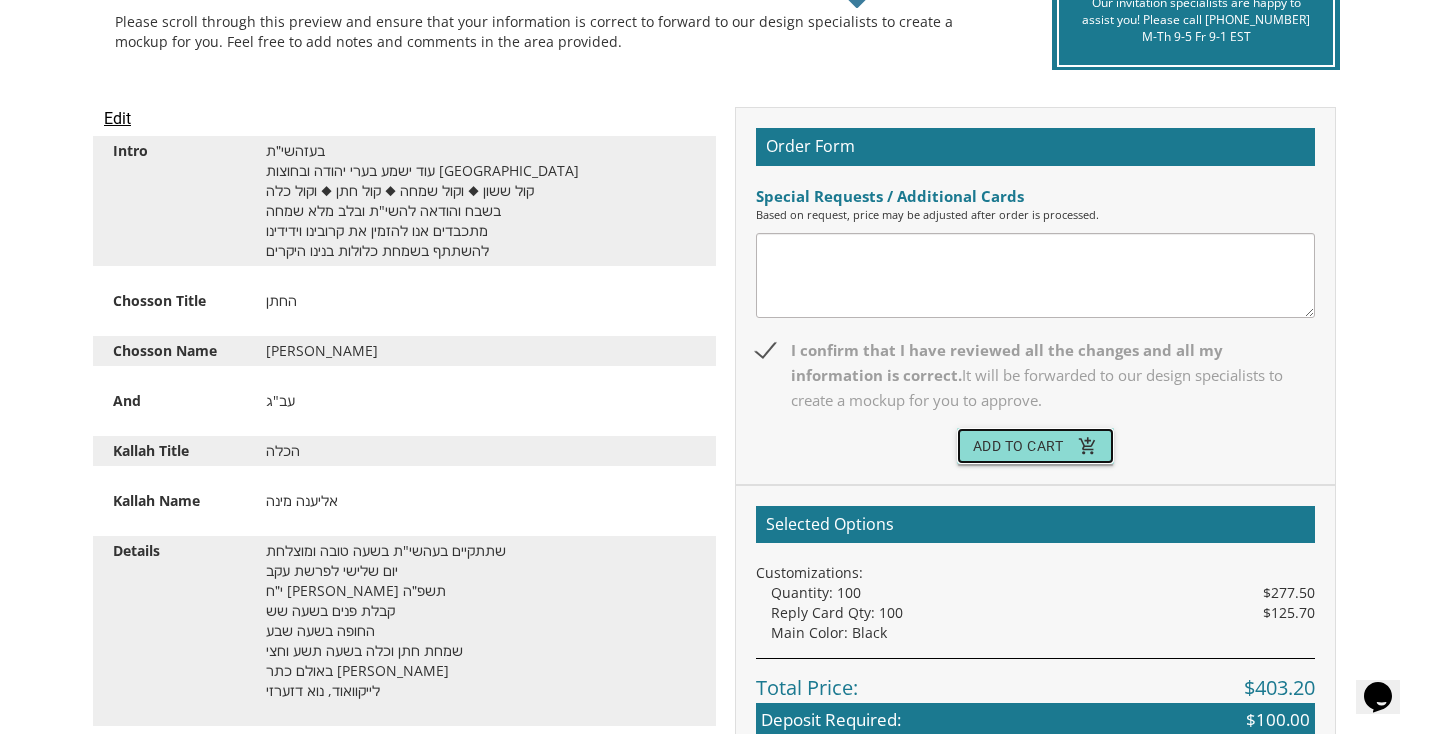click on "Add To Cart
add_shopping_cart" at bounding box center [1036, 446] 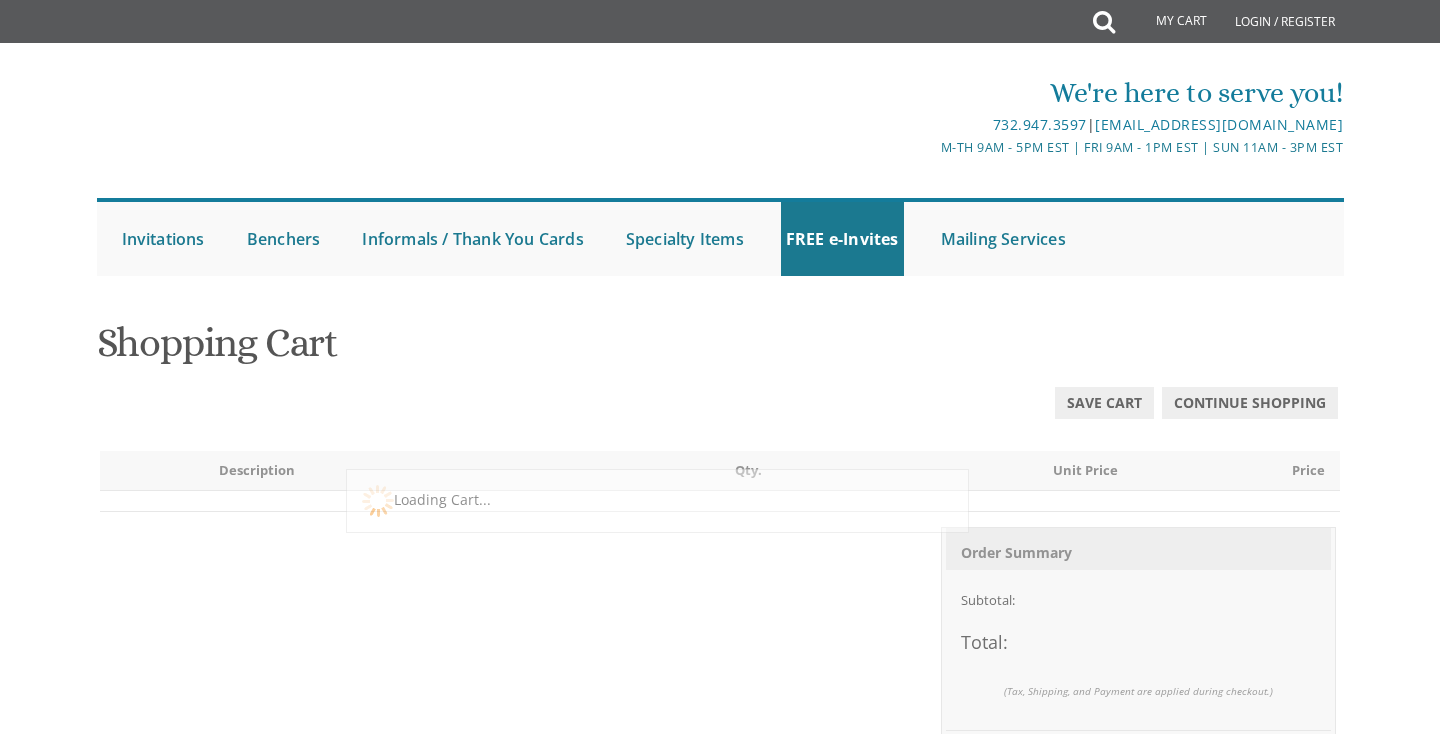 scroll, scrollTop: 0, scrollLeft: 0, axis: both 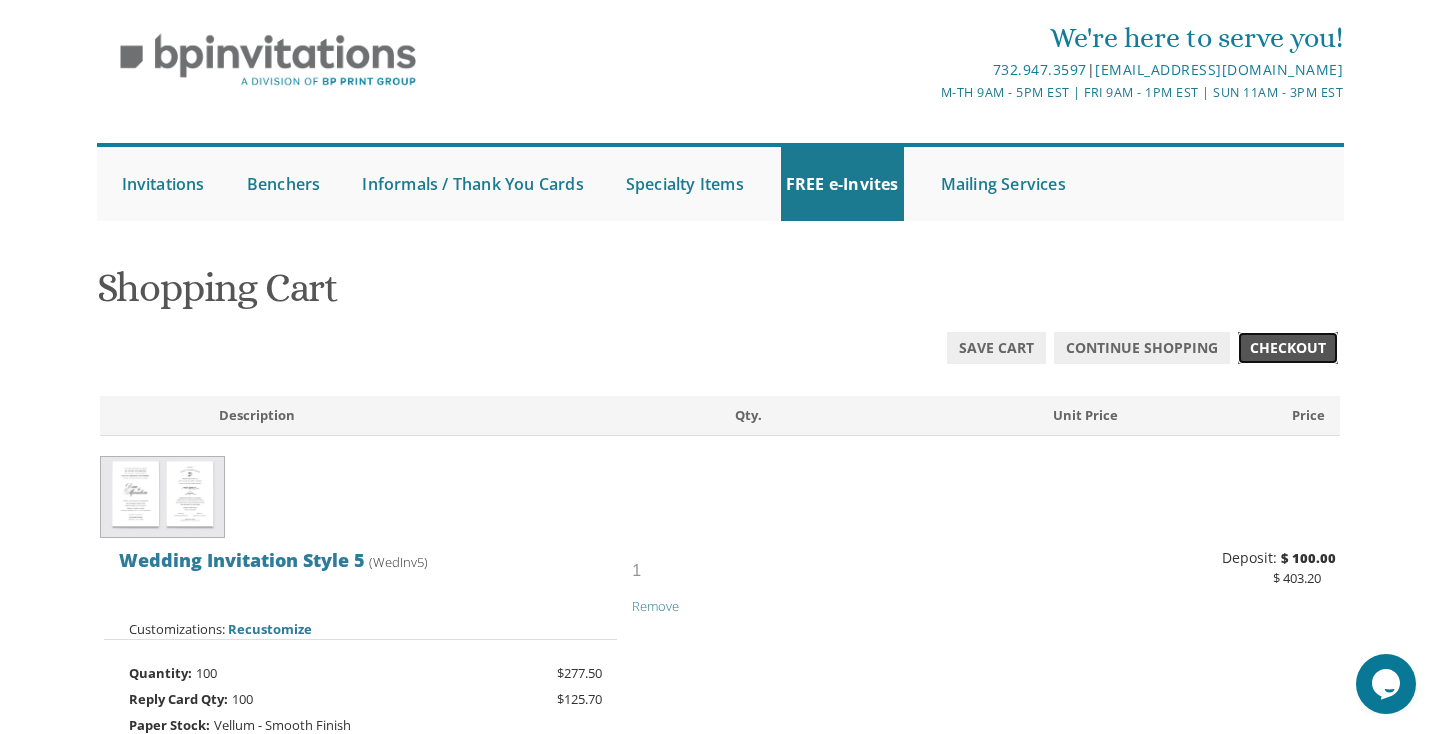 click on "Checkout" at bounding box center [1288, 348] 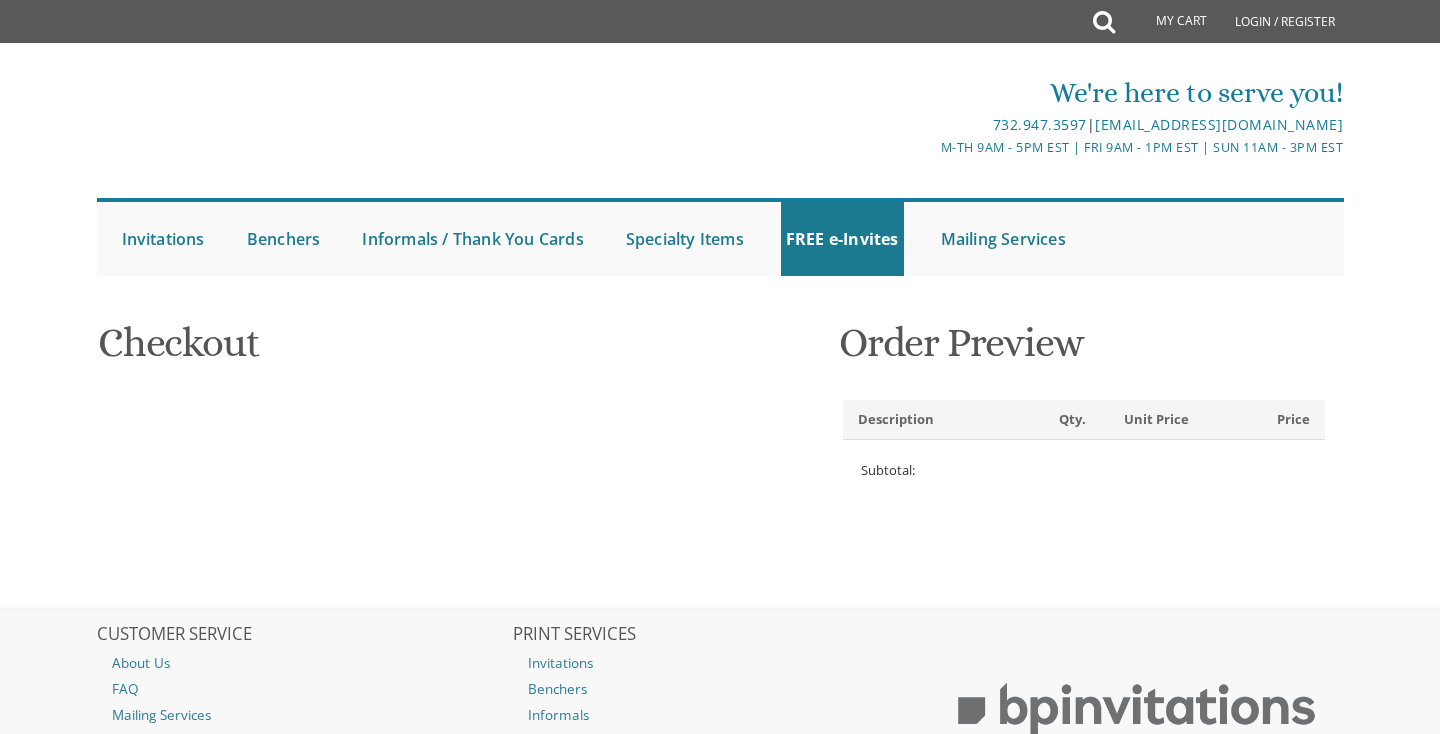 scroll, scrollTop: 0, scrollLeft: 0, axis: both 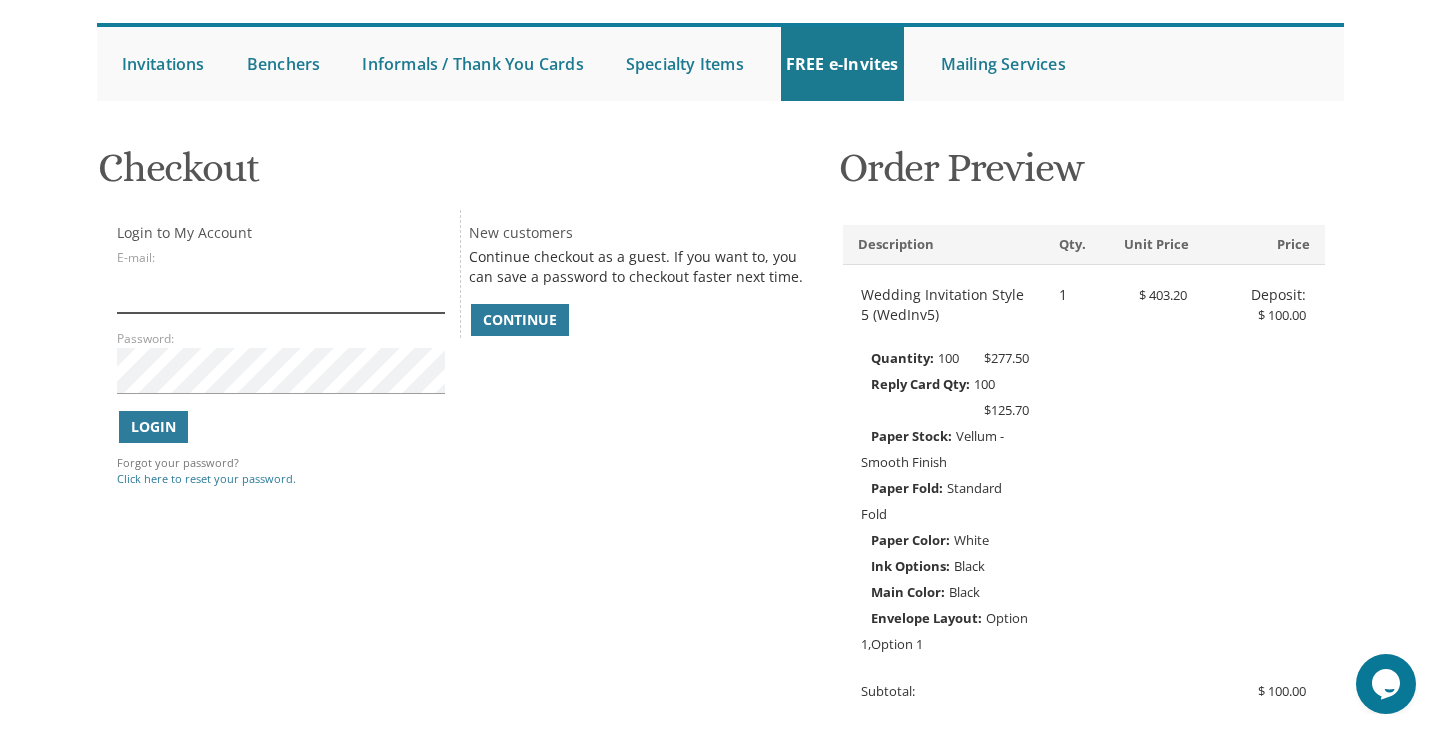 click on "E-mail:" at bounding box center (281, 290) 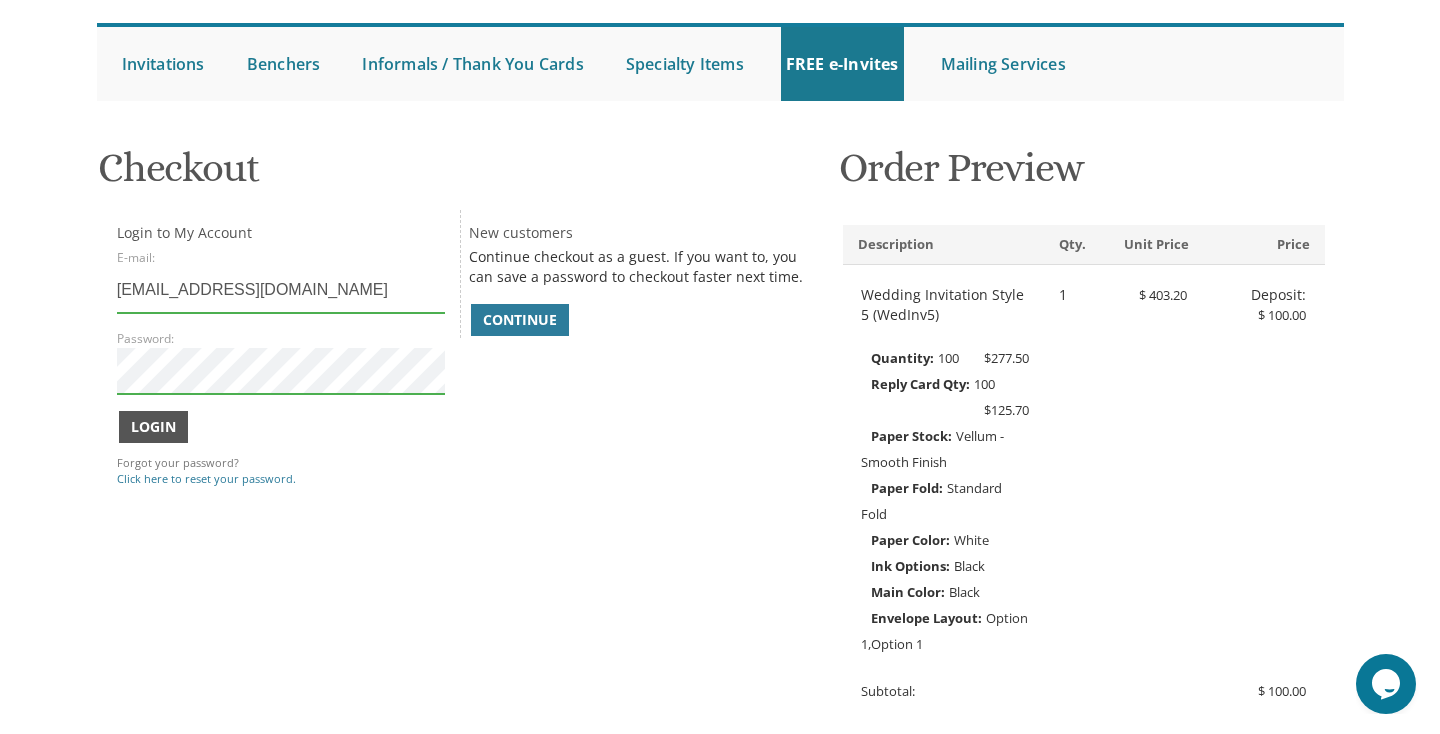 click on "Login" at bounding box center (153, 427) 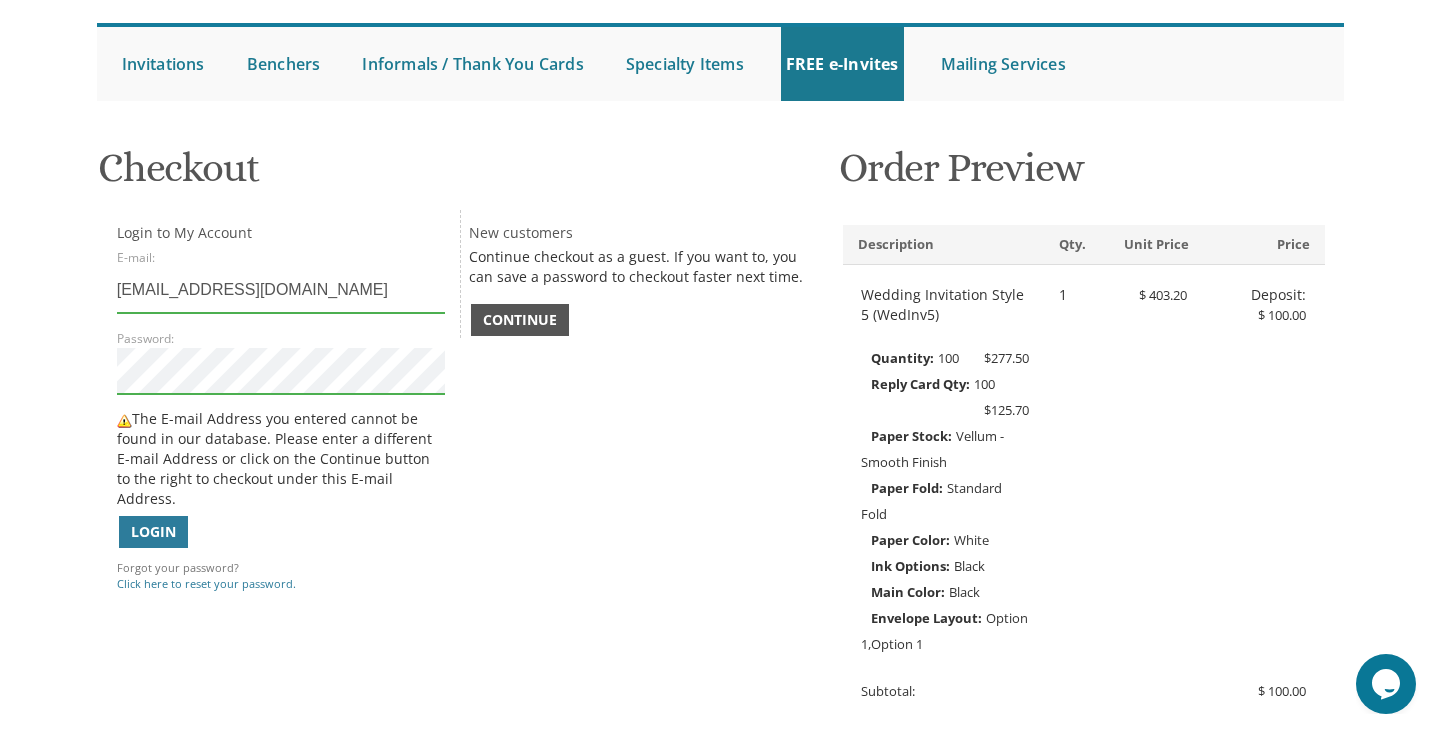 click on "Continue" at bounding box center [520, 320] 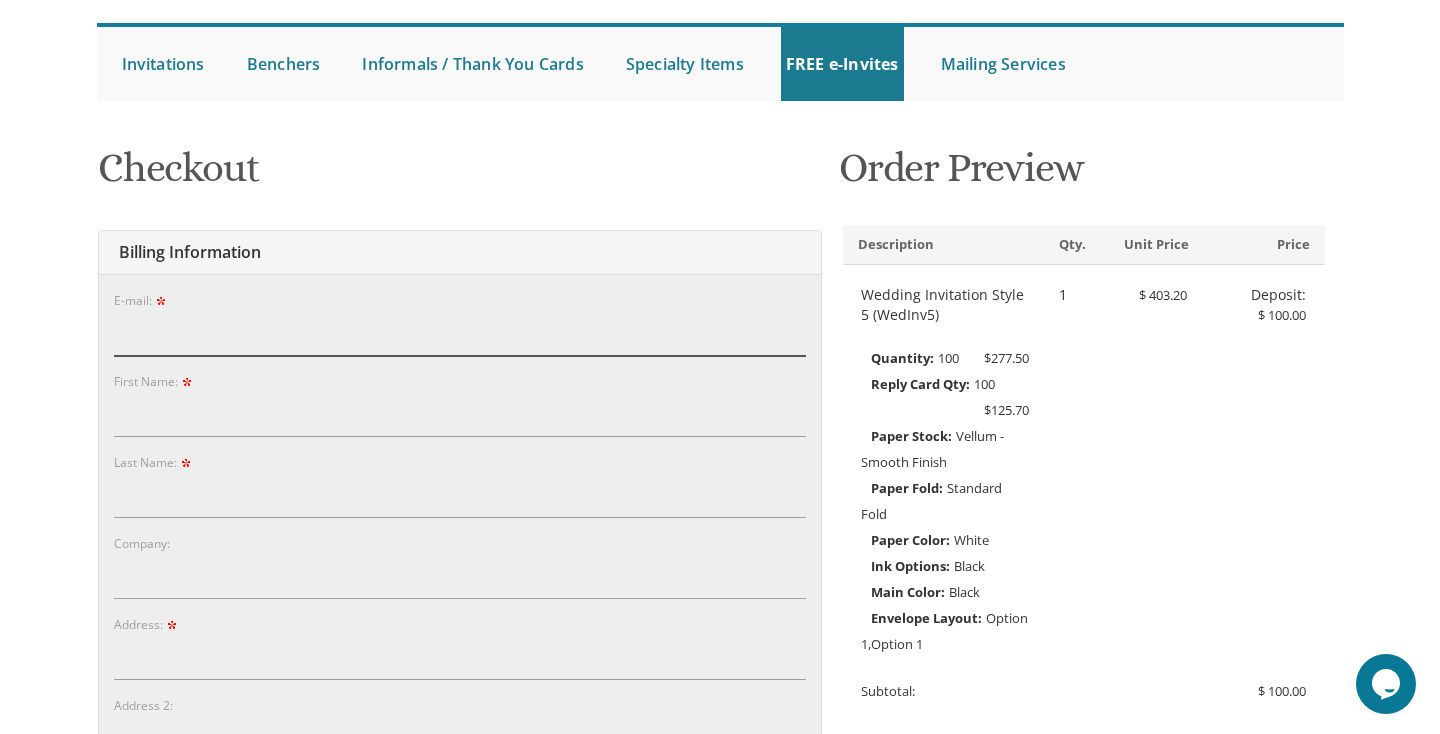 click on "E-mail:" at bounding box center [460, 333] 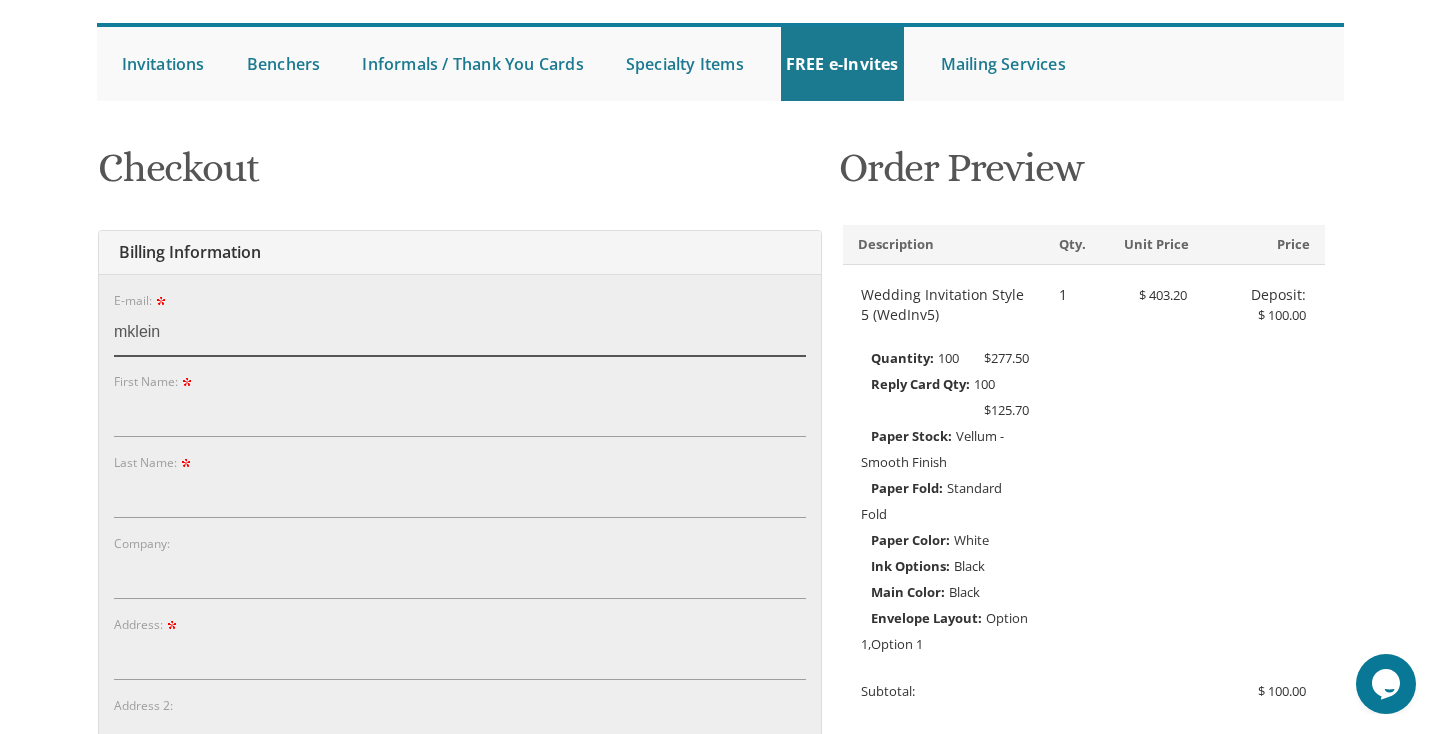 type on "mklein@vths.org" 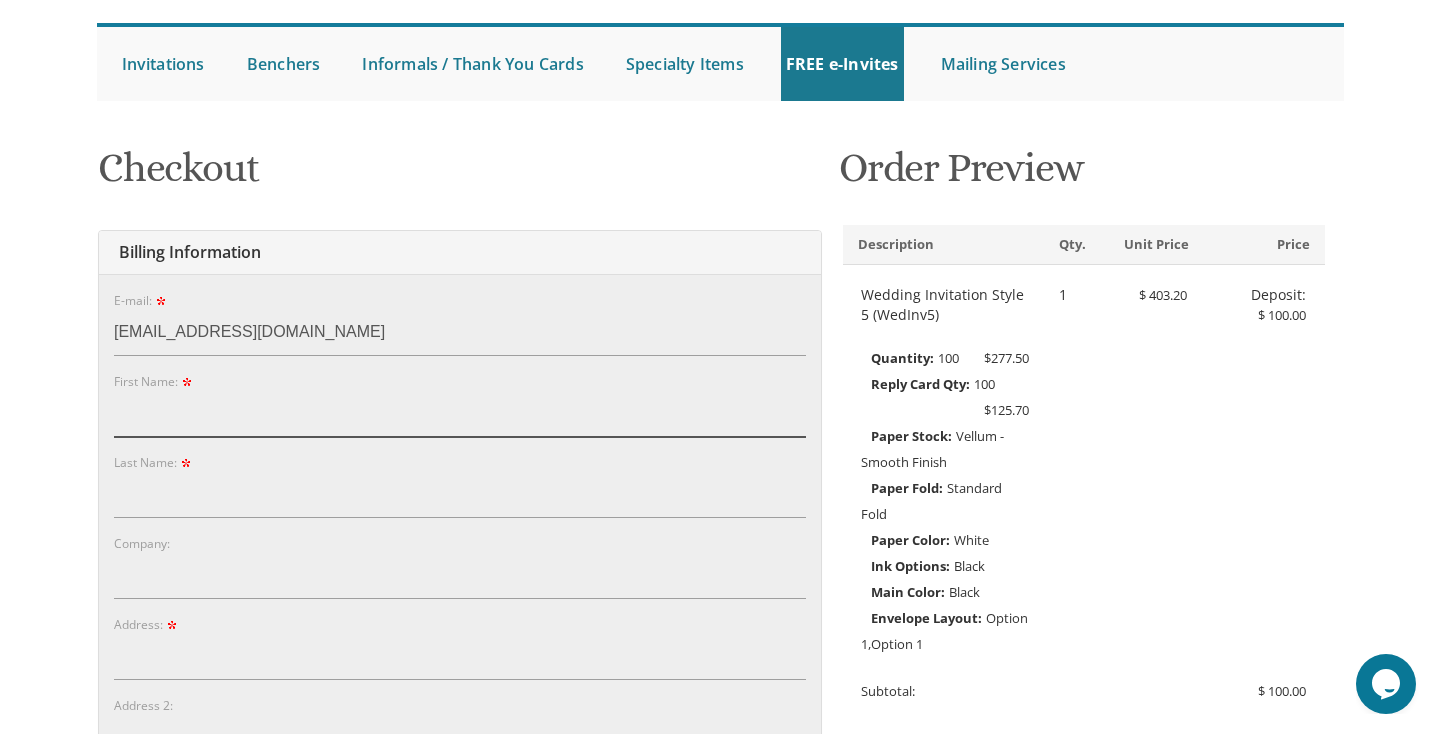 type on "Michelle" 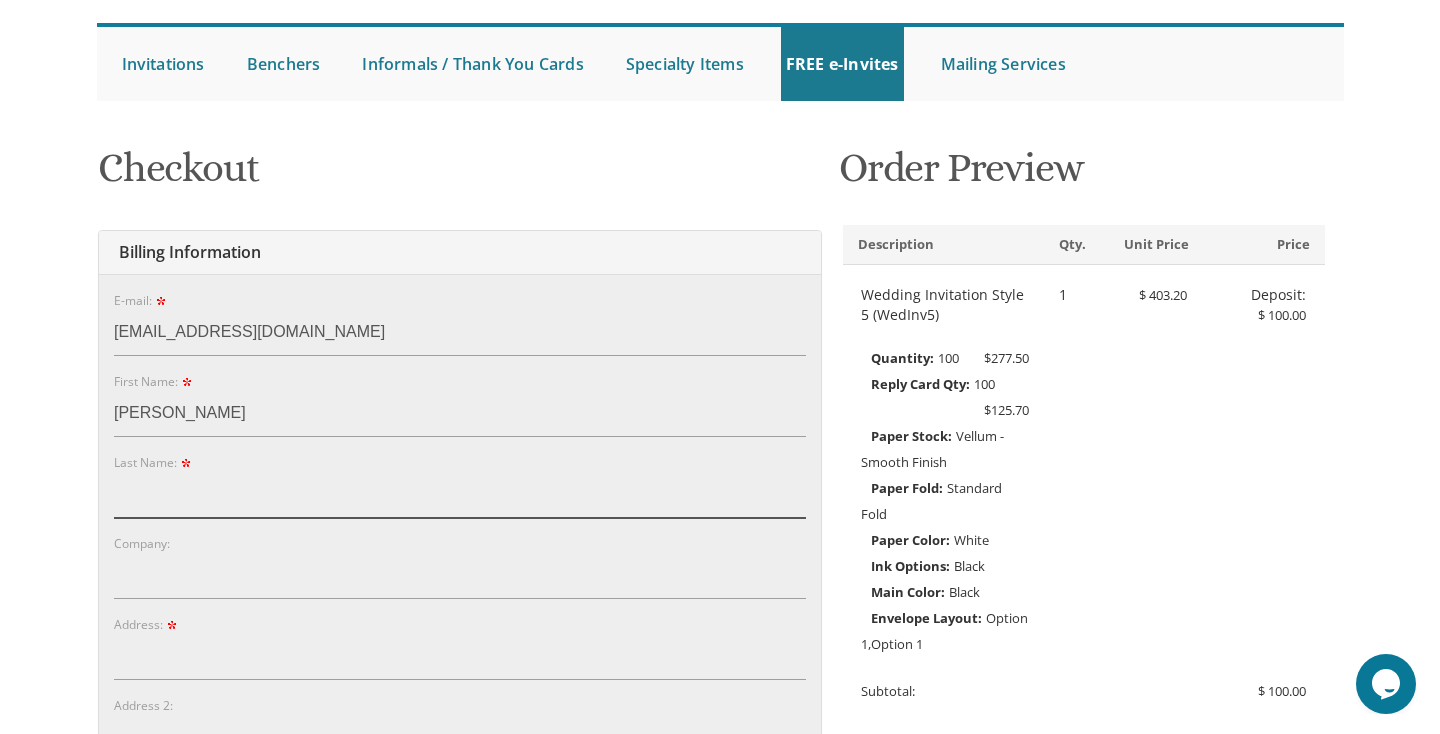 type on "klein" 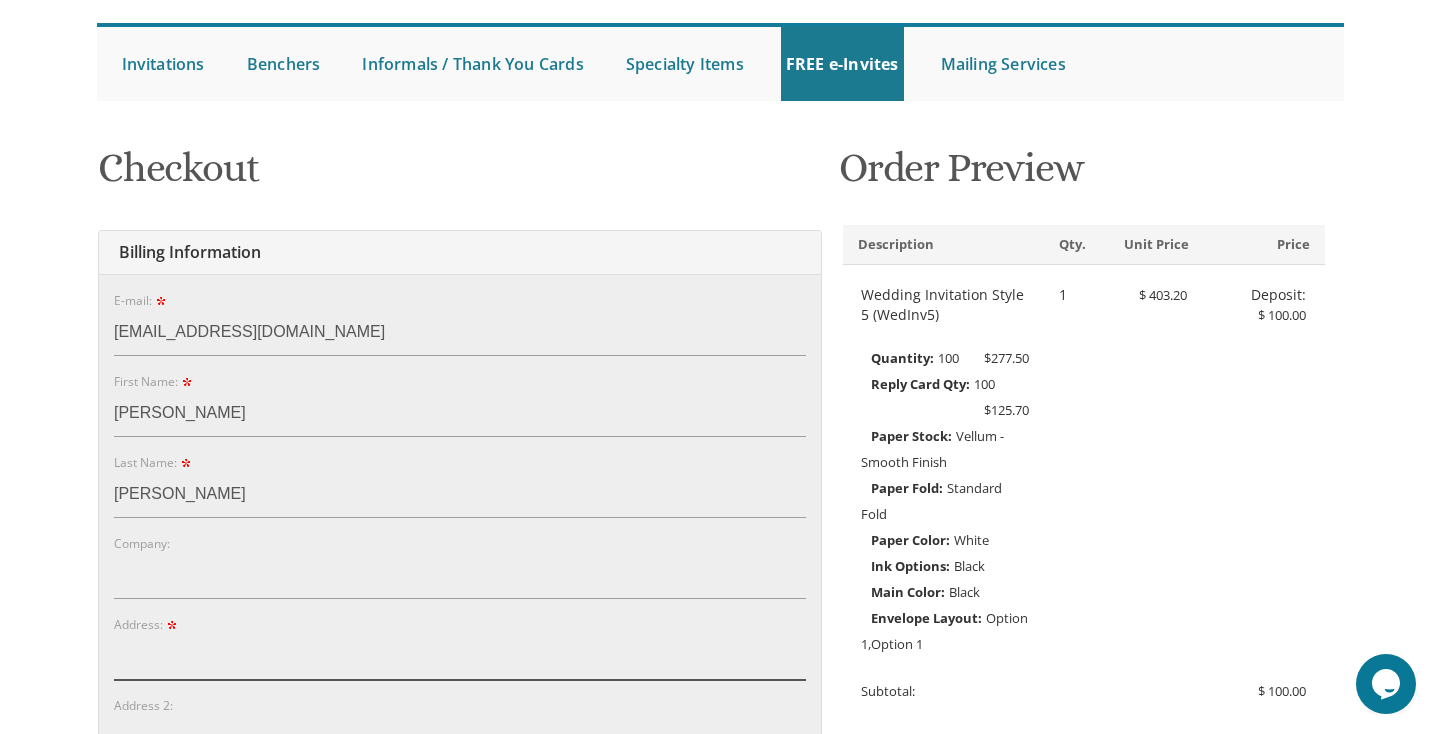 type on "17330 Septo Street" 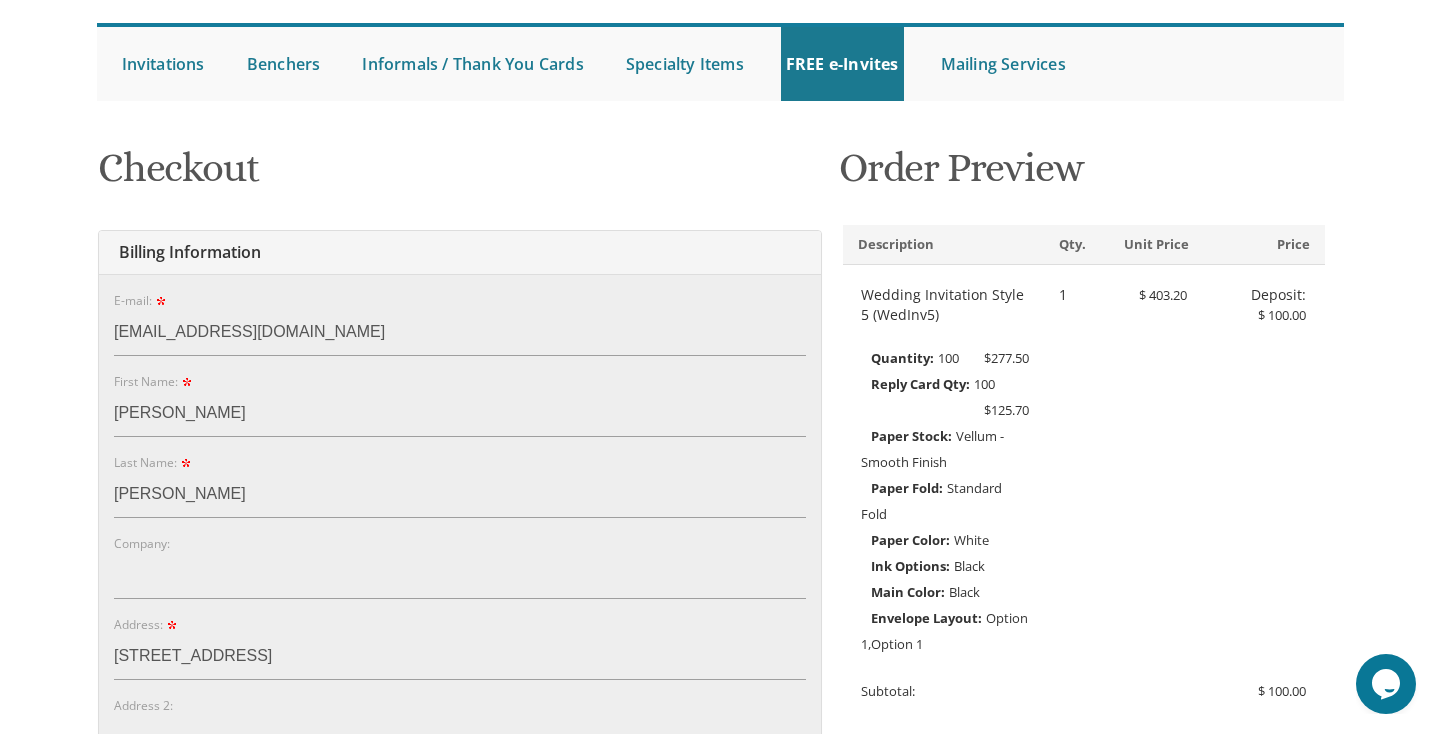 type on "Los Angeles" 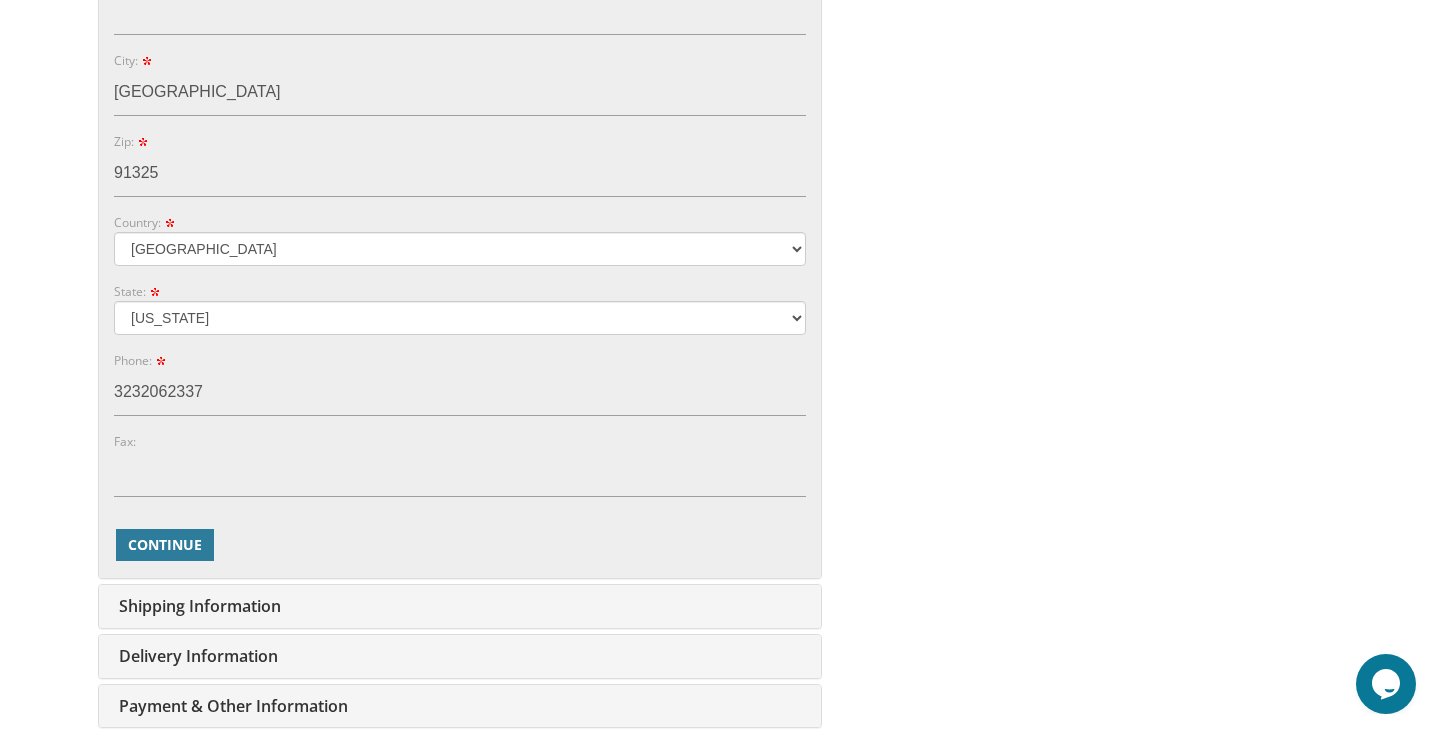 scroll, scrollTop: 941, scrollLeft: 0, axis: vertical 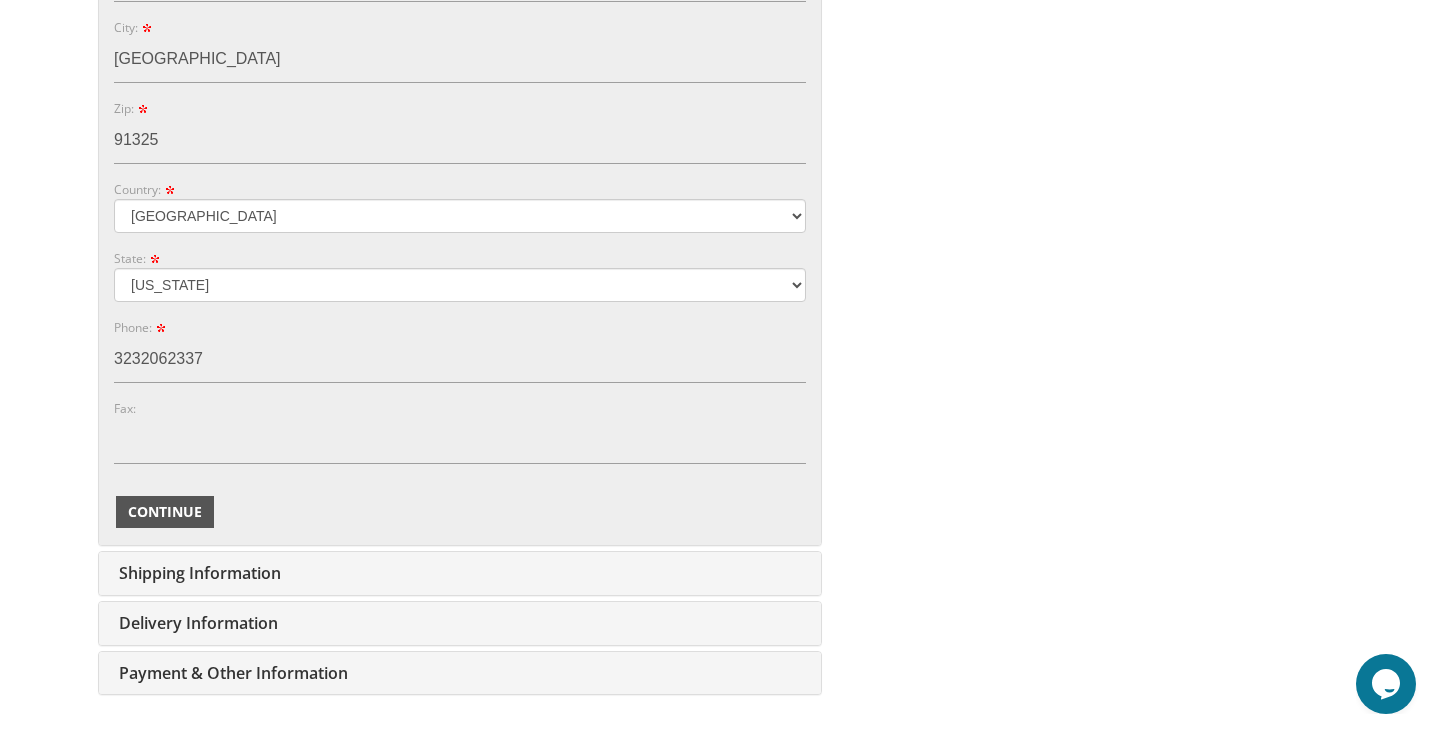 click on "Continue" at bounding box center (165, 512) 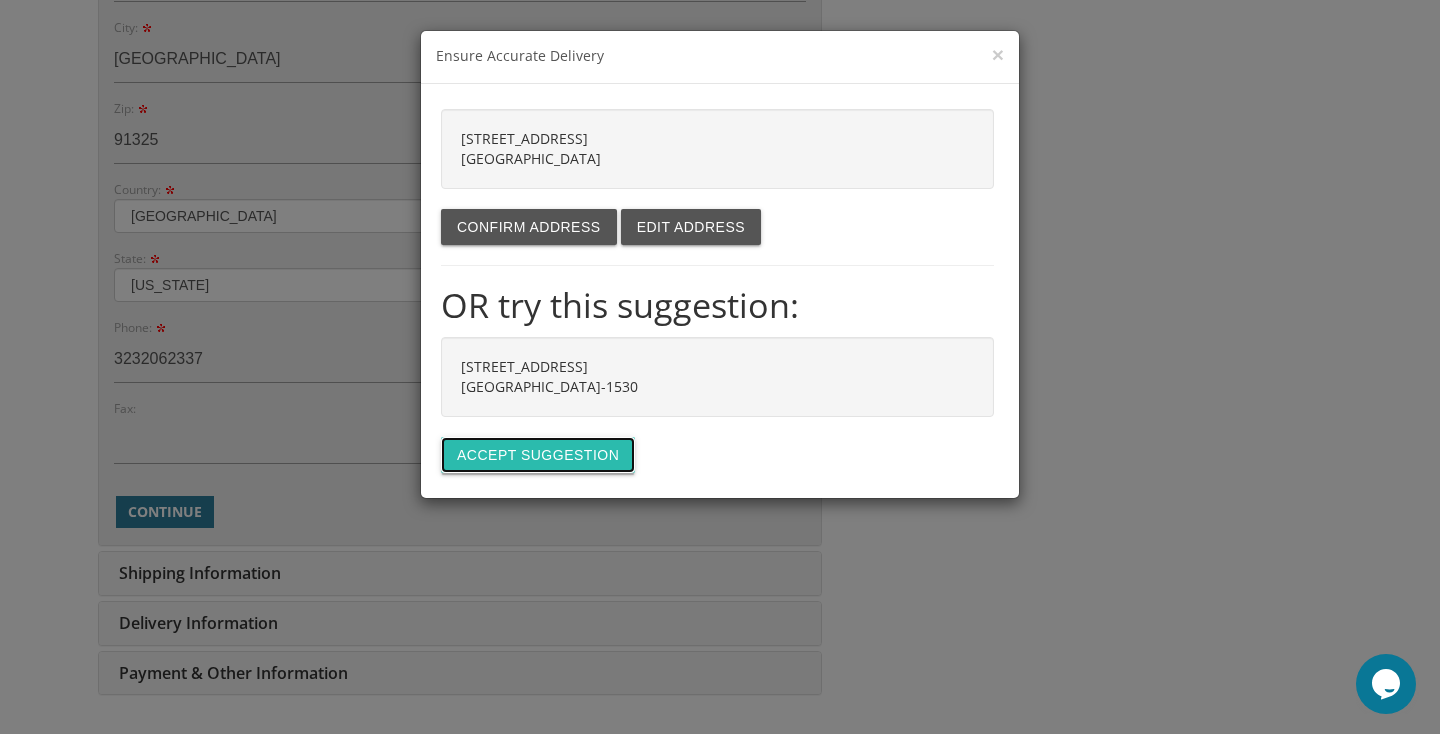 click on "Accept suggestion" at bounding box center (538, 455) 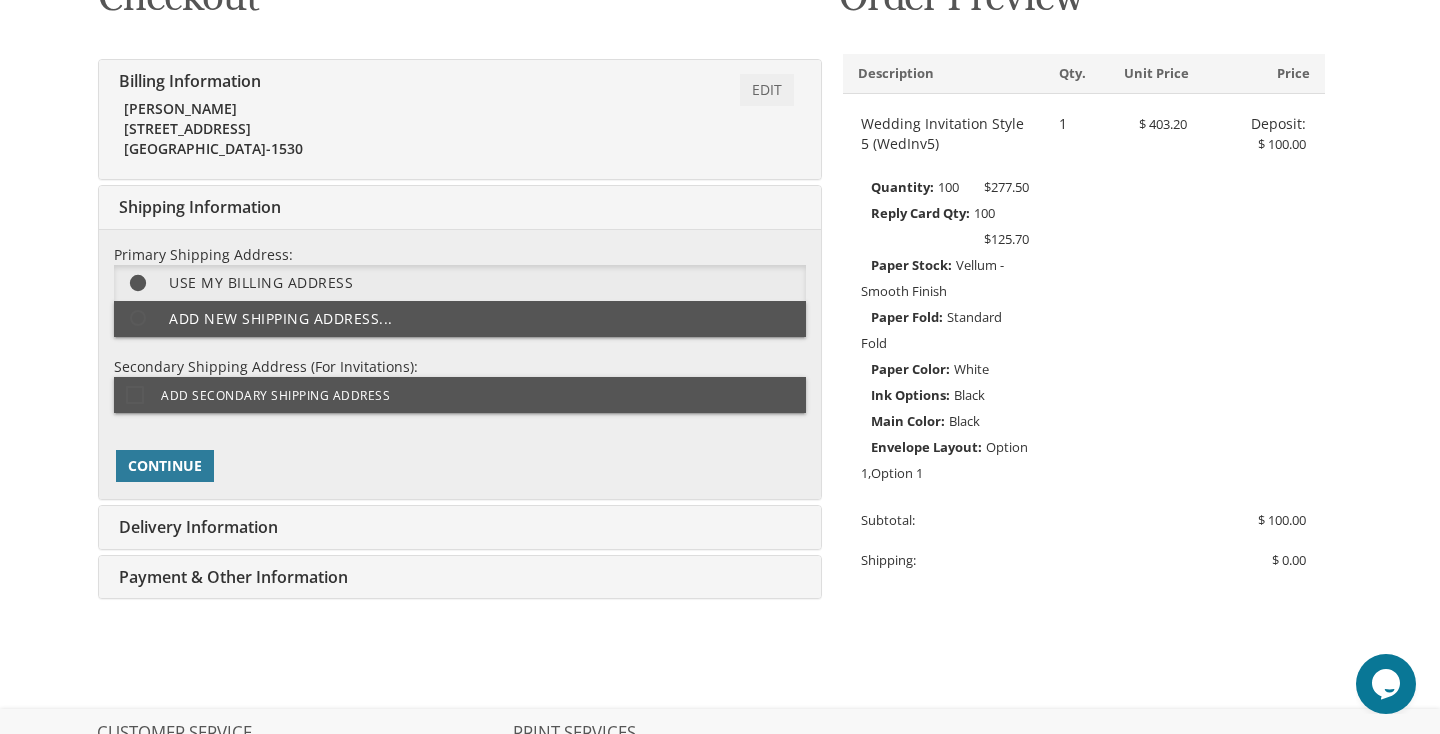 scroll, scrollTop: 359, scrollLeft: 0, axis: vertical 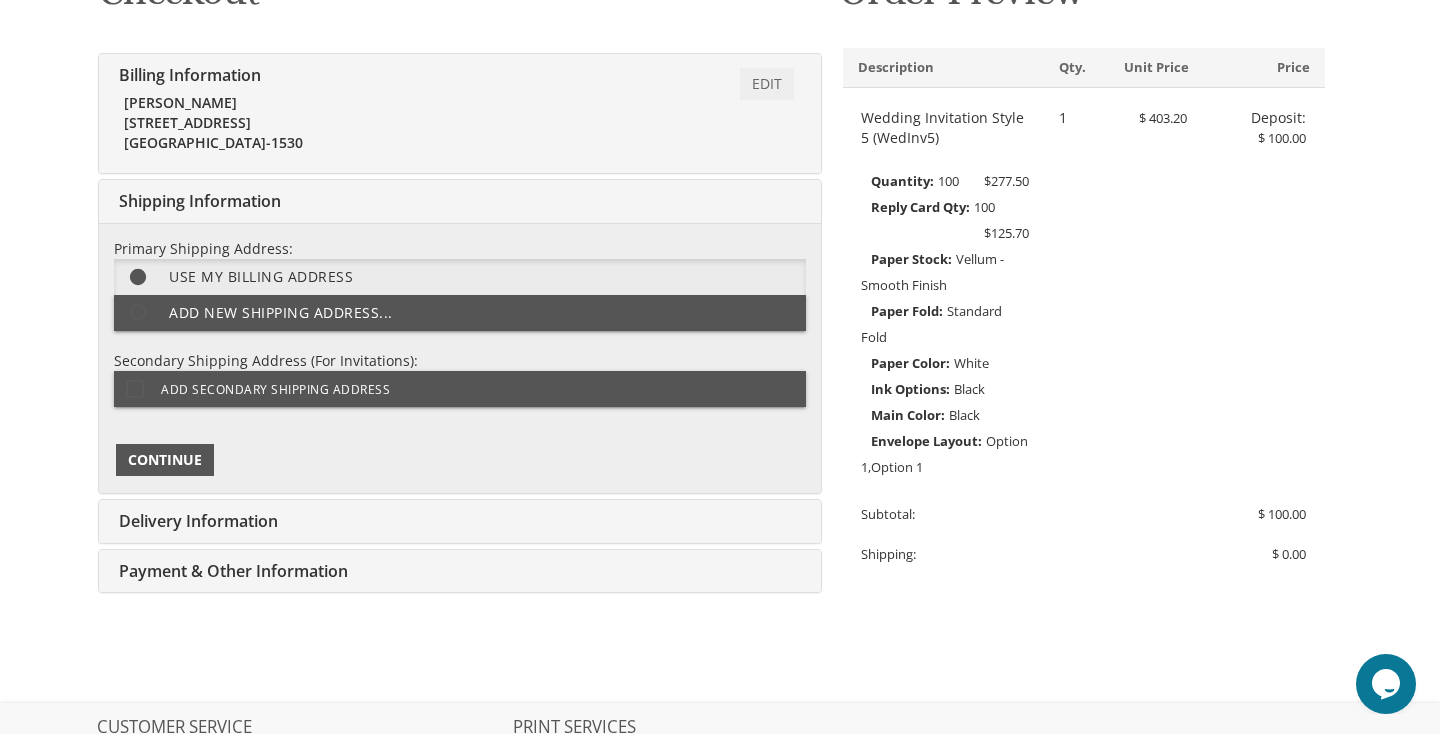 click on "Continue" at bounding box center (165, 460) 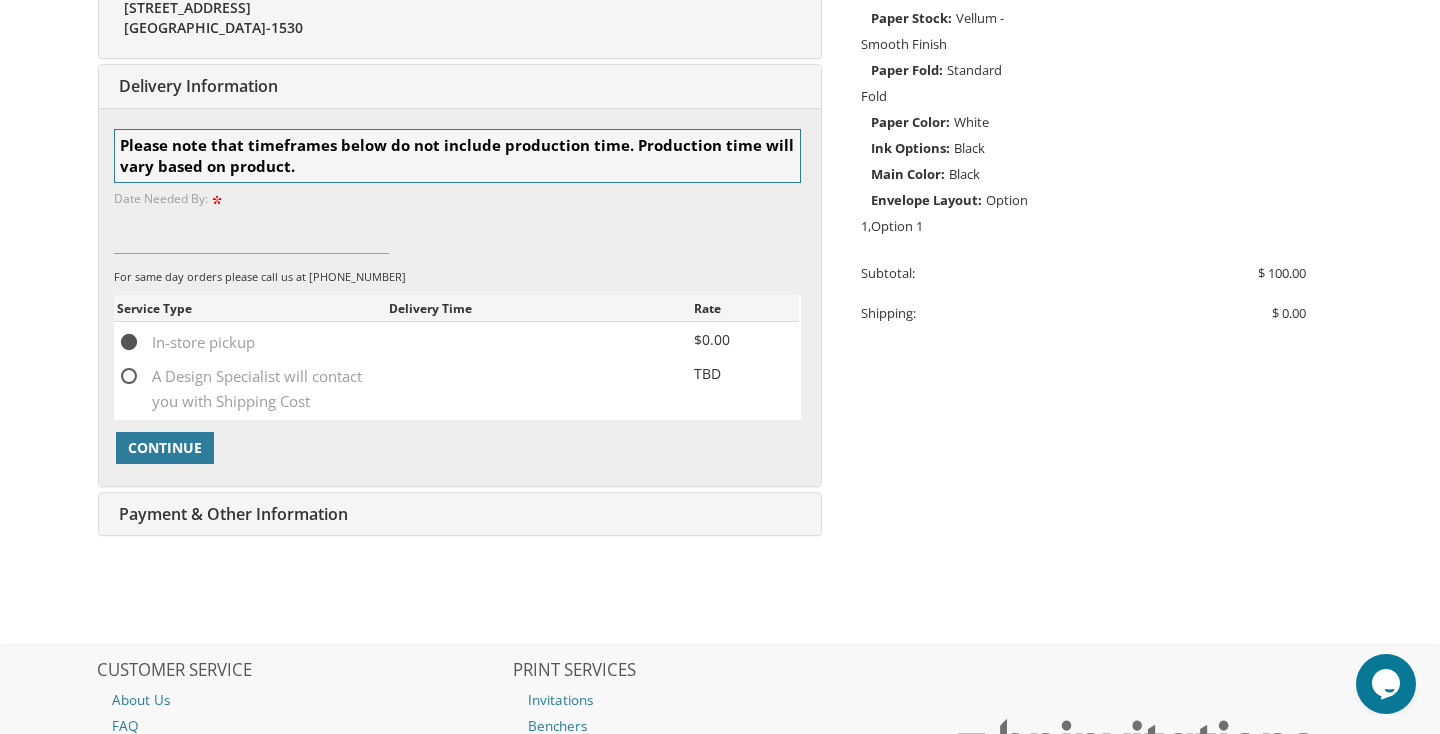 scroll, scrollTop: 627, scrollLeft: 0, axis: vertical 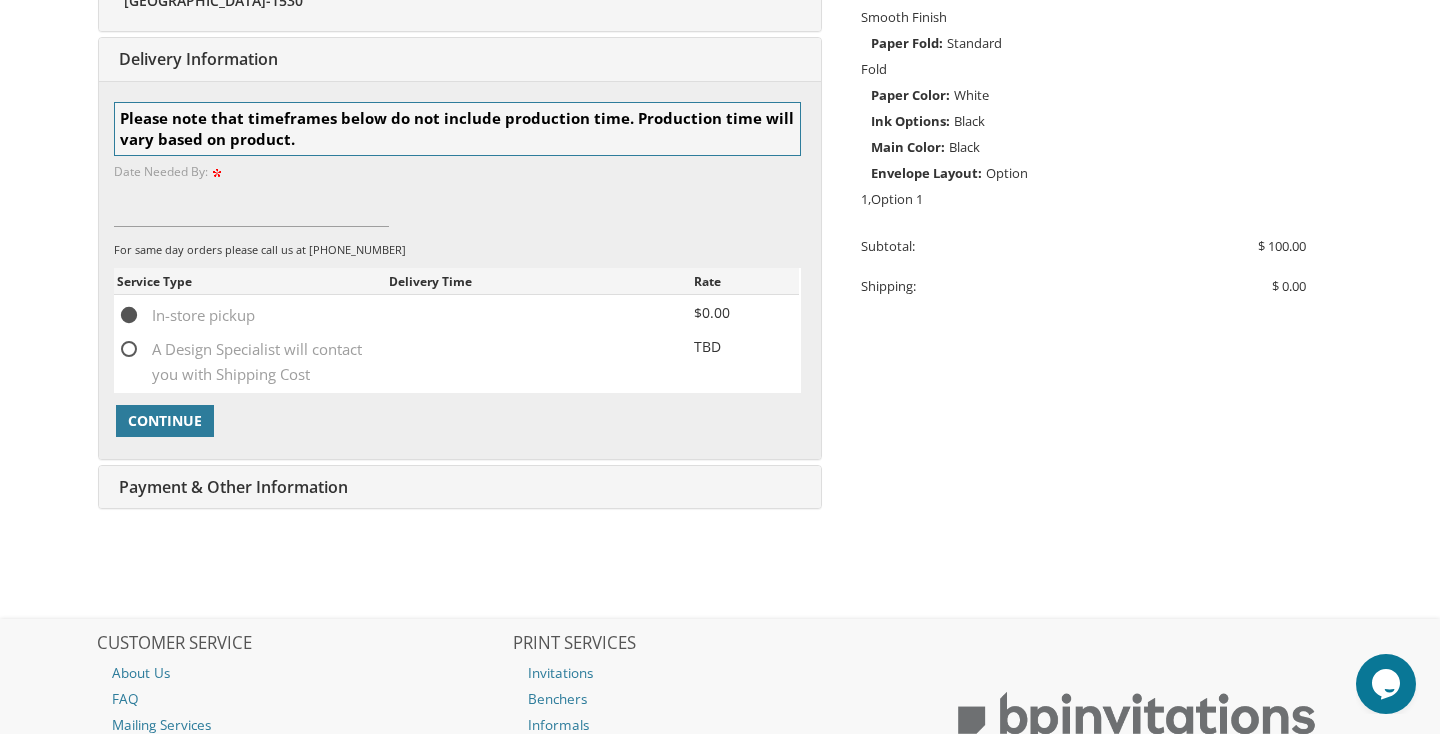 click on "A Design Specialist will contact you with Shipping Cost" at bounding box center [252, 349] 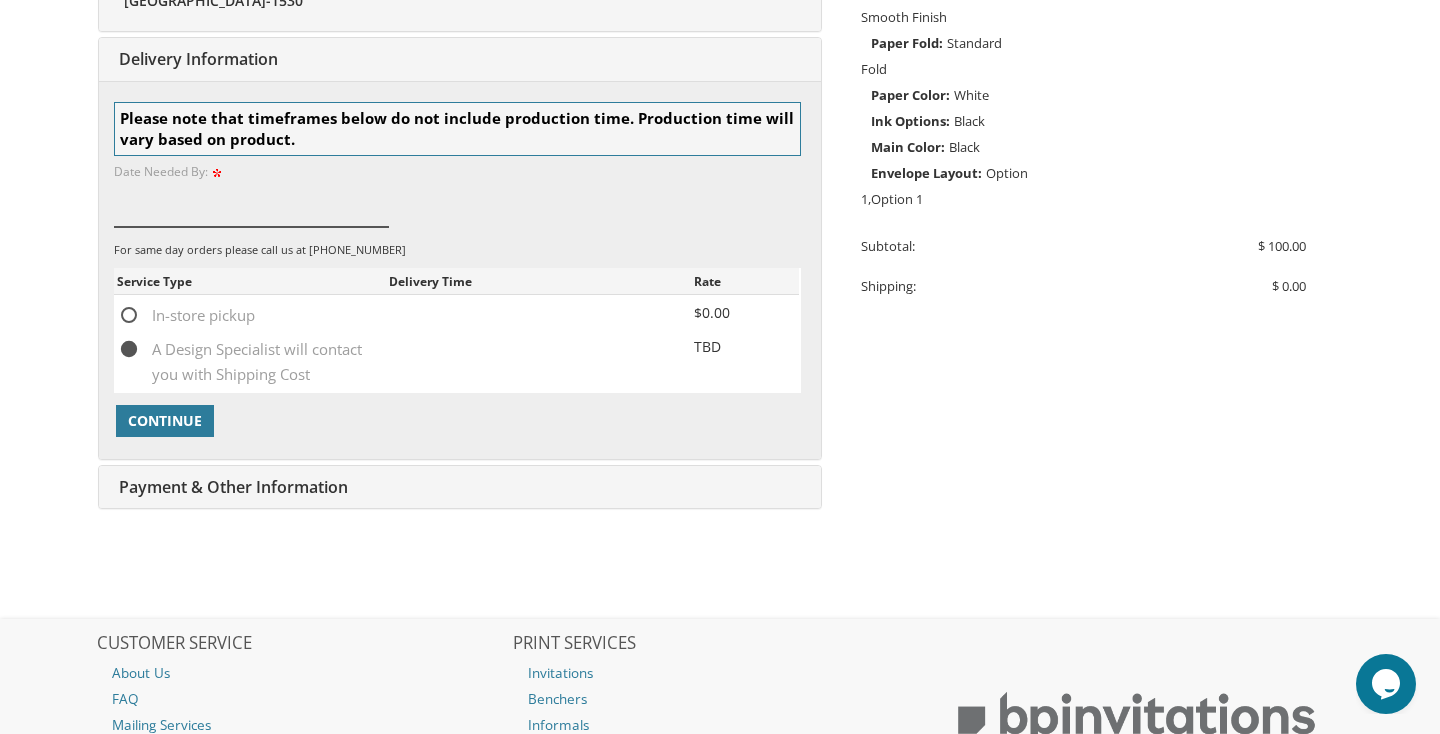 click at bounding box center (251, 204) 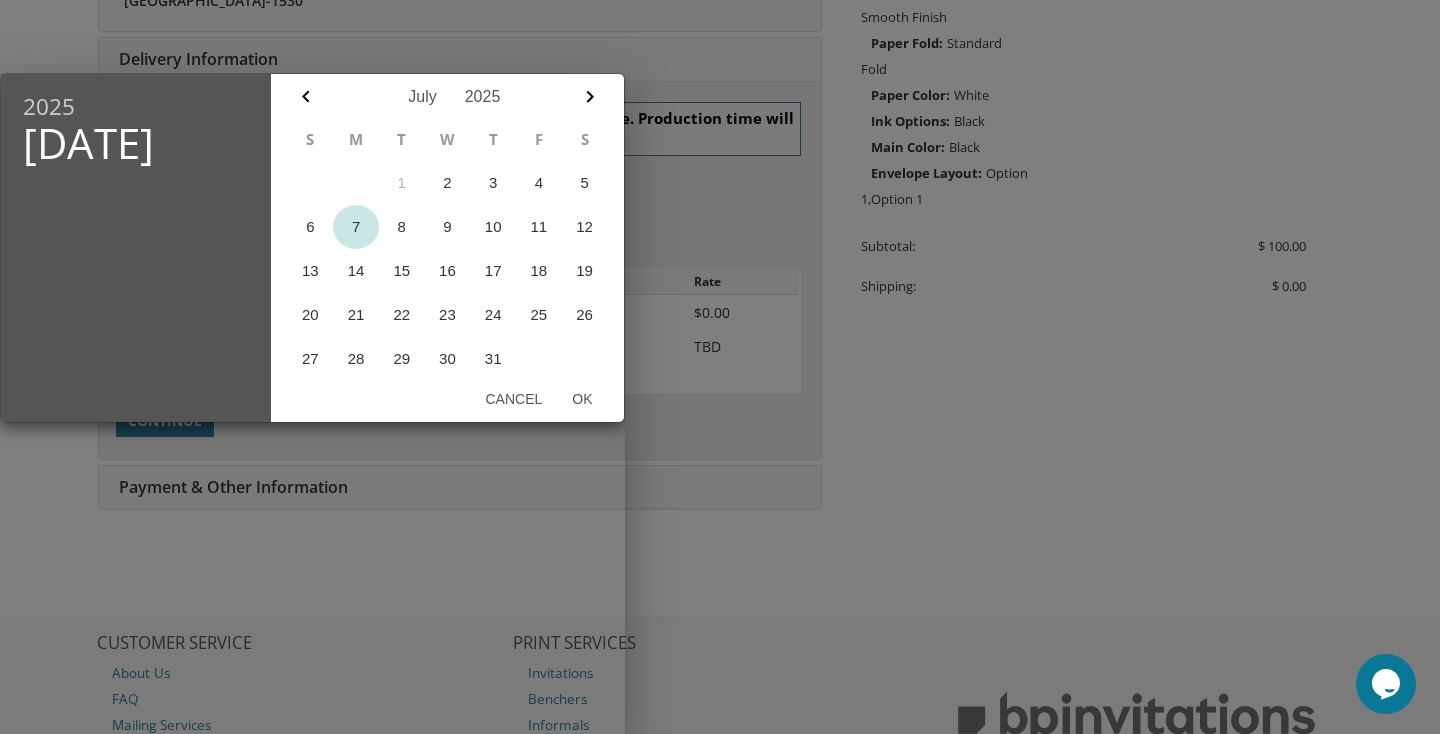 click on "7" at bounding box center (356, 227) 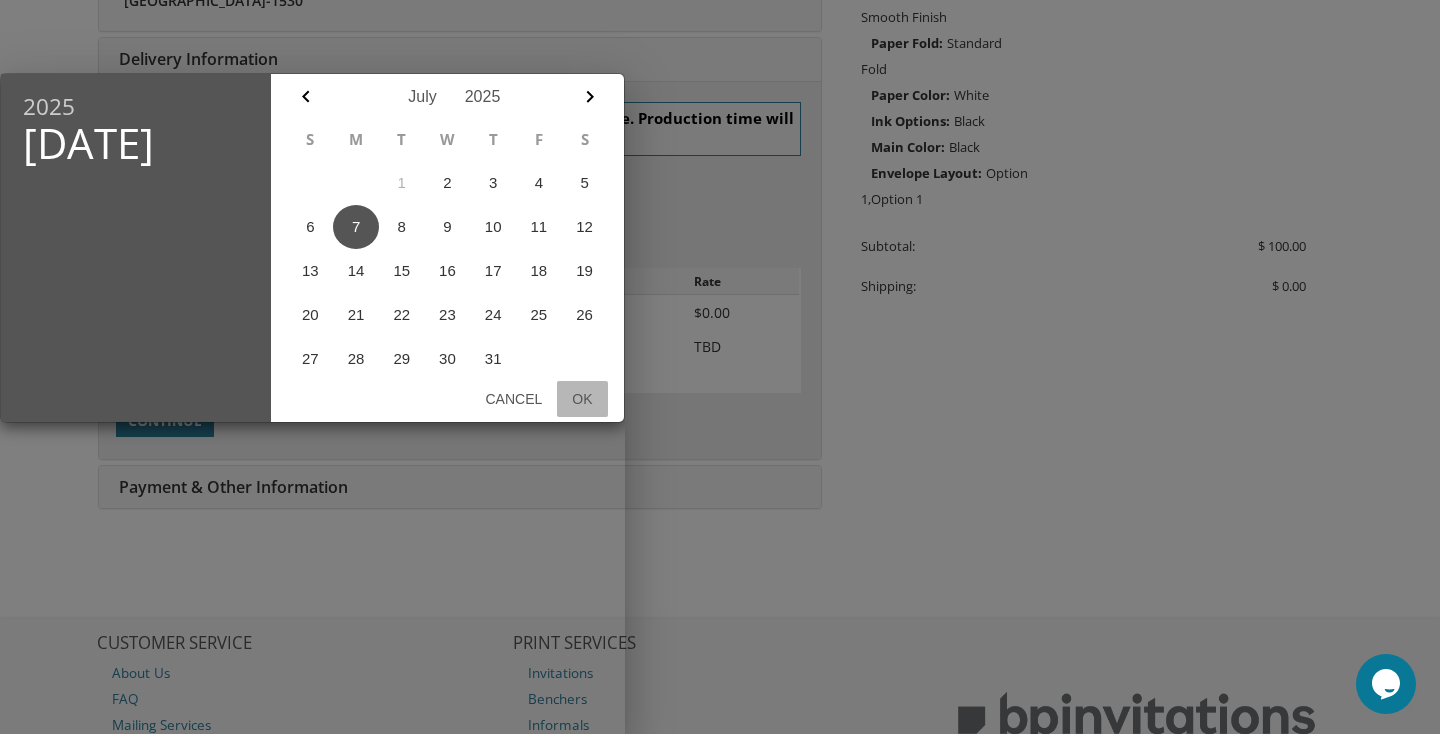 click on "Ok" at bounding box center (582, 399) 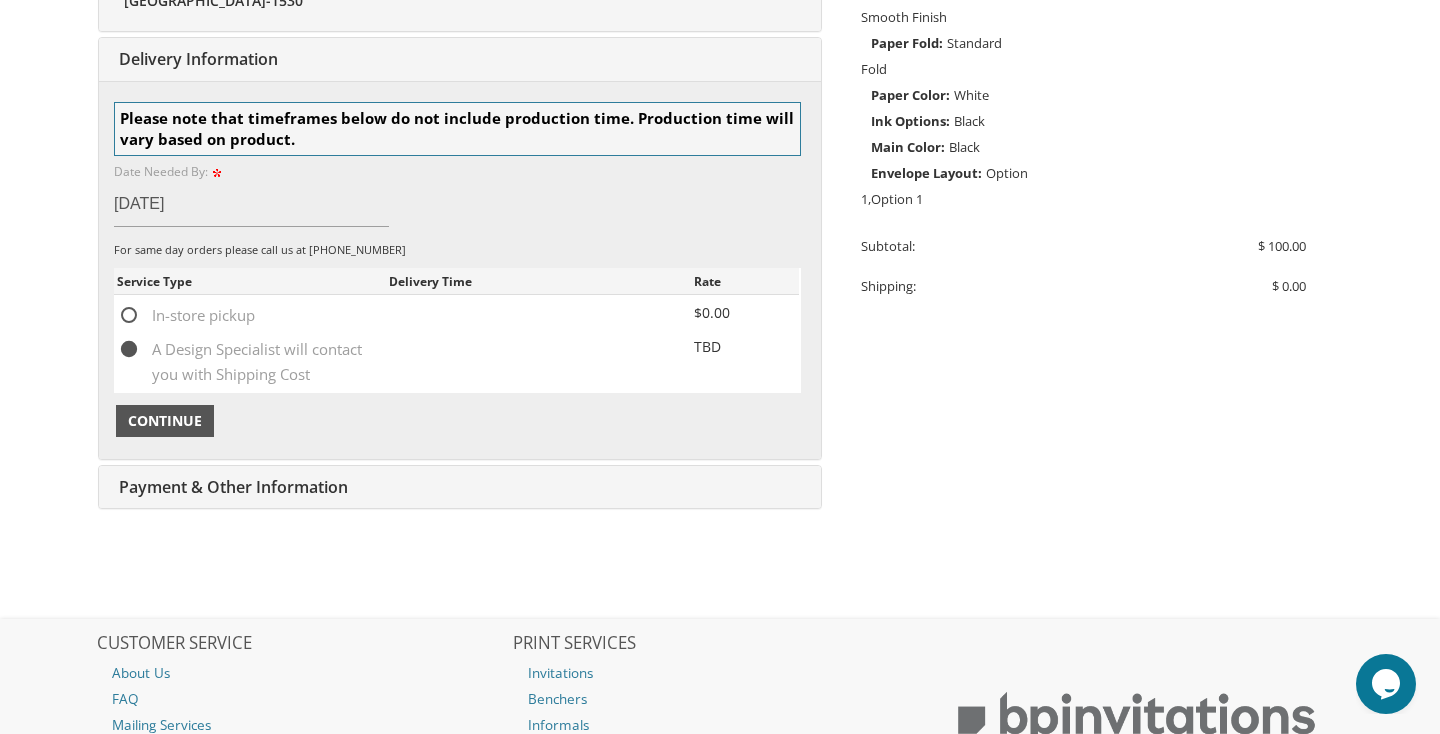 click on "Continue" at bounding box center (165, 421) 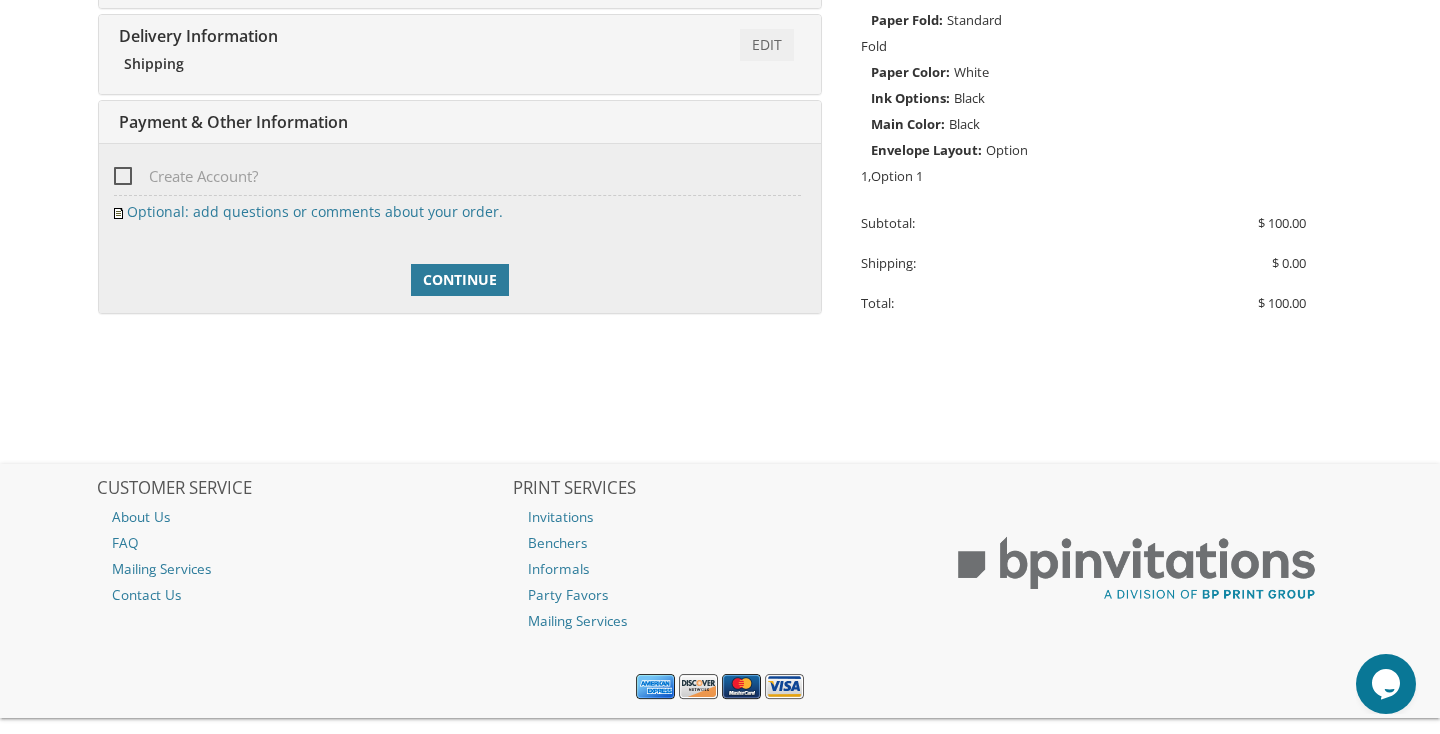 scroll, scrollTop: 689, scrollLeft: 0, axis: vertical 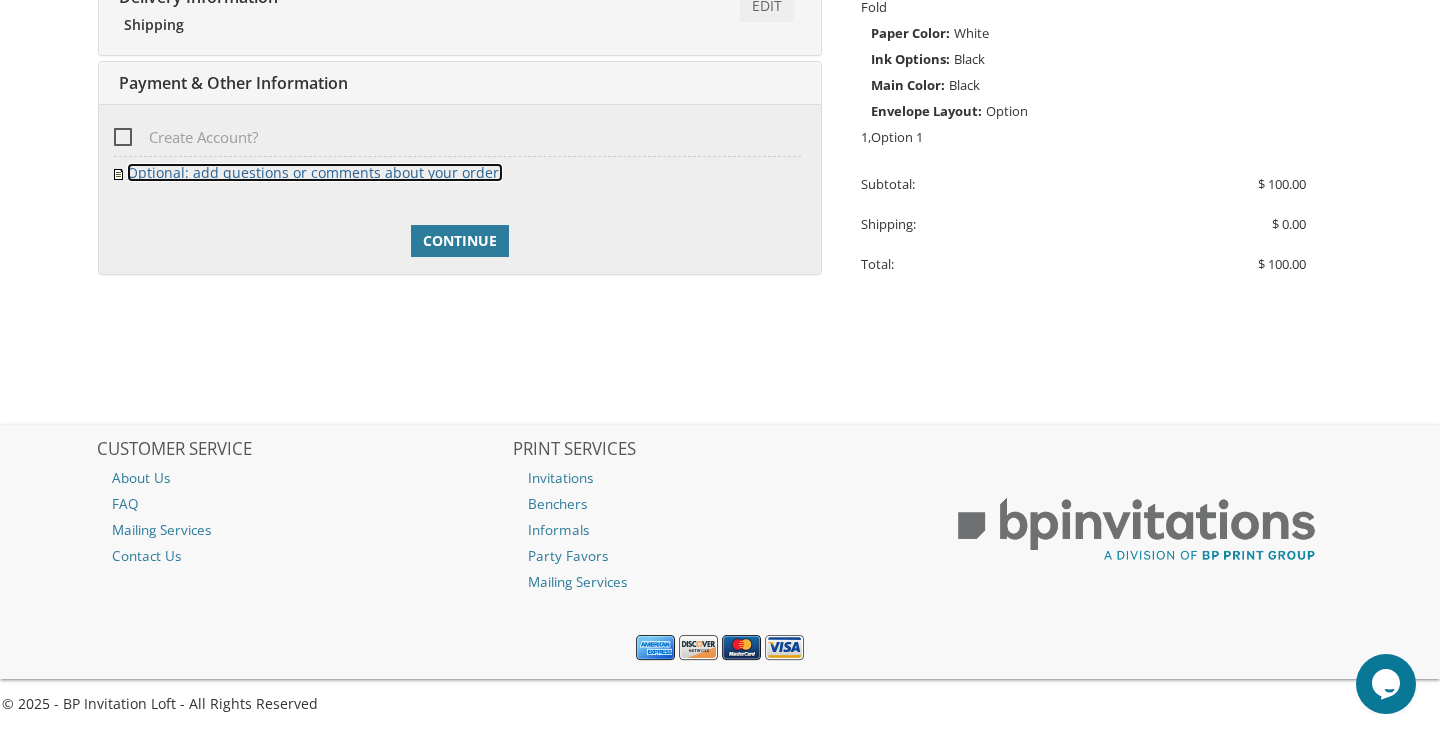 click on "Optional: add questions or comments about your order." at bounding box center (315, 172) 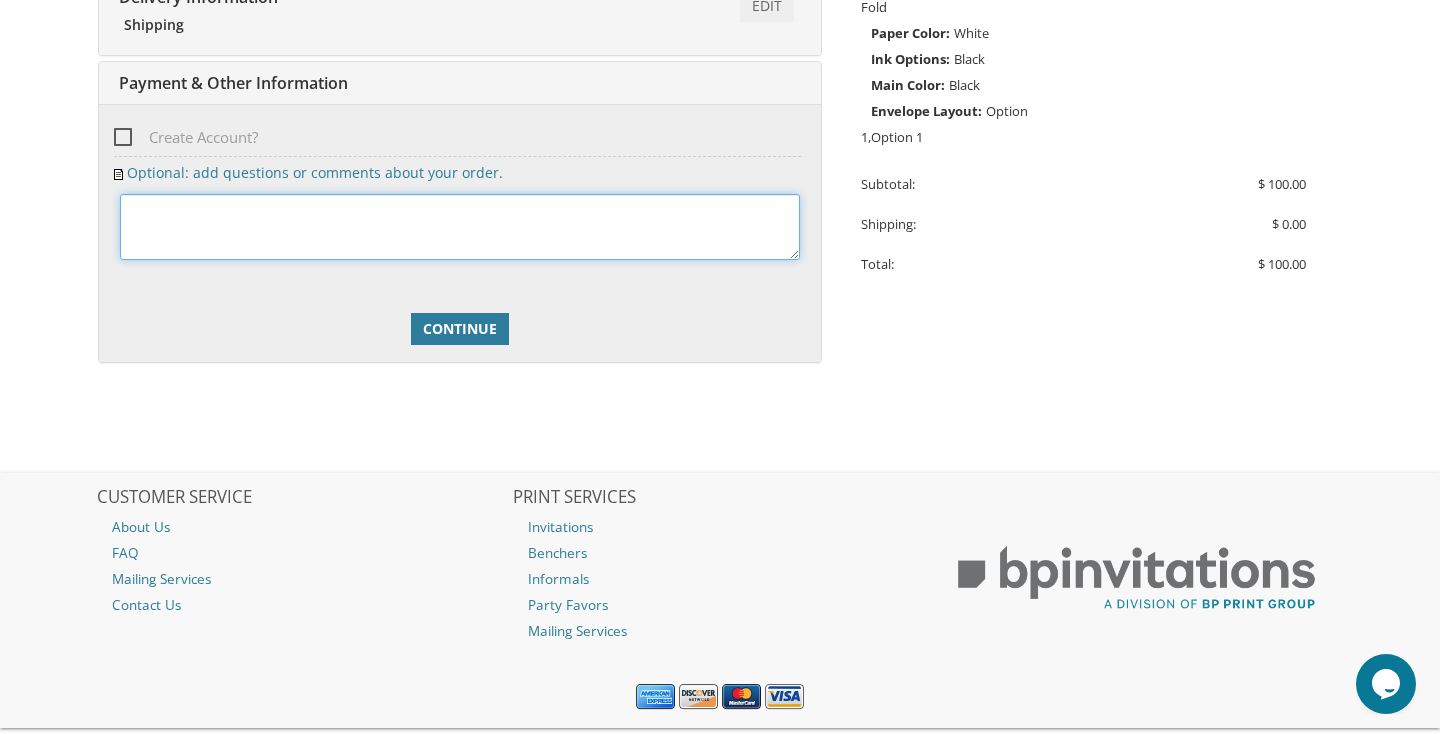 click at bounding box center [460, 227] 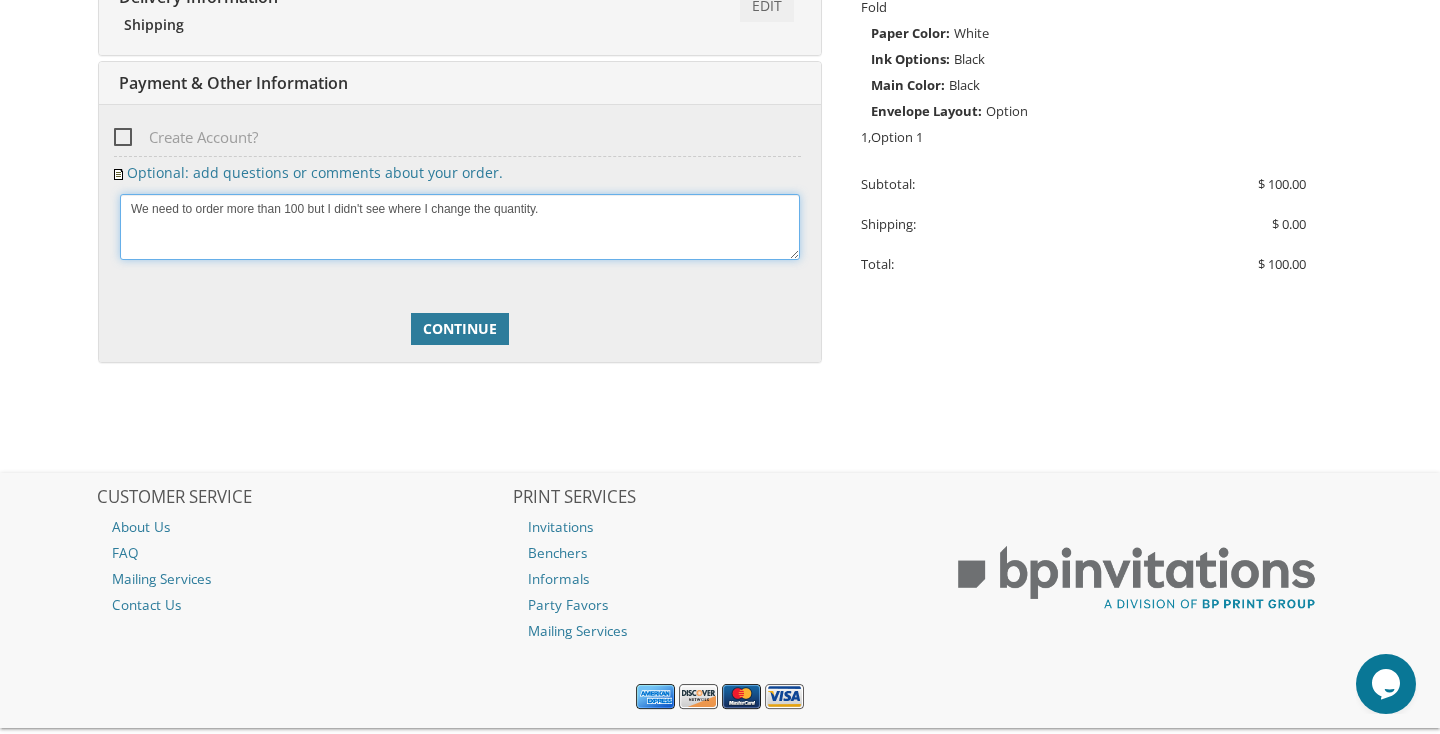 type on "We need to order more than 100 but I didn't see where I change the quantity." 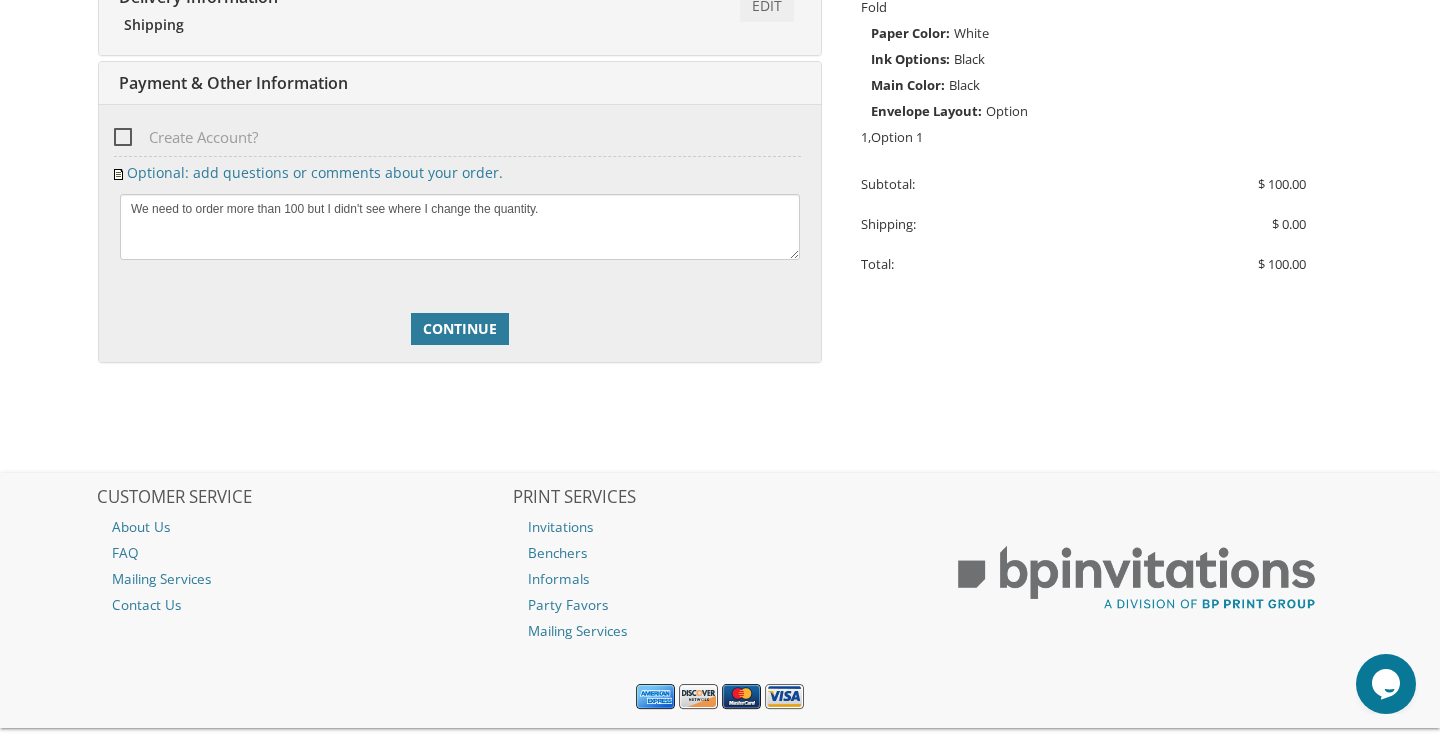 click on "Create Account?" at bounding box center [186, 137] 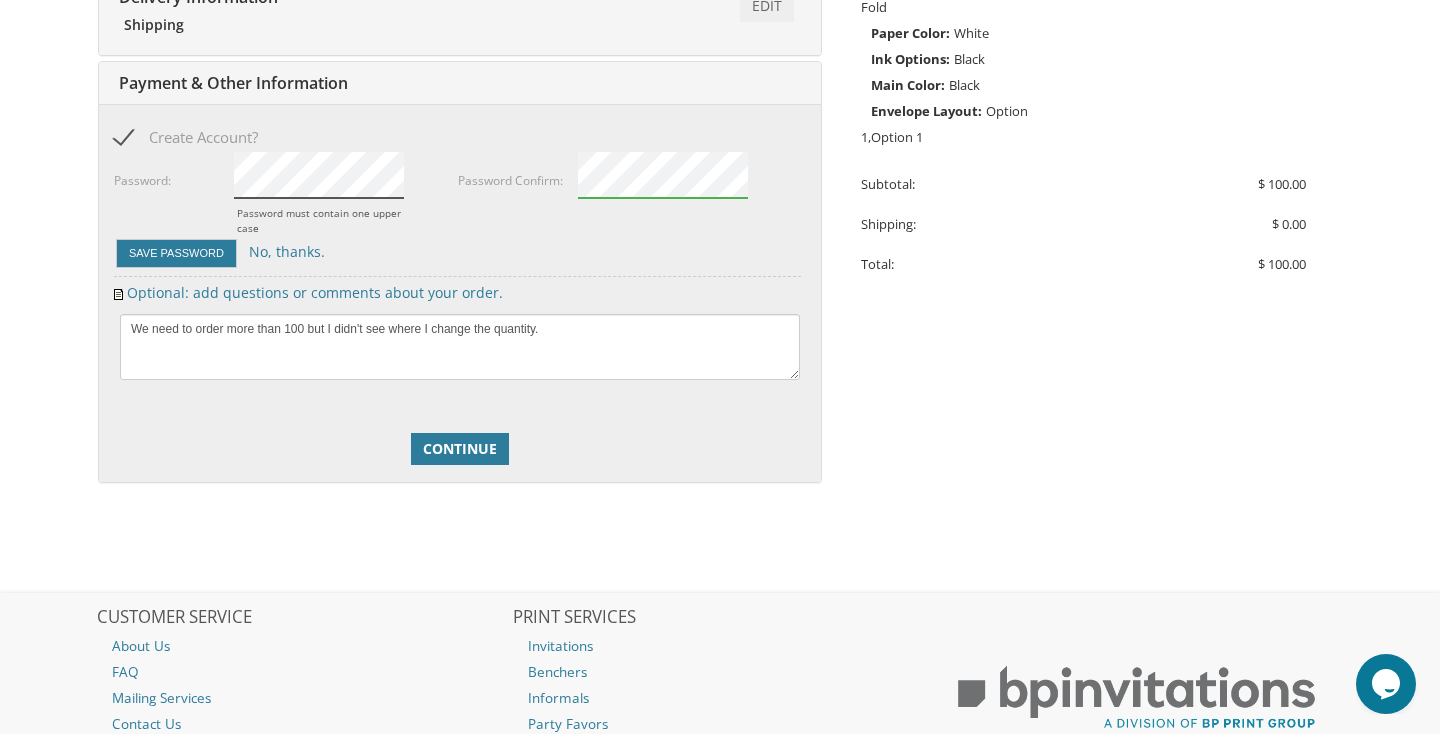 click on "Password:
Password must contain one upper case" at bounding box center [286, 193] 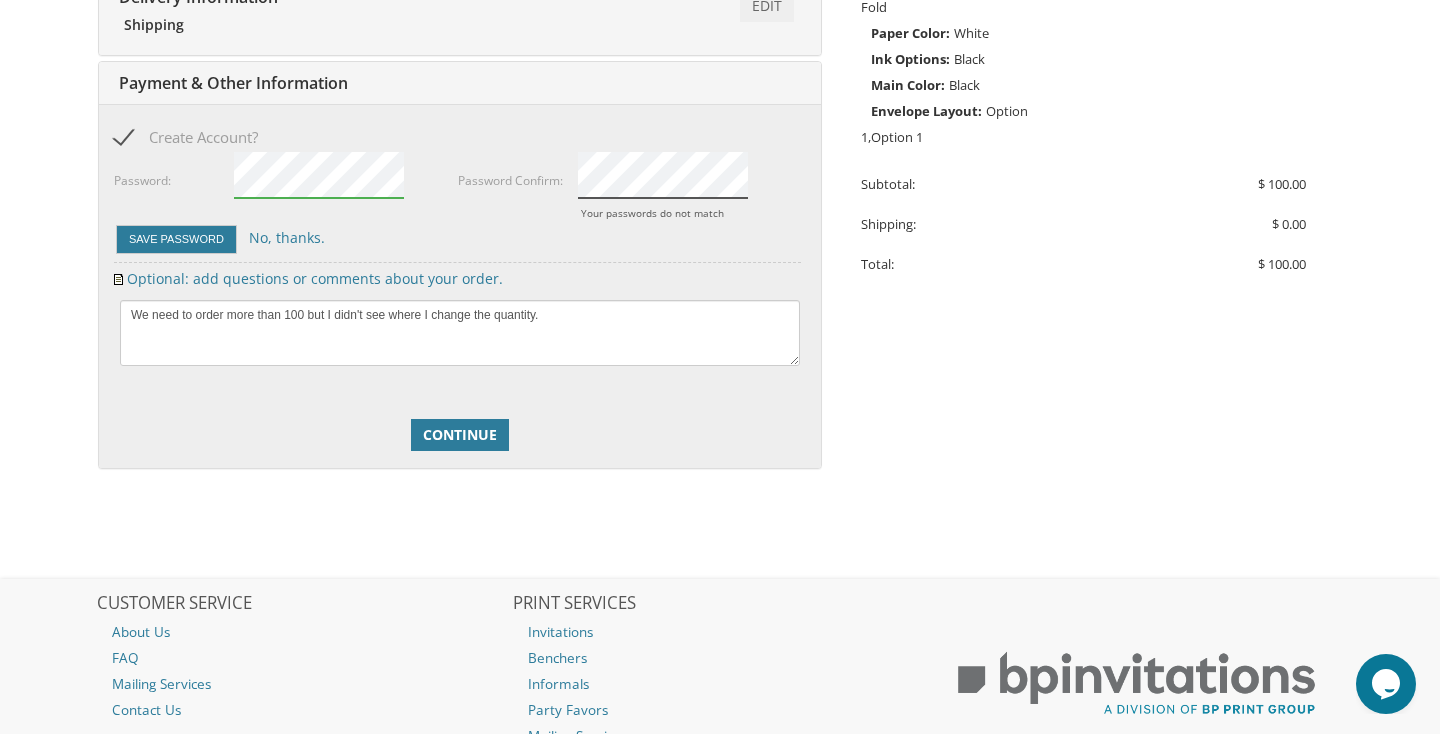 click on "Password Confirm:
Your passwords do not match" at bounding box center (630, 186) 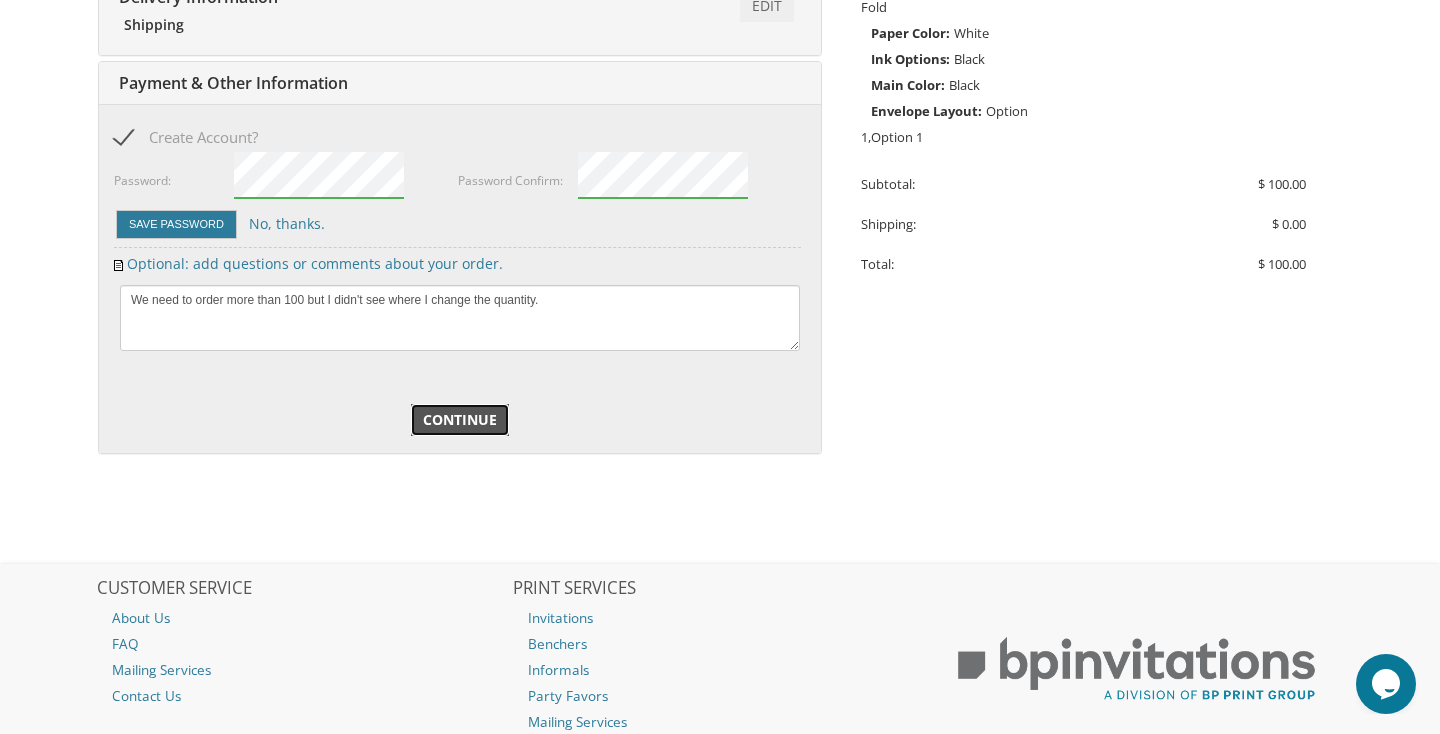 click on "Continue" at bounding box center [460, 420] 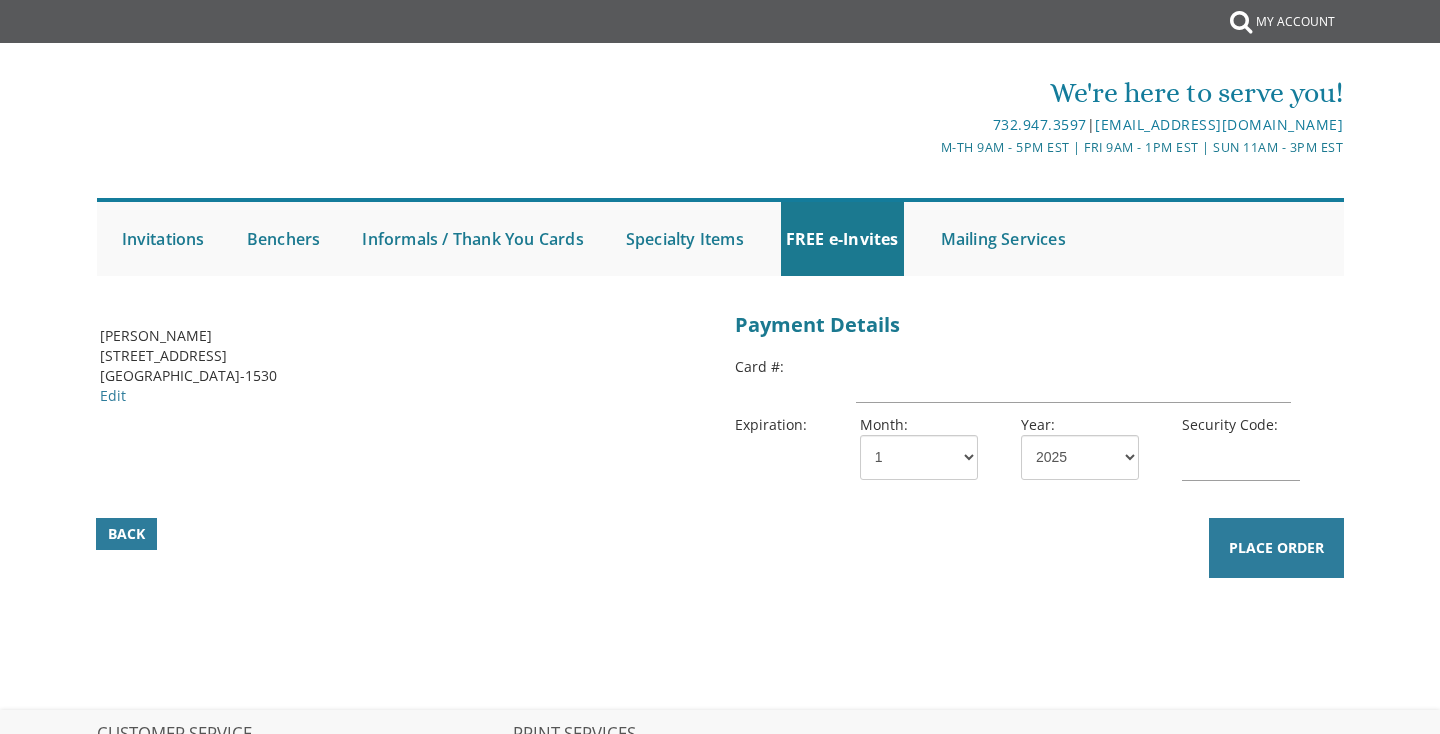 scroll, scrollTop: 0, scrollLeft: 0, axis: both 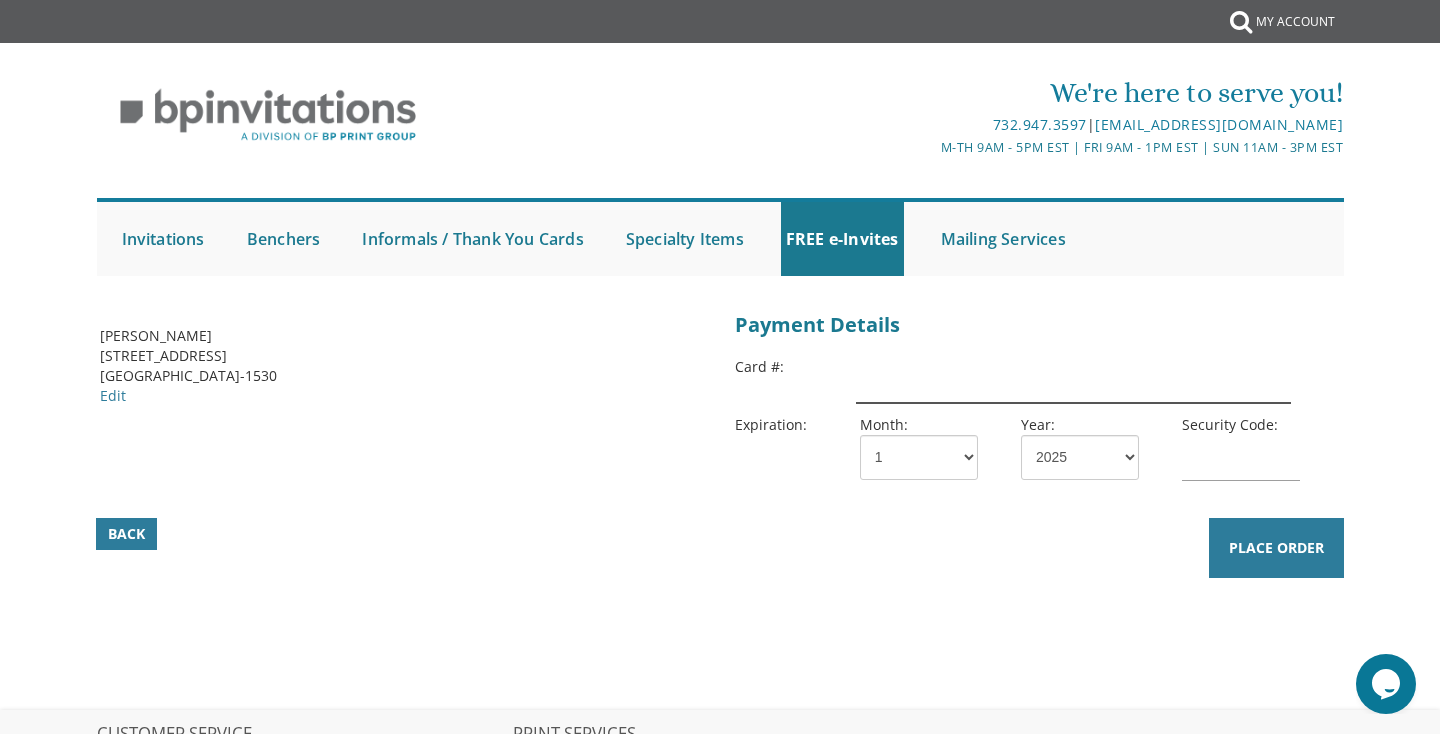 click at bounding box center [1073, 380] 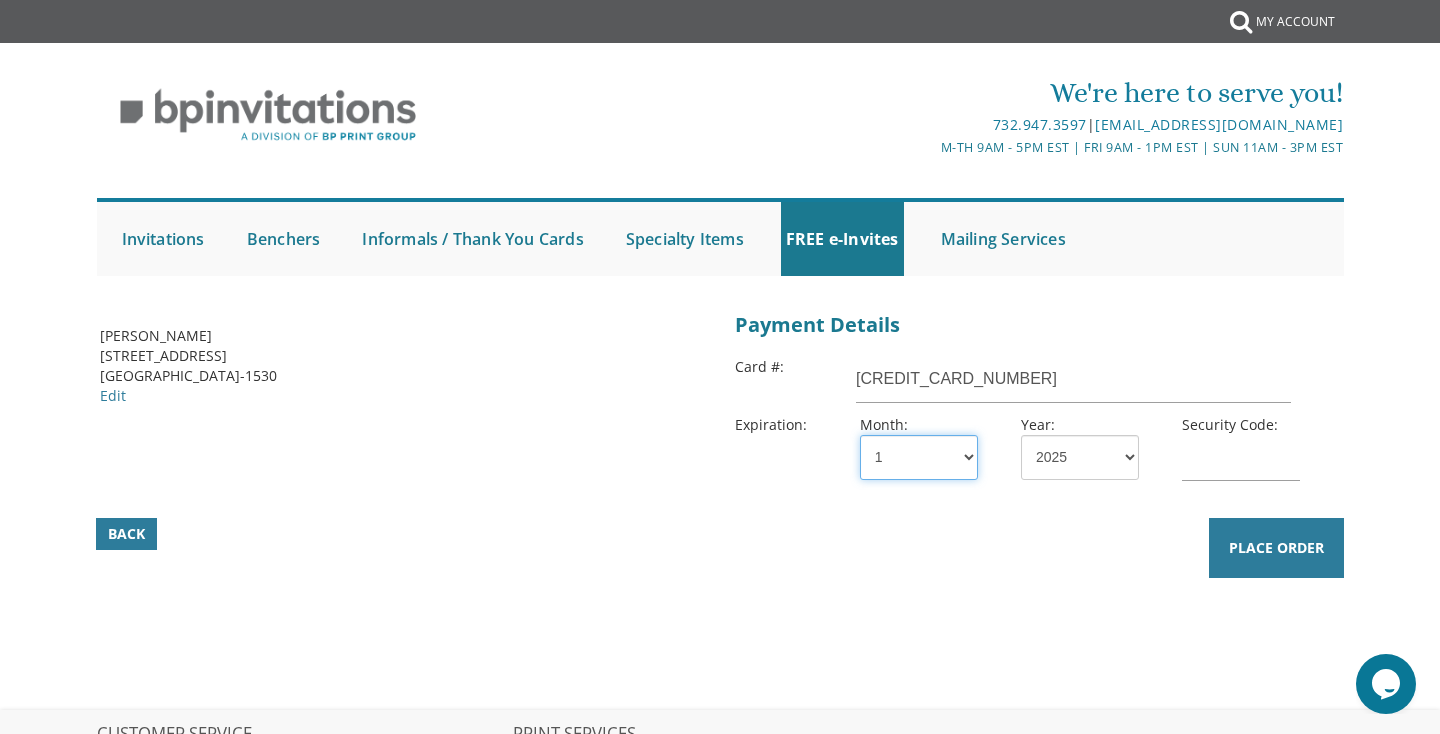 select on "02" 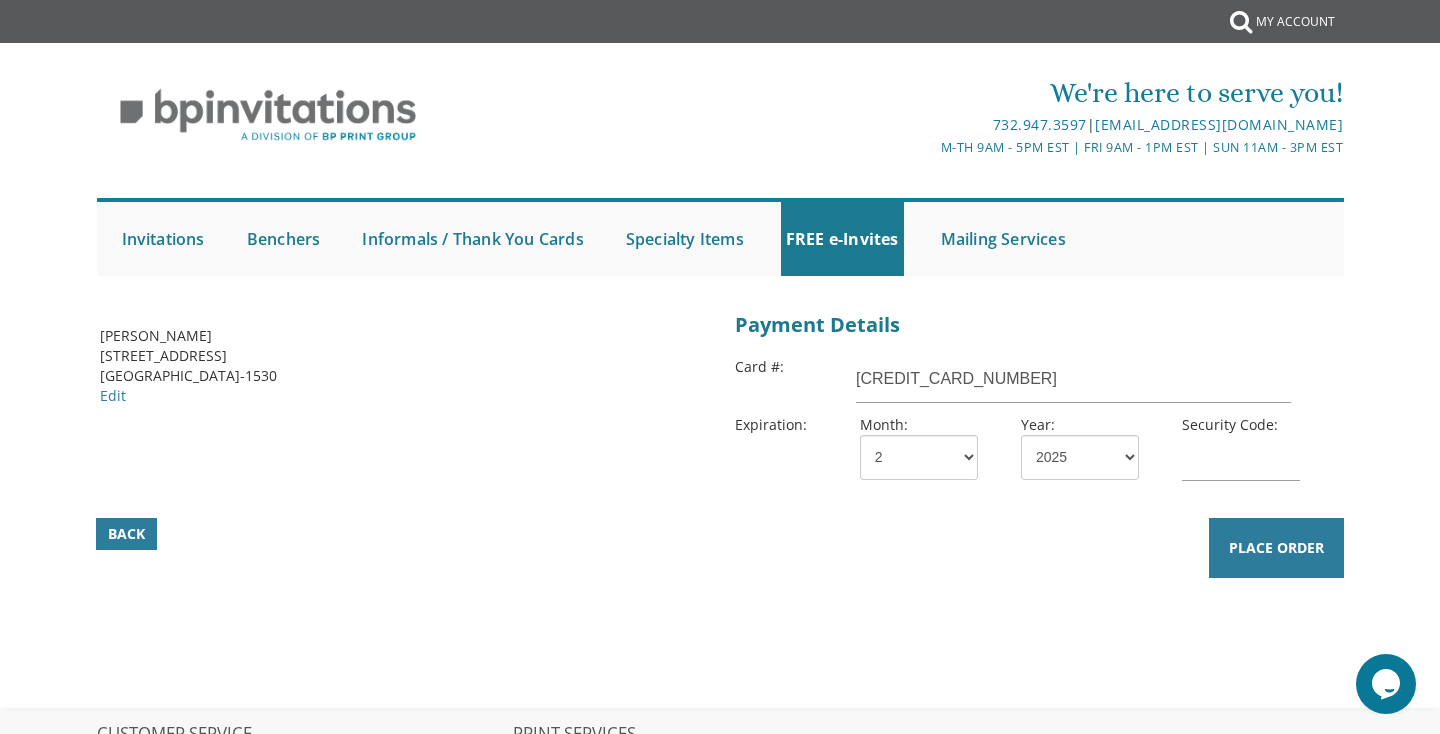 select on "28" 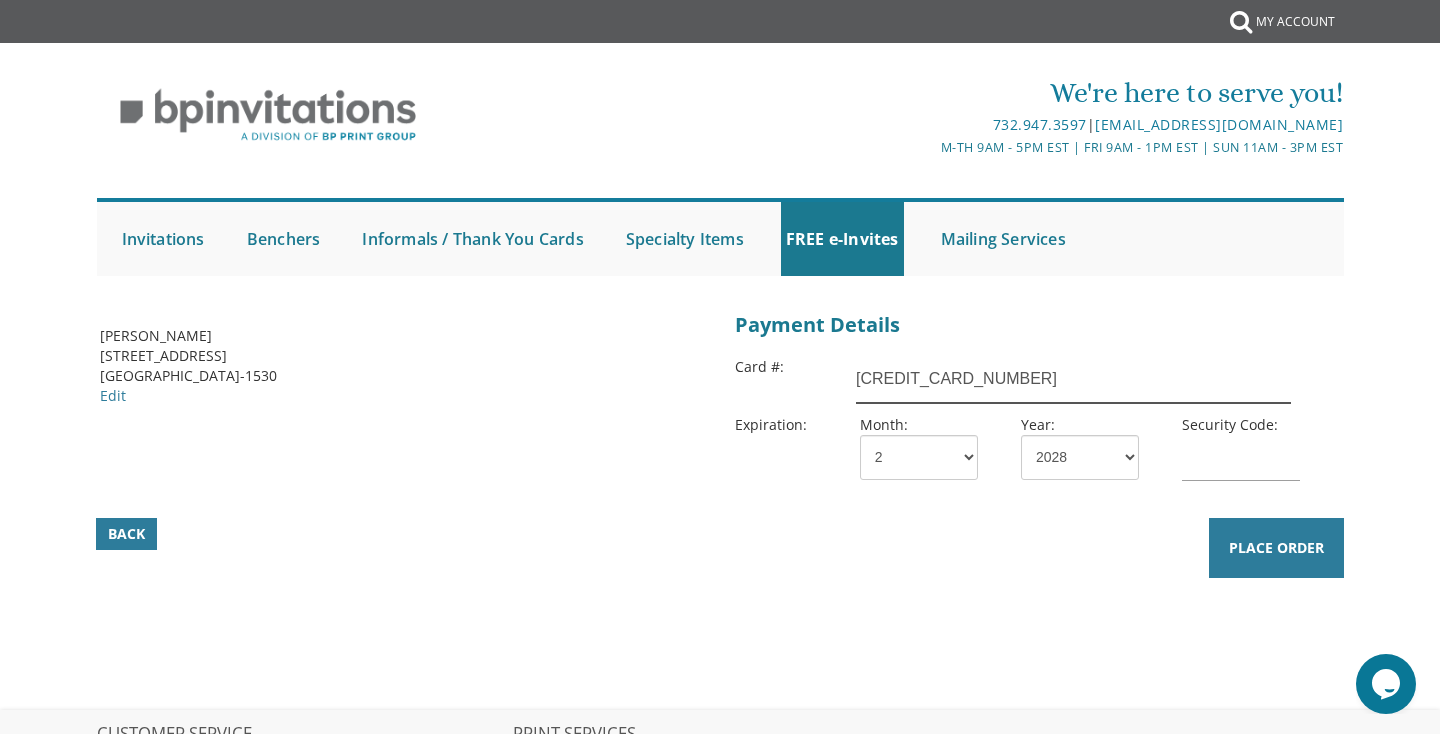 click on "[CREDIT_CARD_NUMBER]" at bounding box center (1073, 380) 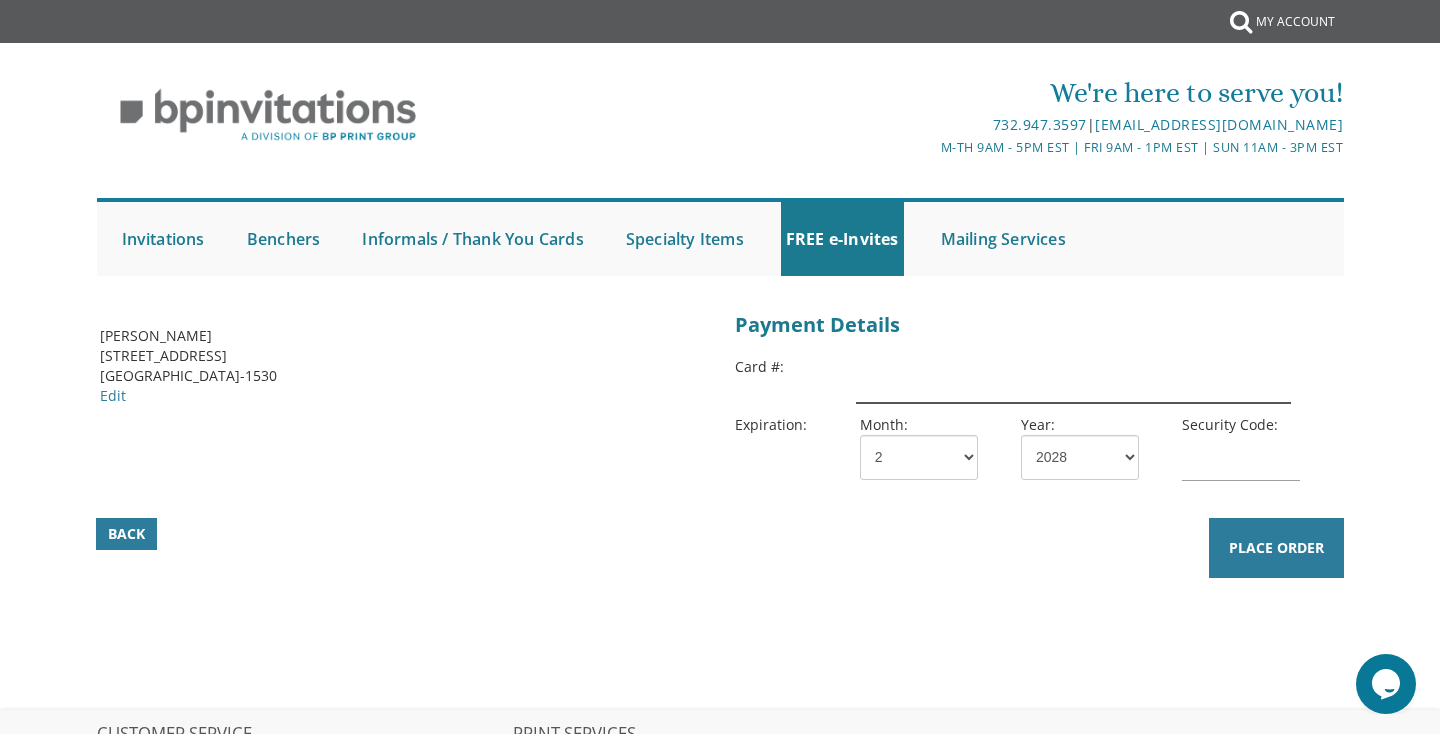 click at bounding box center [1073, 380] 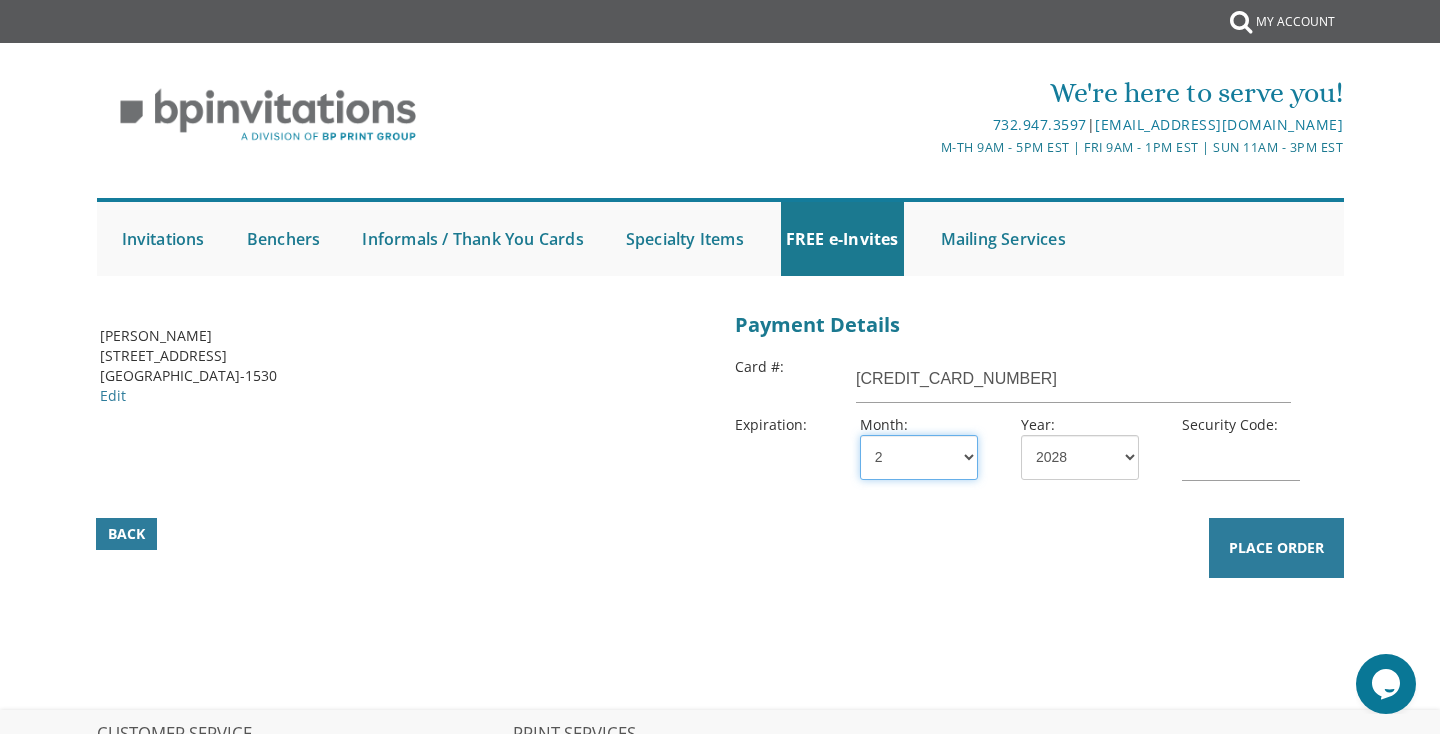 click on "1
2
3
4
5
6
7
8
9
10
11
12" at bounding box center [919, 457] 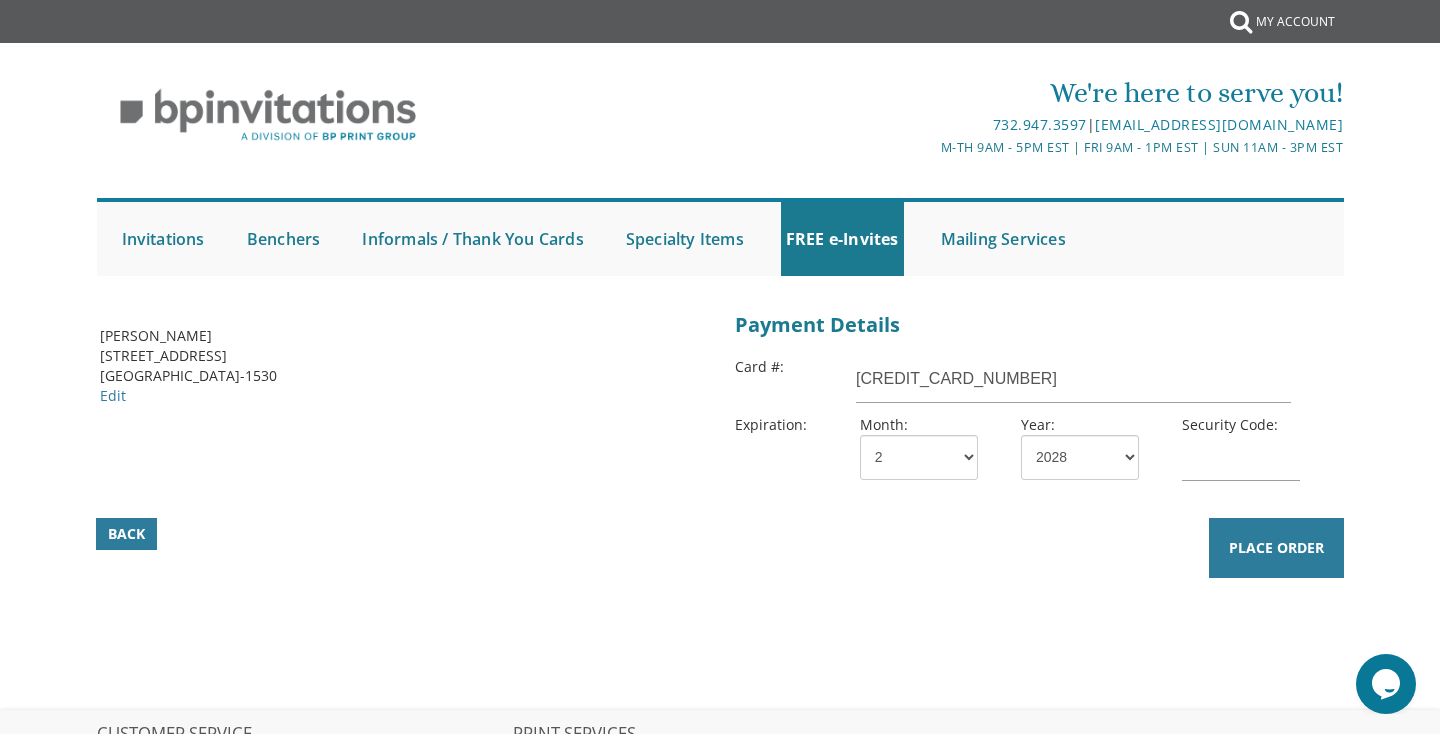 click on "Security Code:" at bounding box center (1247, 452) 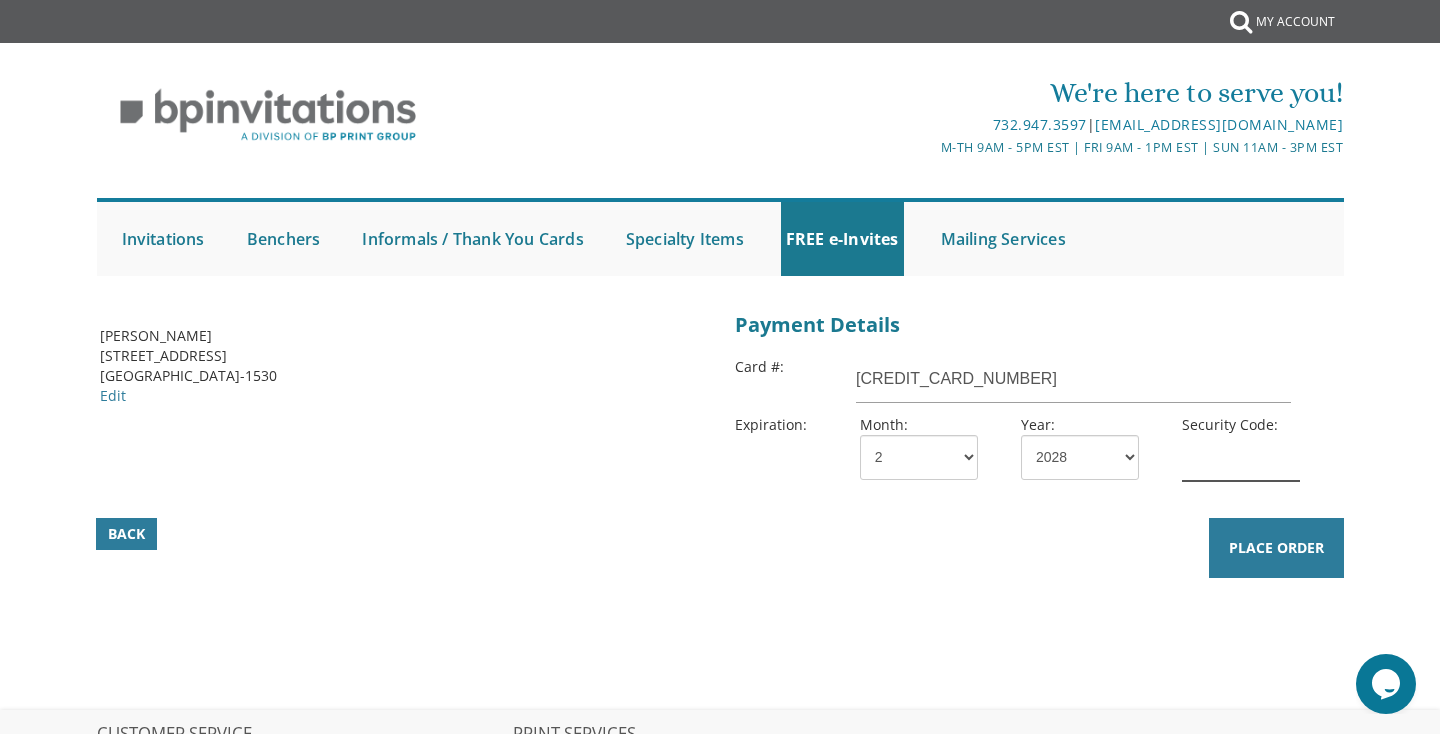 click at bounding box center (1241, 458) 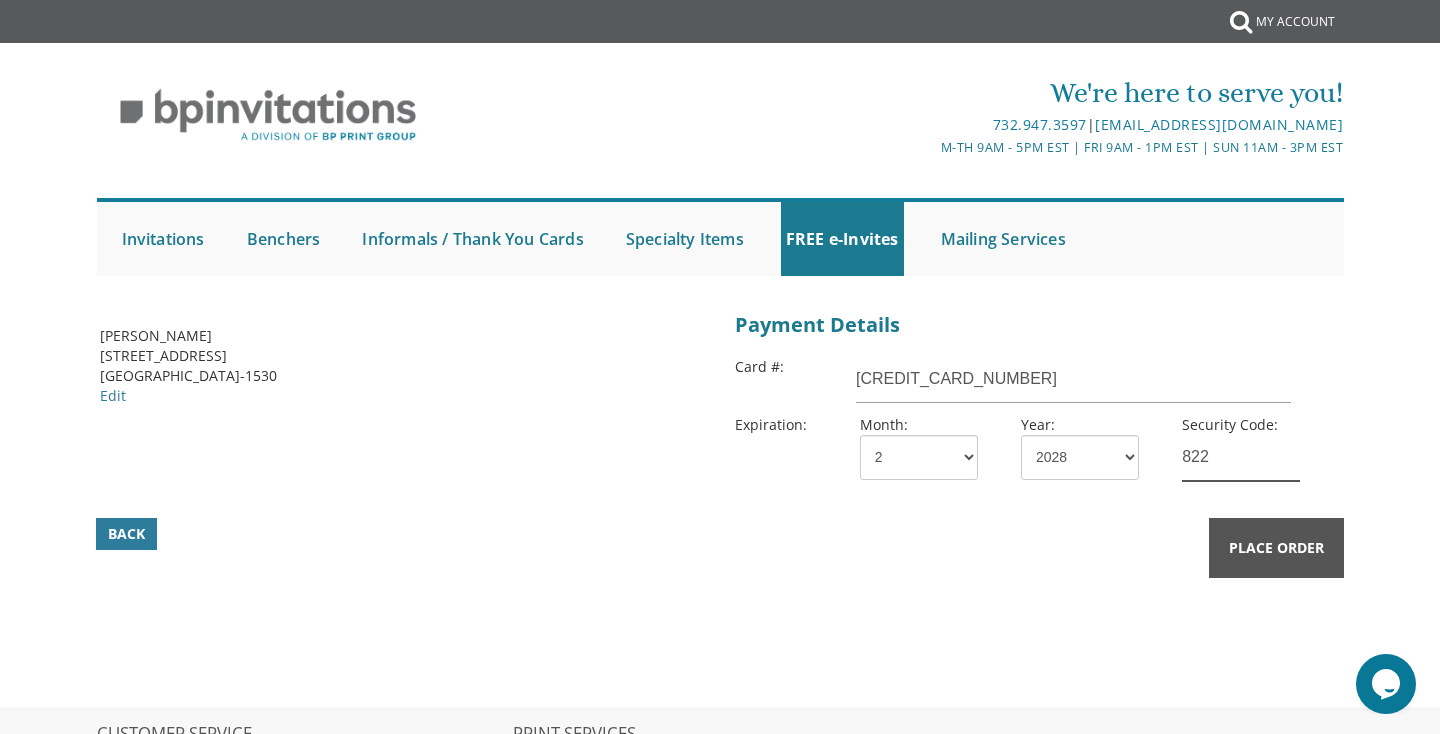 type on "822" 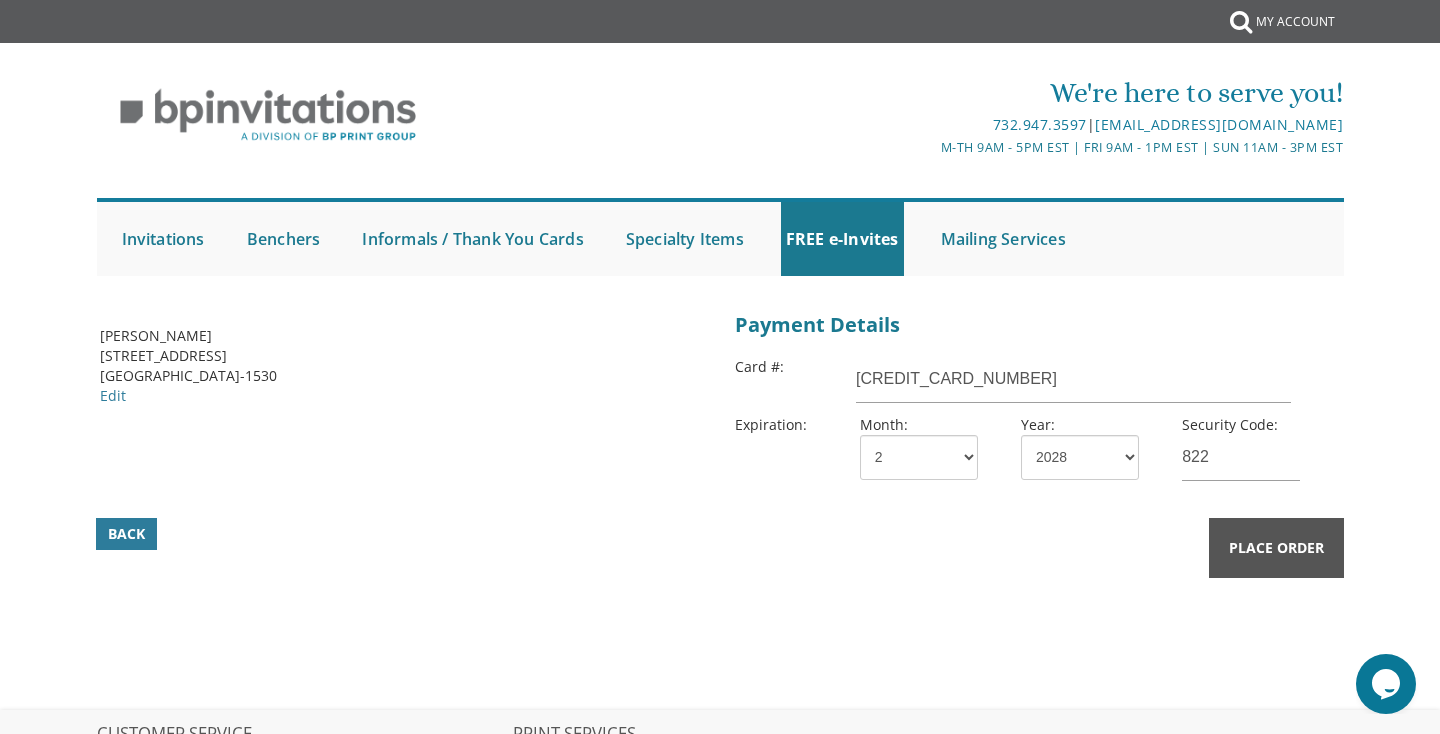 click on "Place Order" at bounding box center (1276, 548) 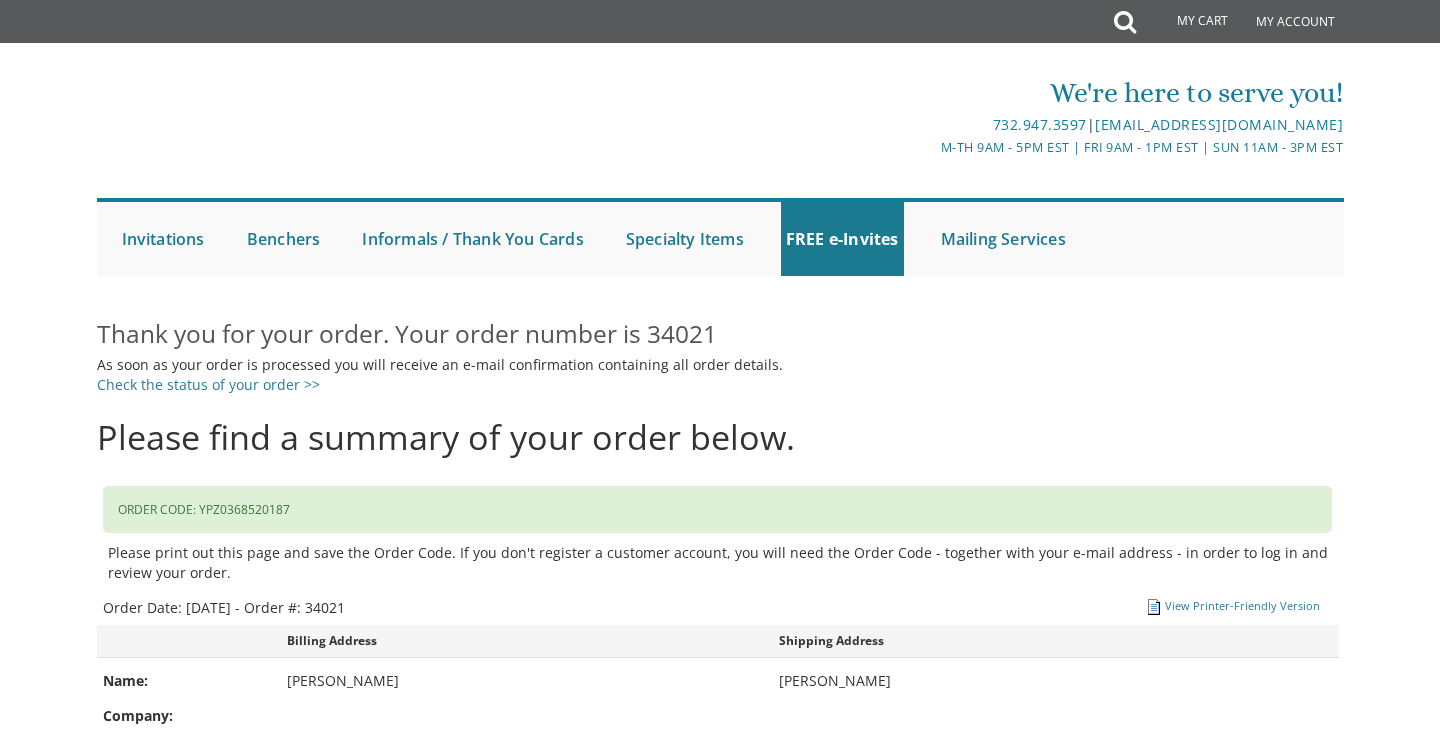 scroll, scrollTop: 0, scrollLeft: 0, axis: both 